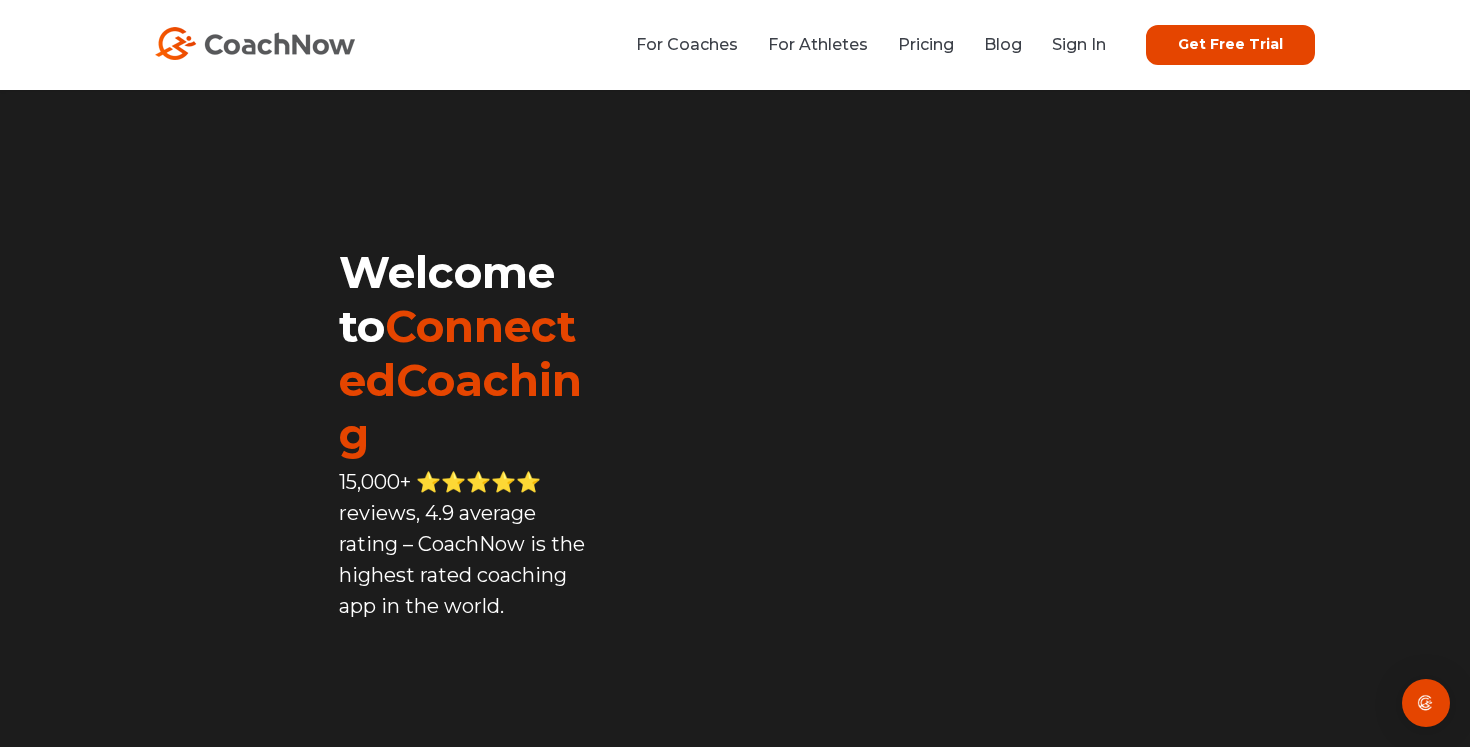 scroll, scrollTop: 0, scrollLeft: 0, axis: both 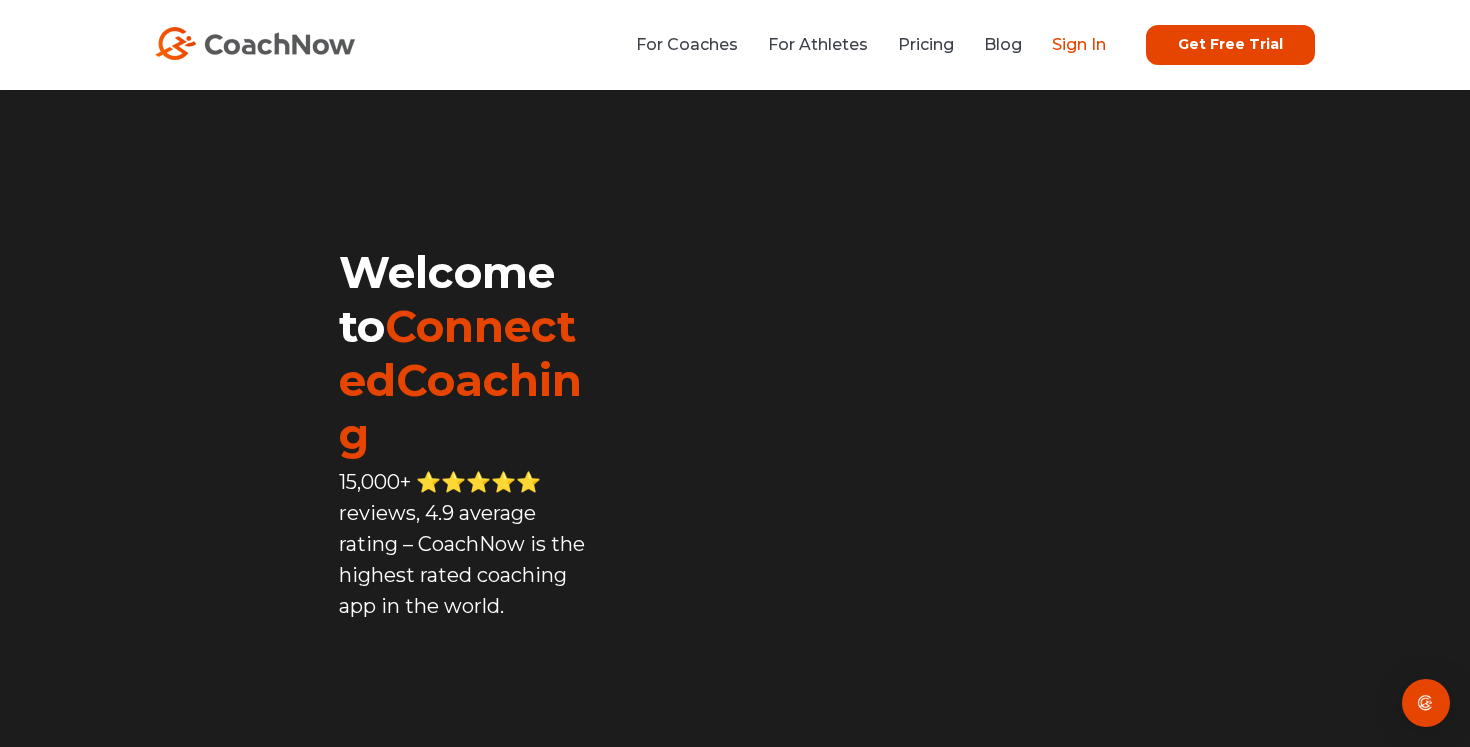 click on "Sign In" at bounding box center (1079, 44) 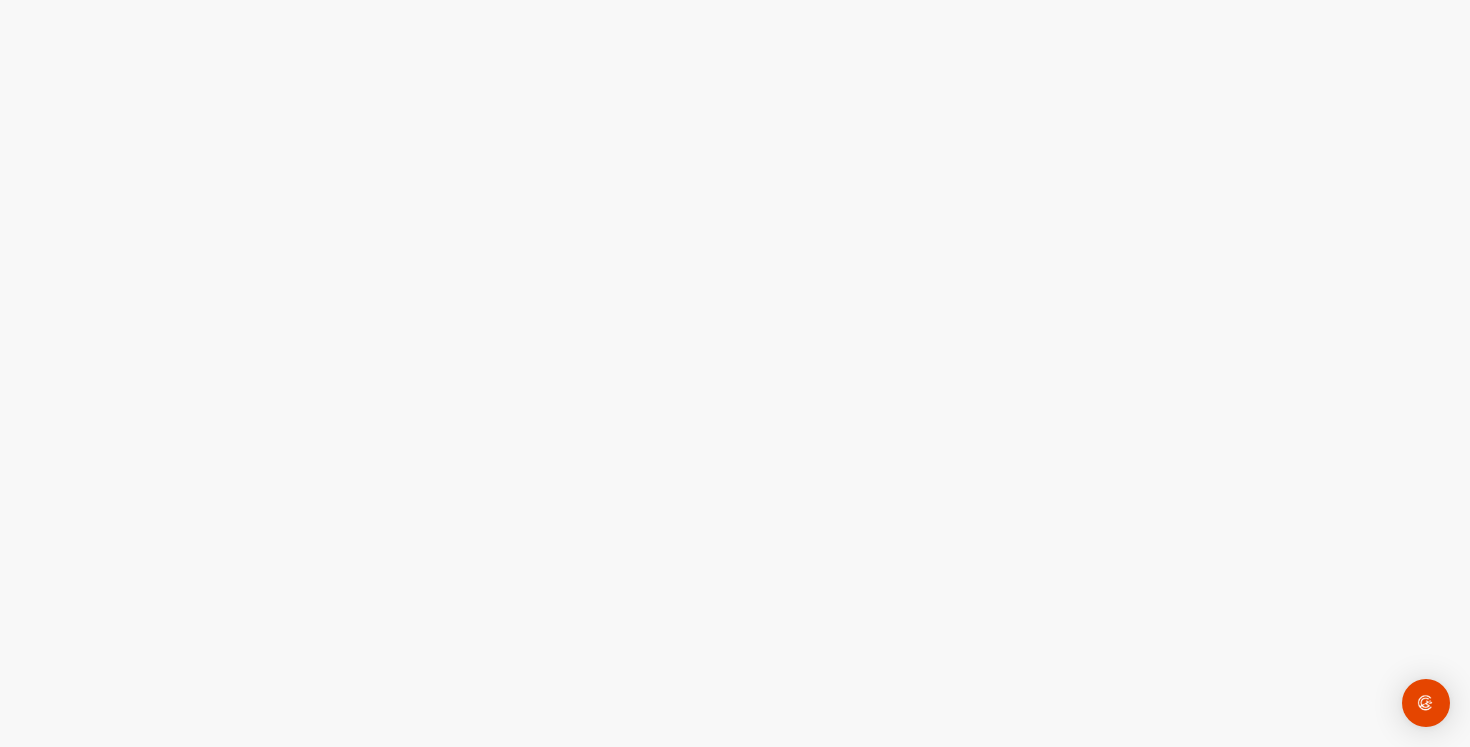 scroll, scrollTop: 0, scrollLeft: 0, axis: both 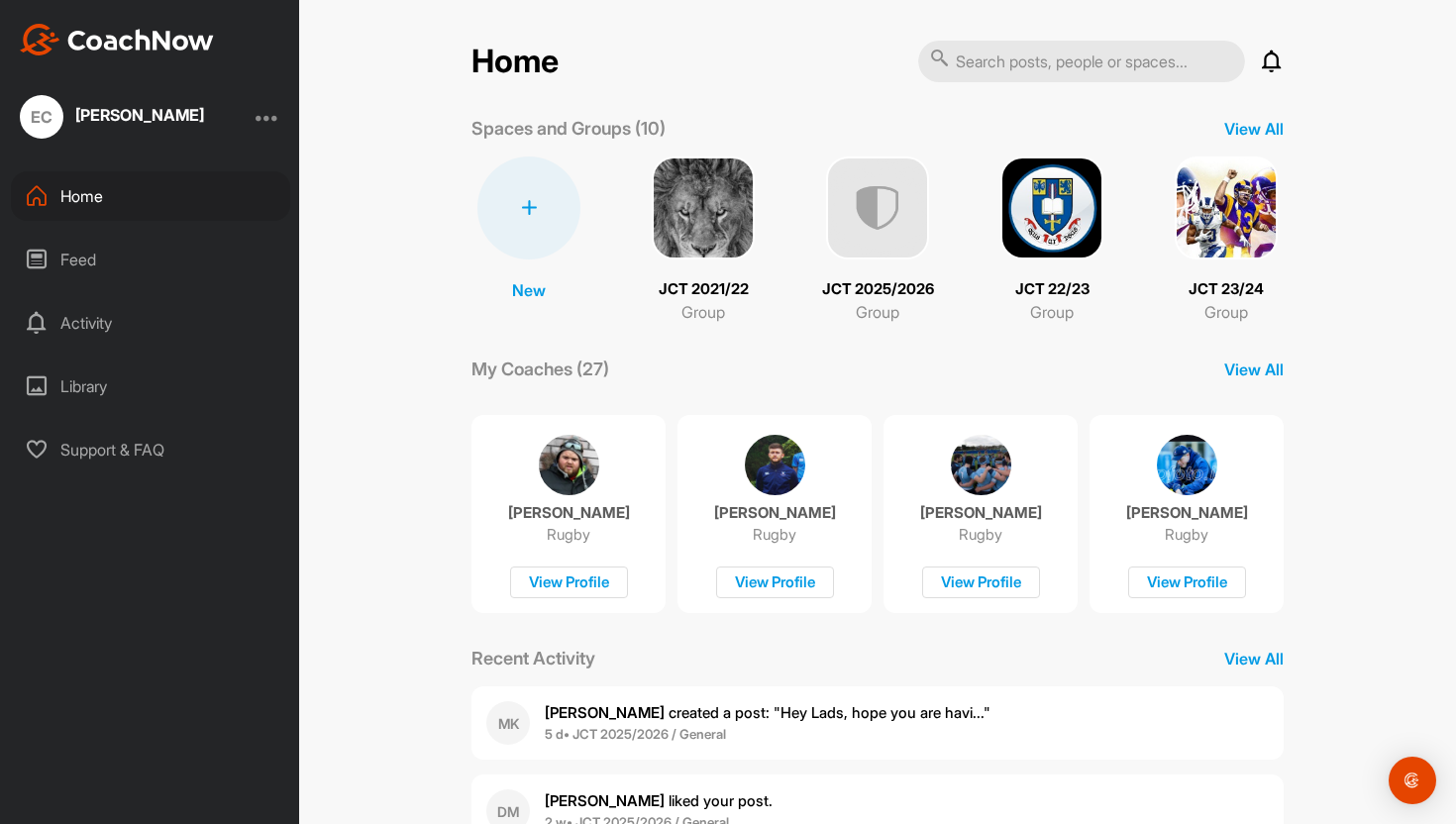 click at bounding box center (878, 208) 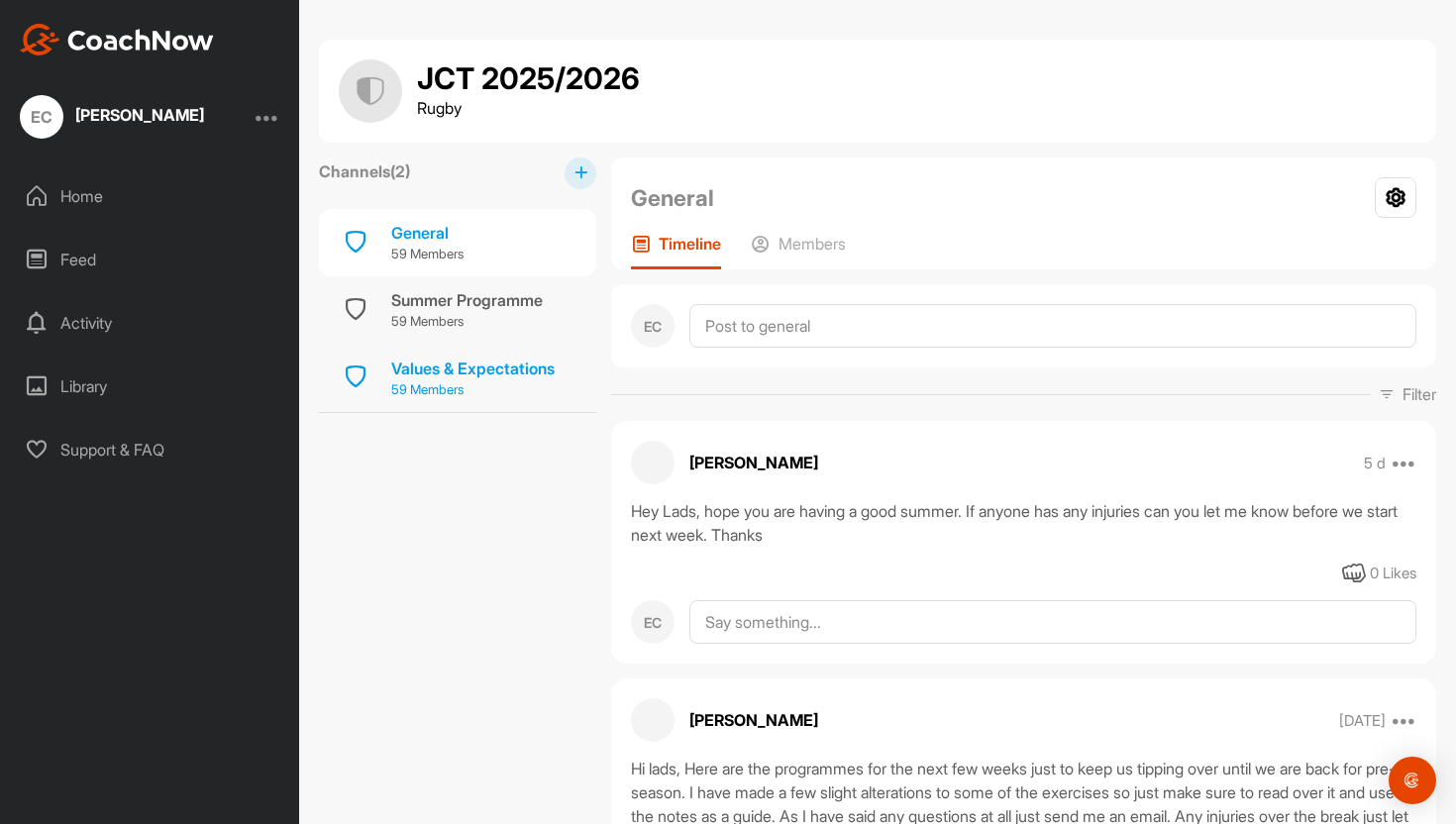 click on "Values & Expectations" at bounding box center [472, 368] 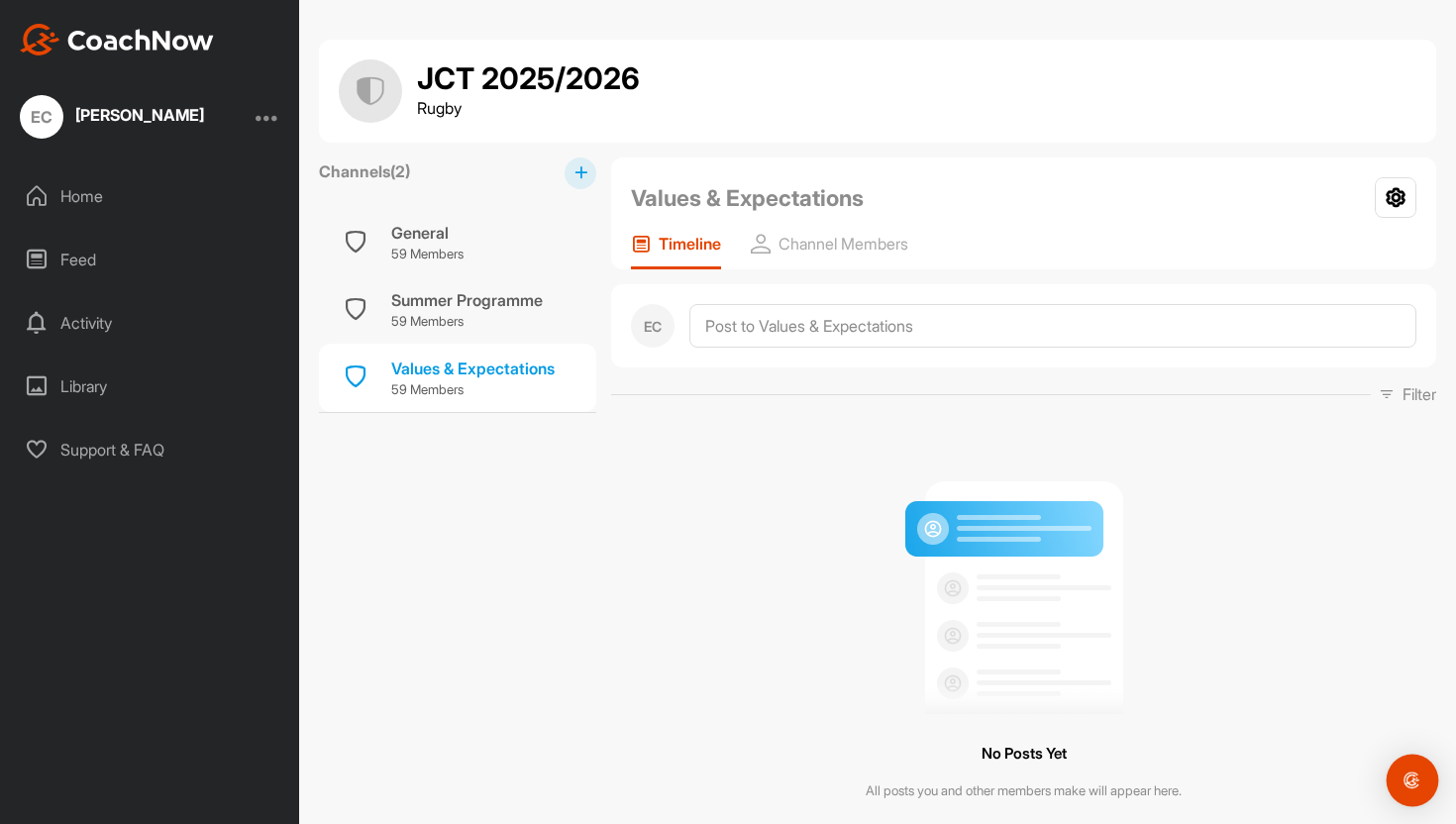 click at bounding box center (1412, 780) 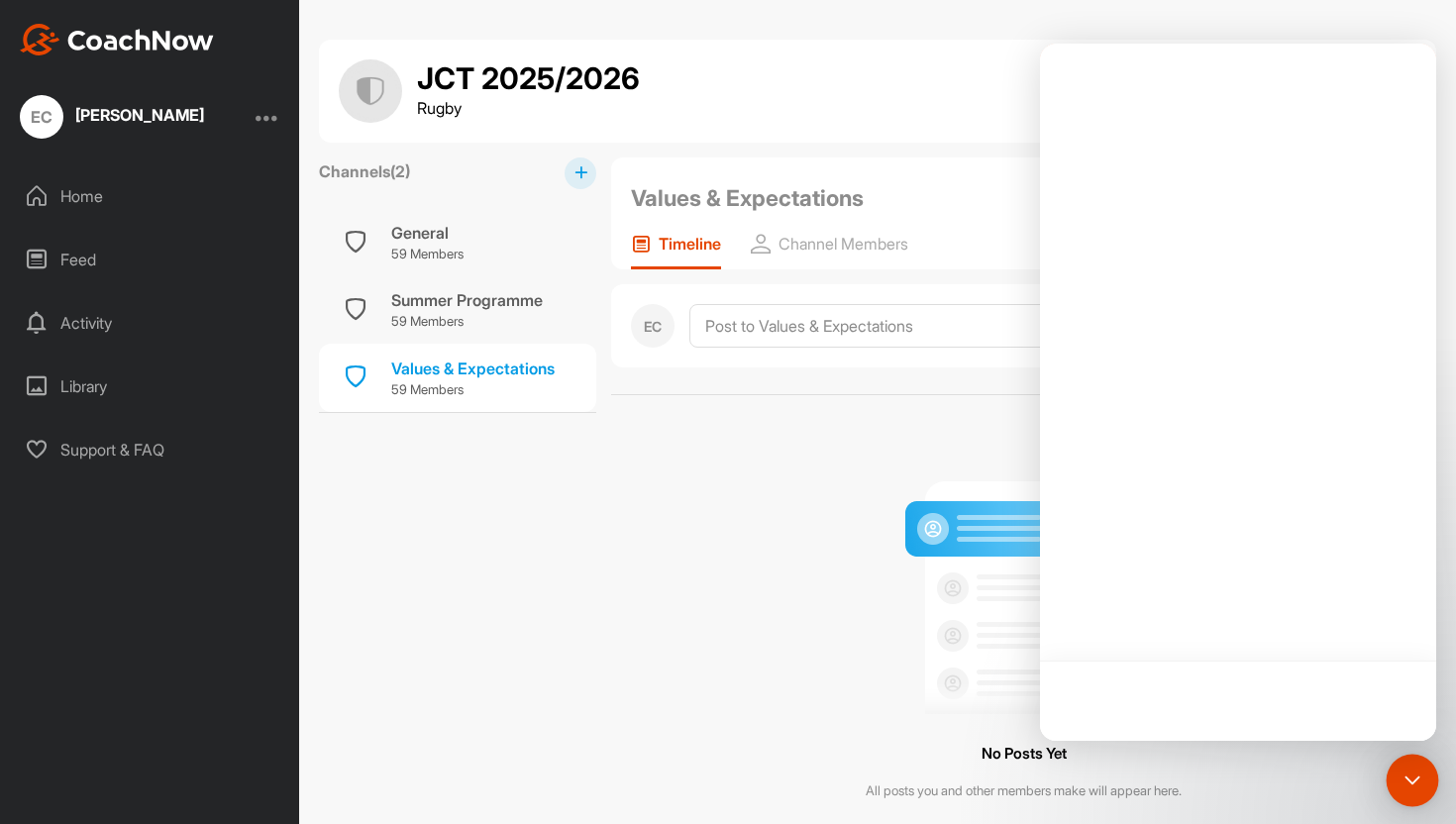 scroll, scrollTop: 0, scrollLeft: 0, axis: both 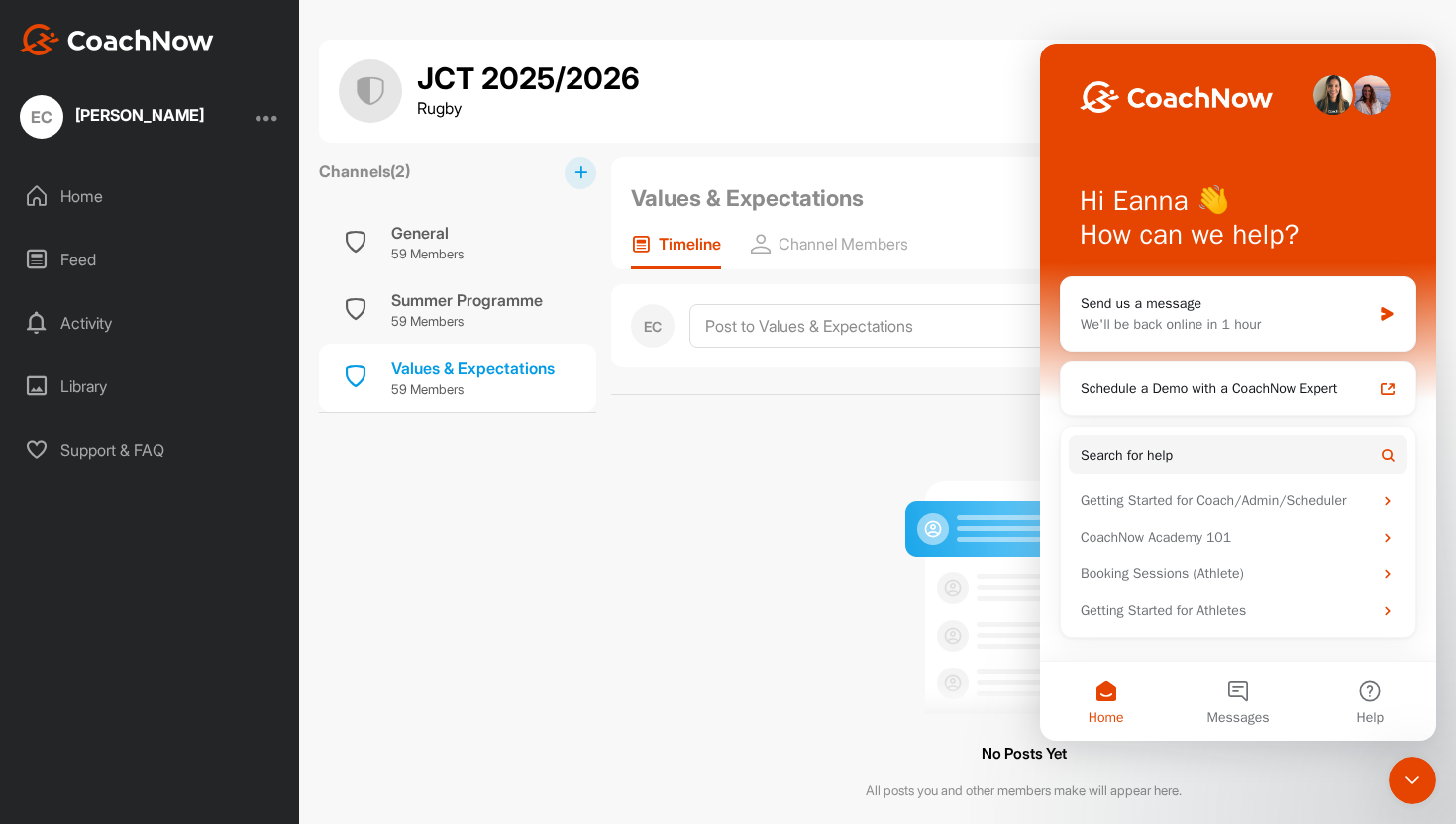 click on "No Posts Yet All posts you and other members make will appear here." at bounding box center (1023, 633) 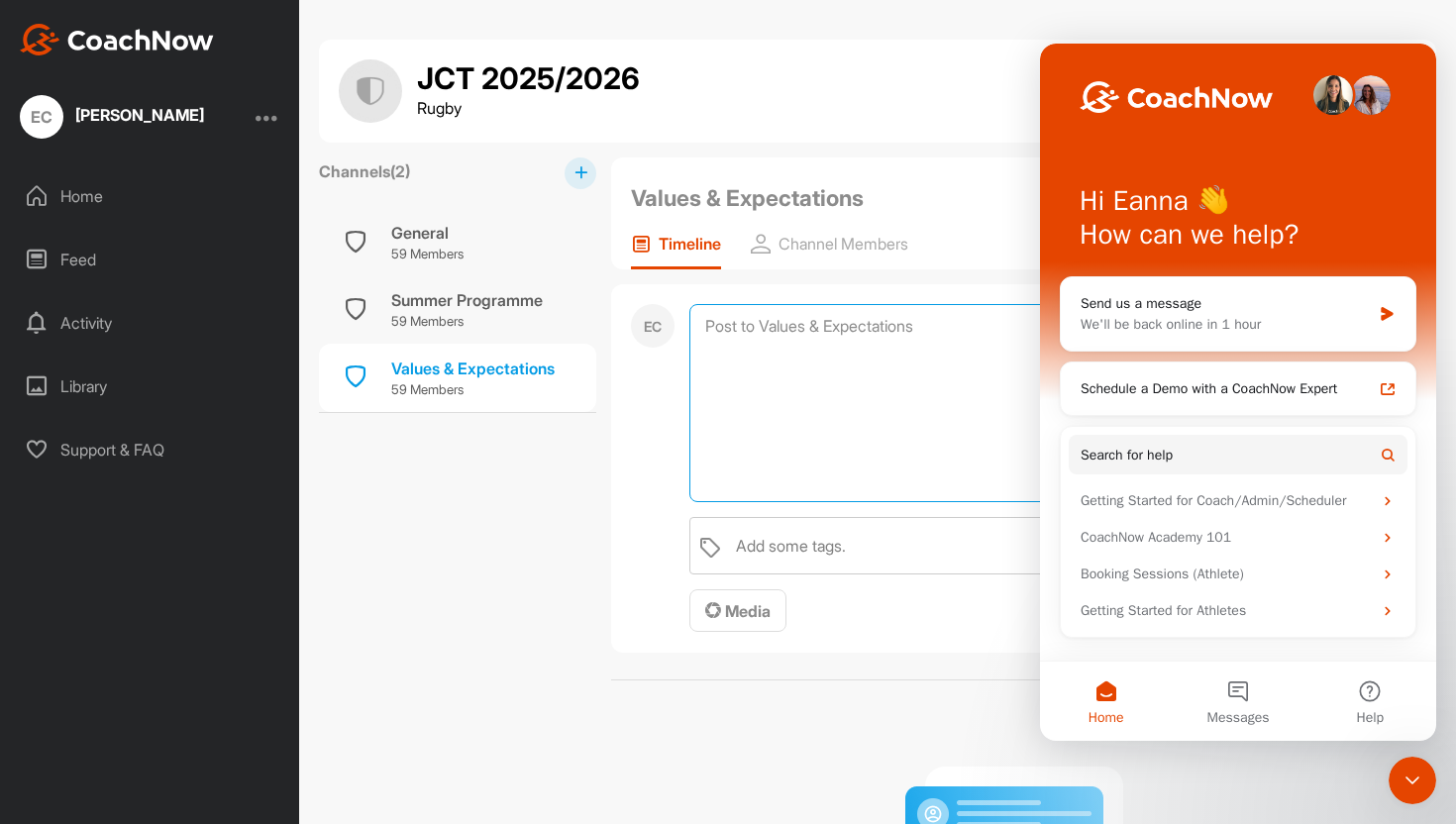 click at bounding box center (1053, 403) 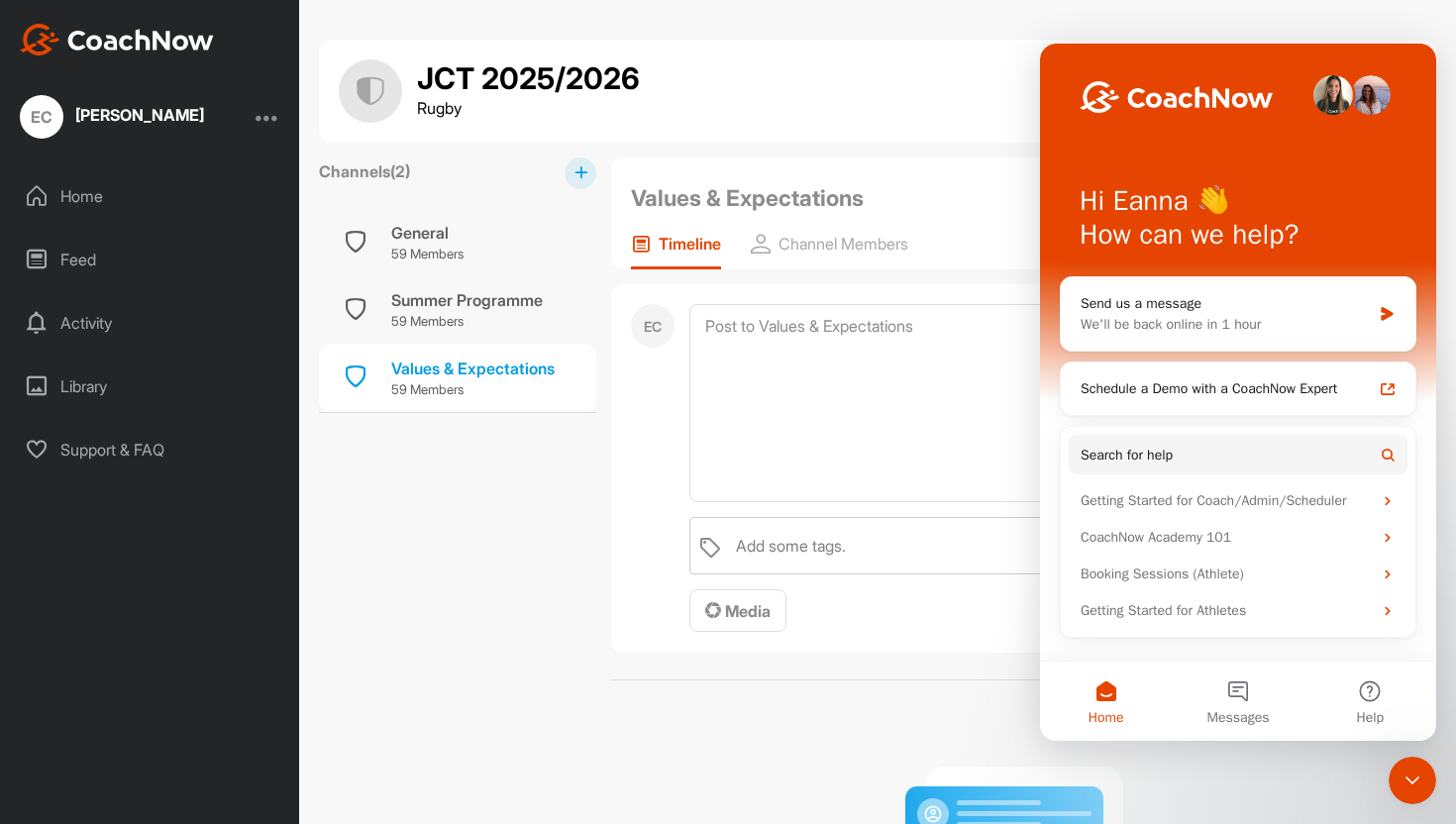 click on "JCT 2025/2026 Rugby" at bounding box center [878, 91] 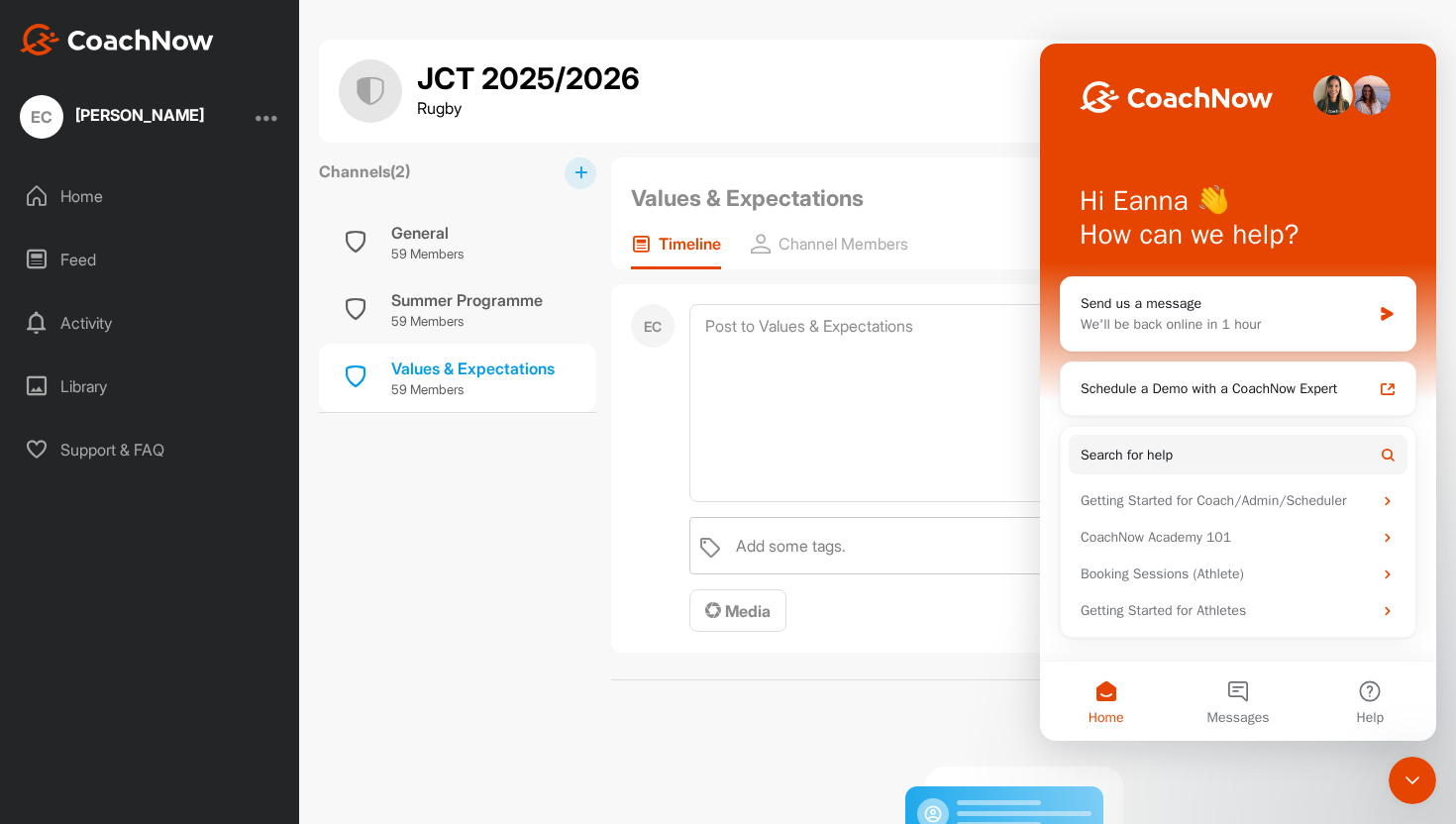 click on "No Posts Yet All posts you and other members make will appear here." at bounding box center (1023, 918) 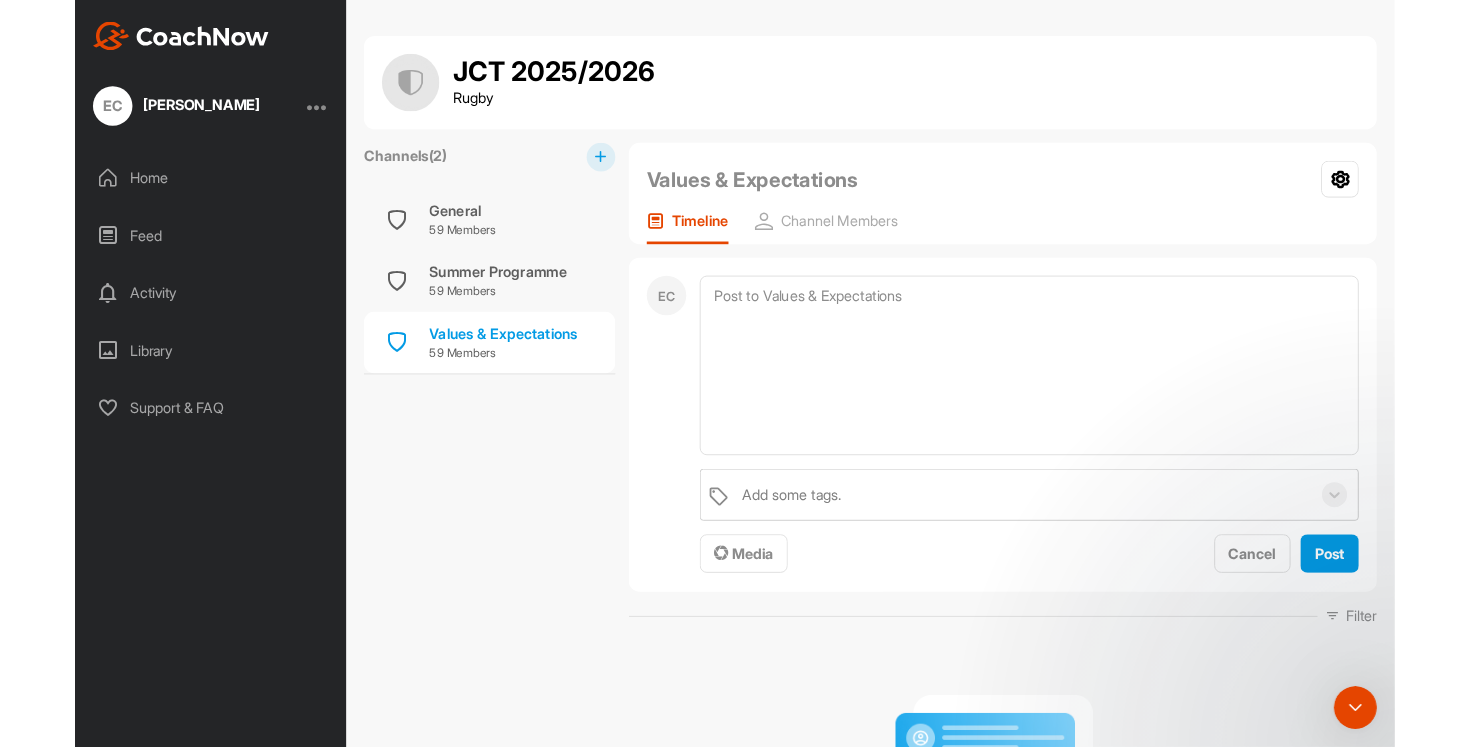 scroll, scrollTop: 0, scrollLeft: 0, axis: both 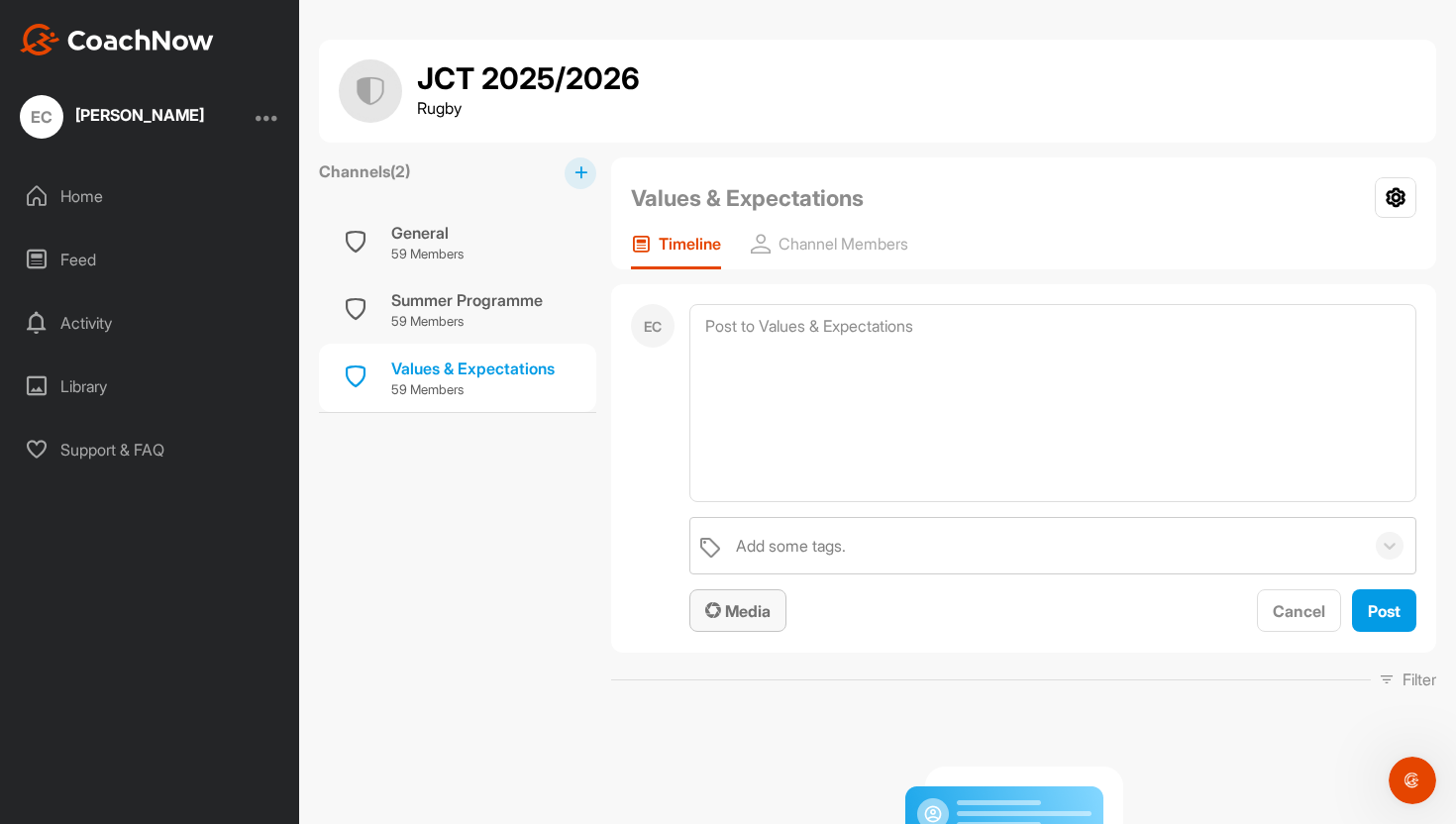 click on "Media" at bounding box center [738, 610] 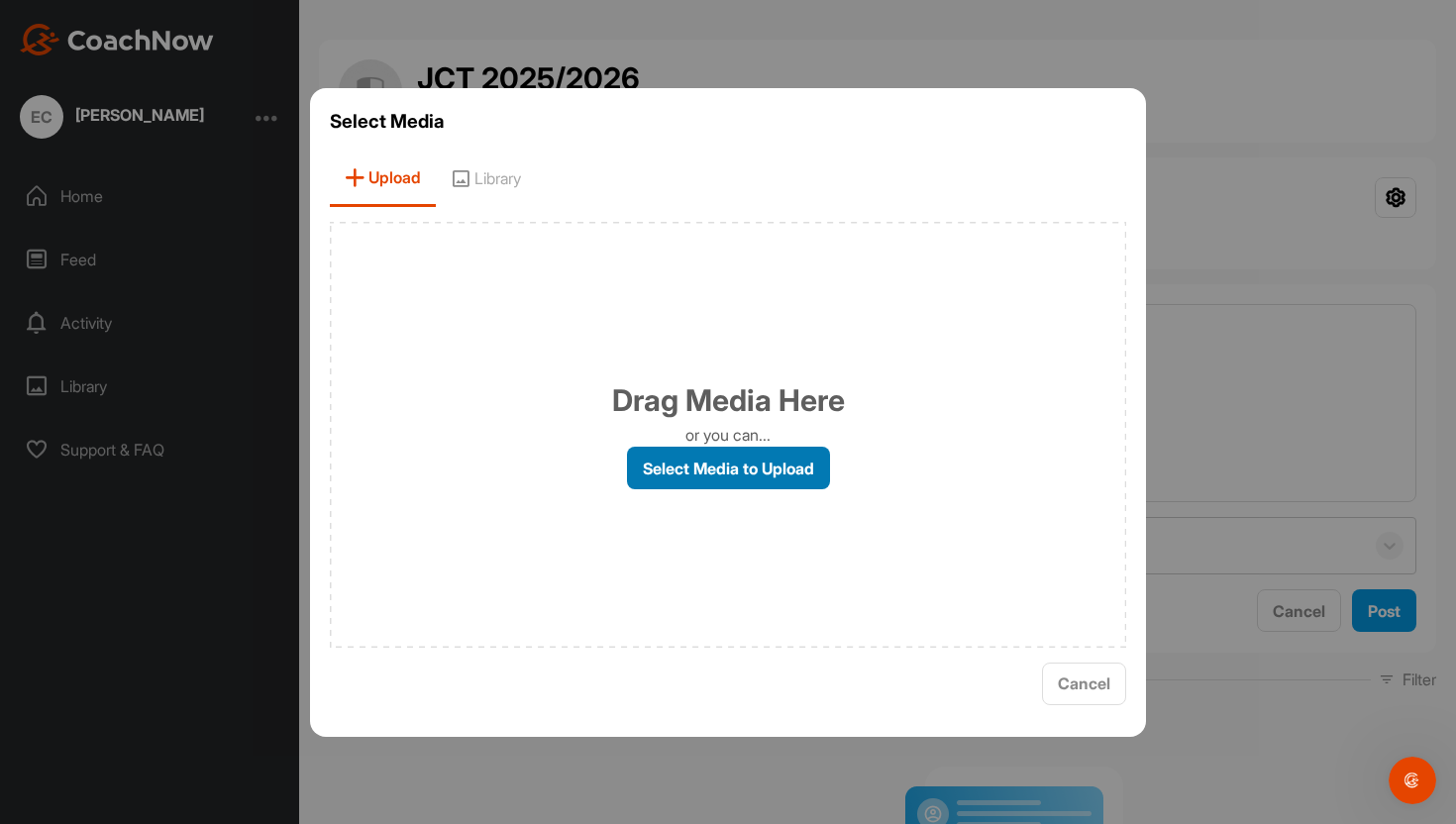 click on "Select Media to Upload" at bounding box center (728, 467) 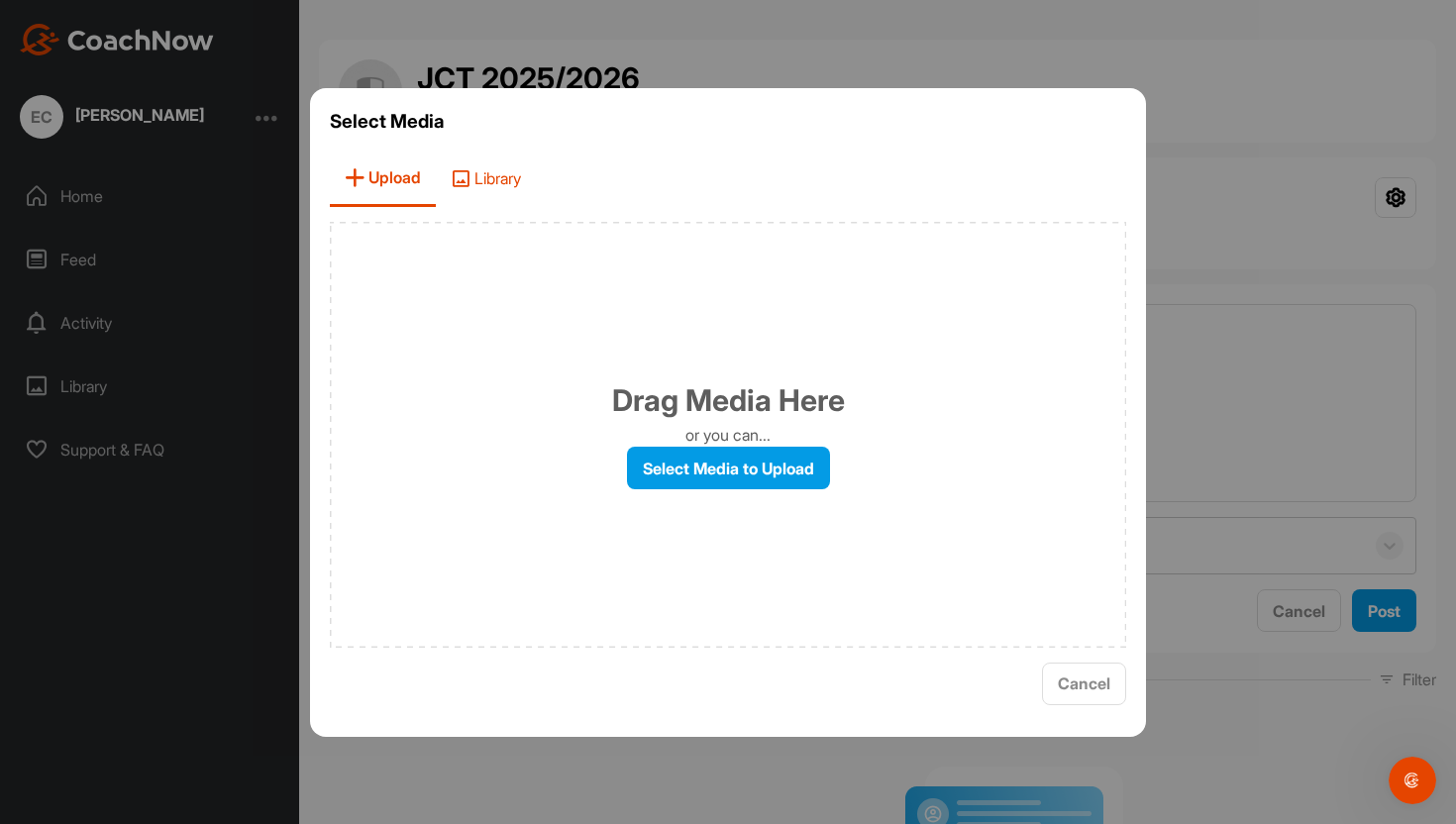 click on "Library" at bounding box center [485, 178] 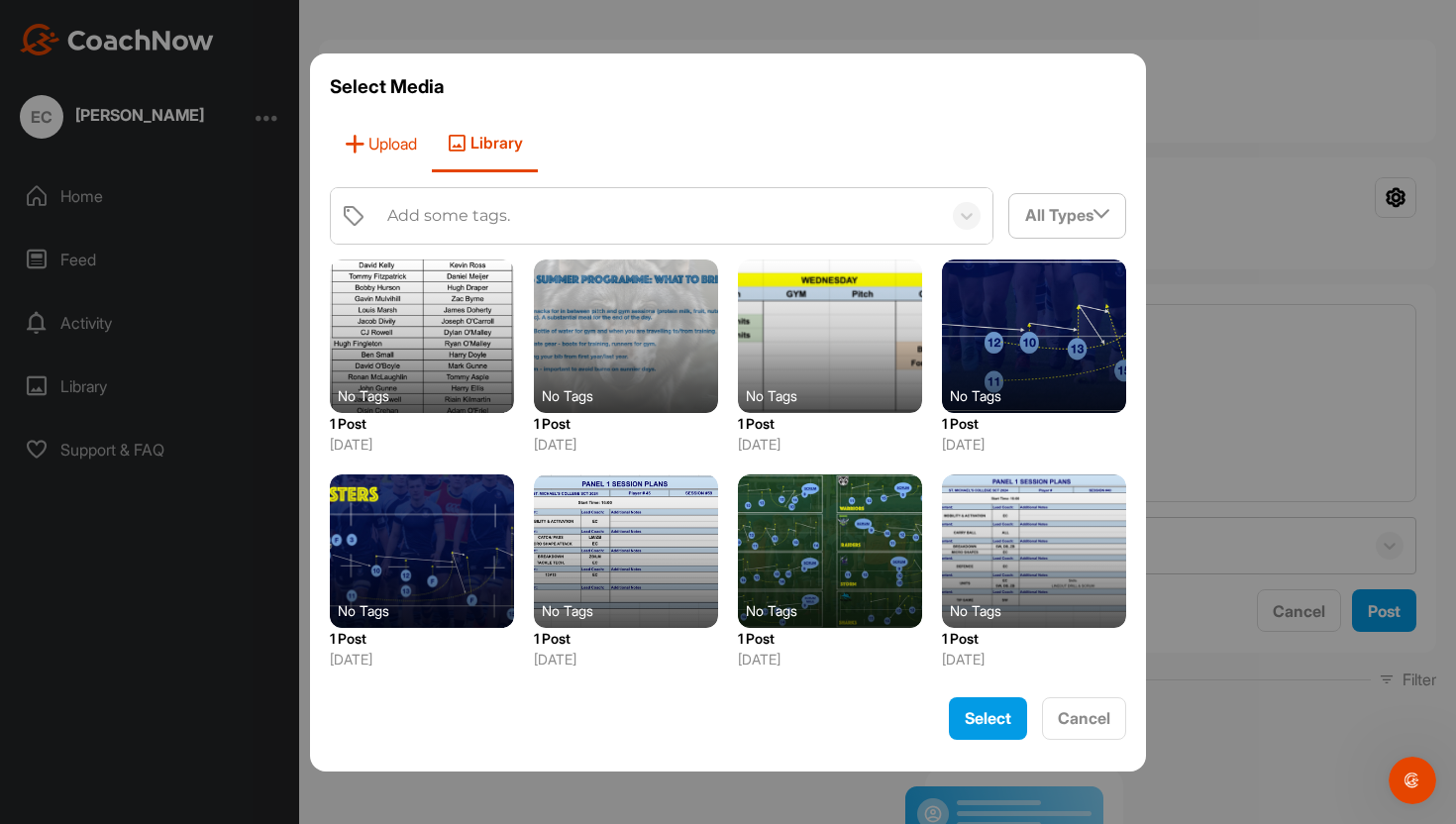 click on "Upload" at bounding box center (380, 144) 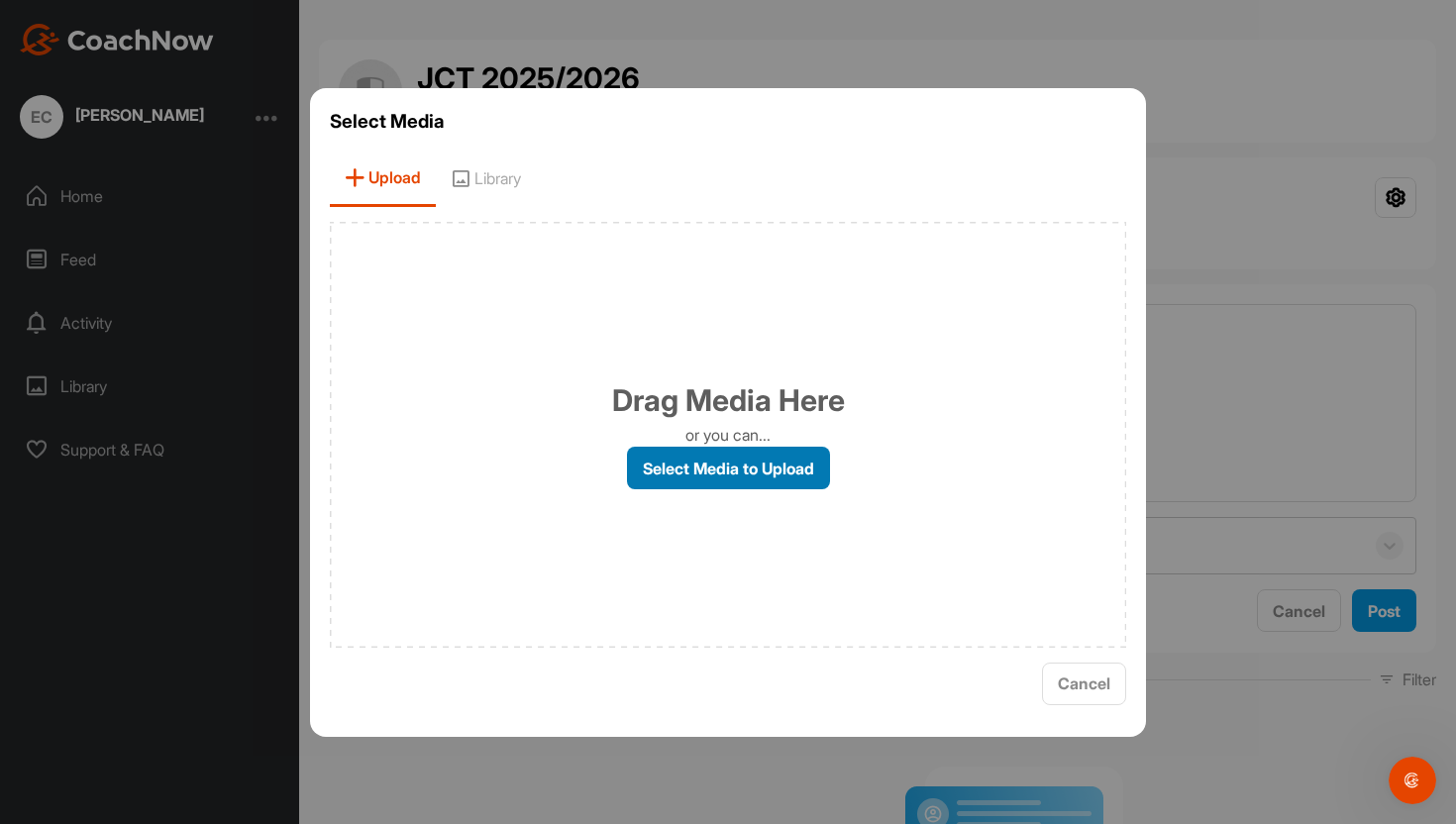 click on "Select Media to Upload" at bounding box center [728, 467] 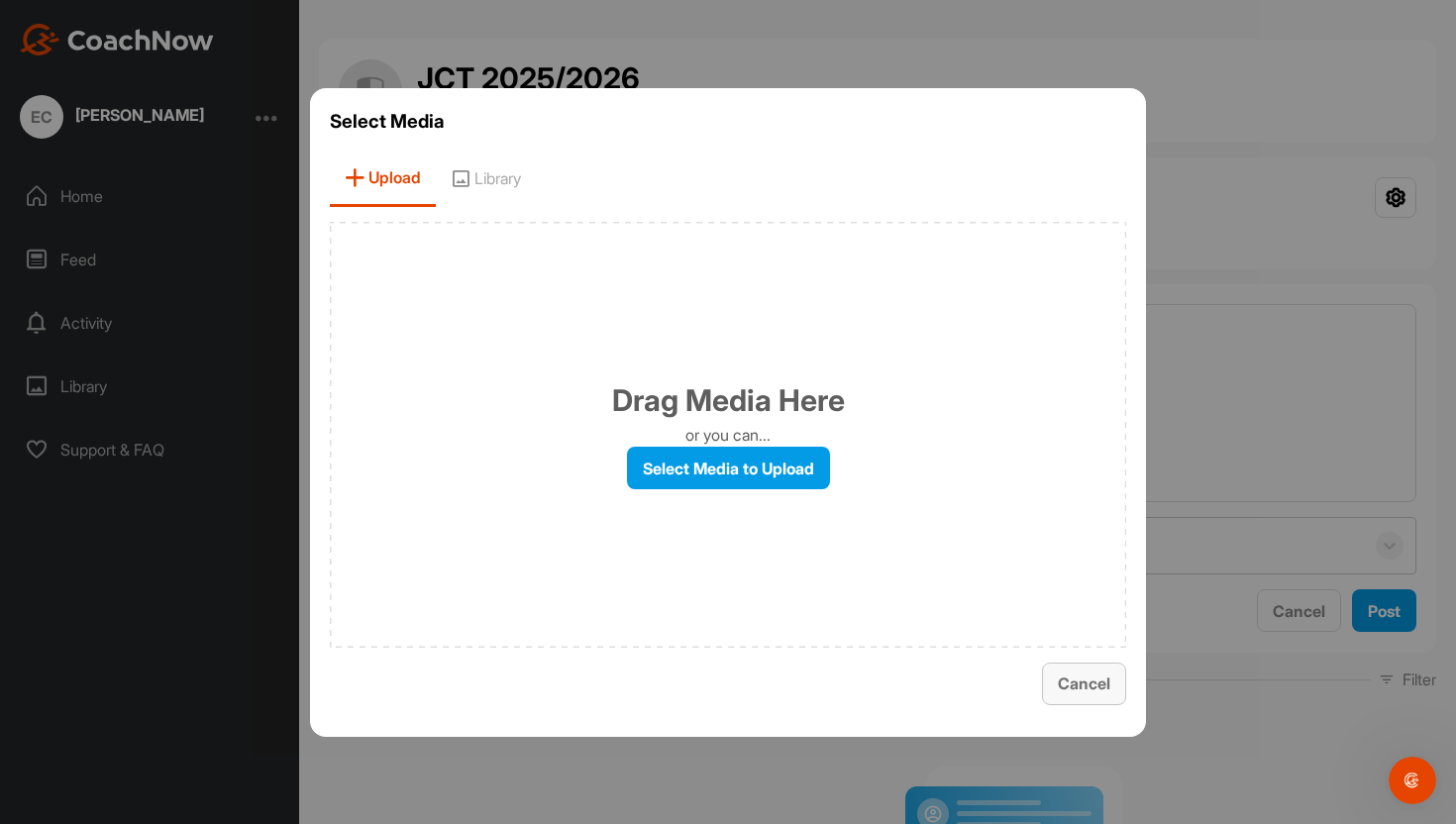 click on "Cancel" at bounding box center [1084, 683] 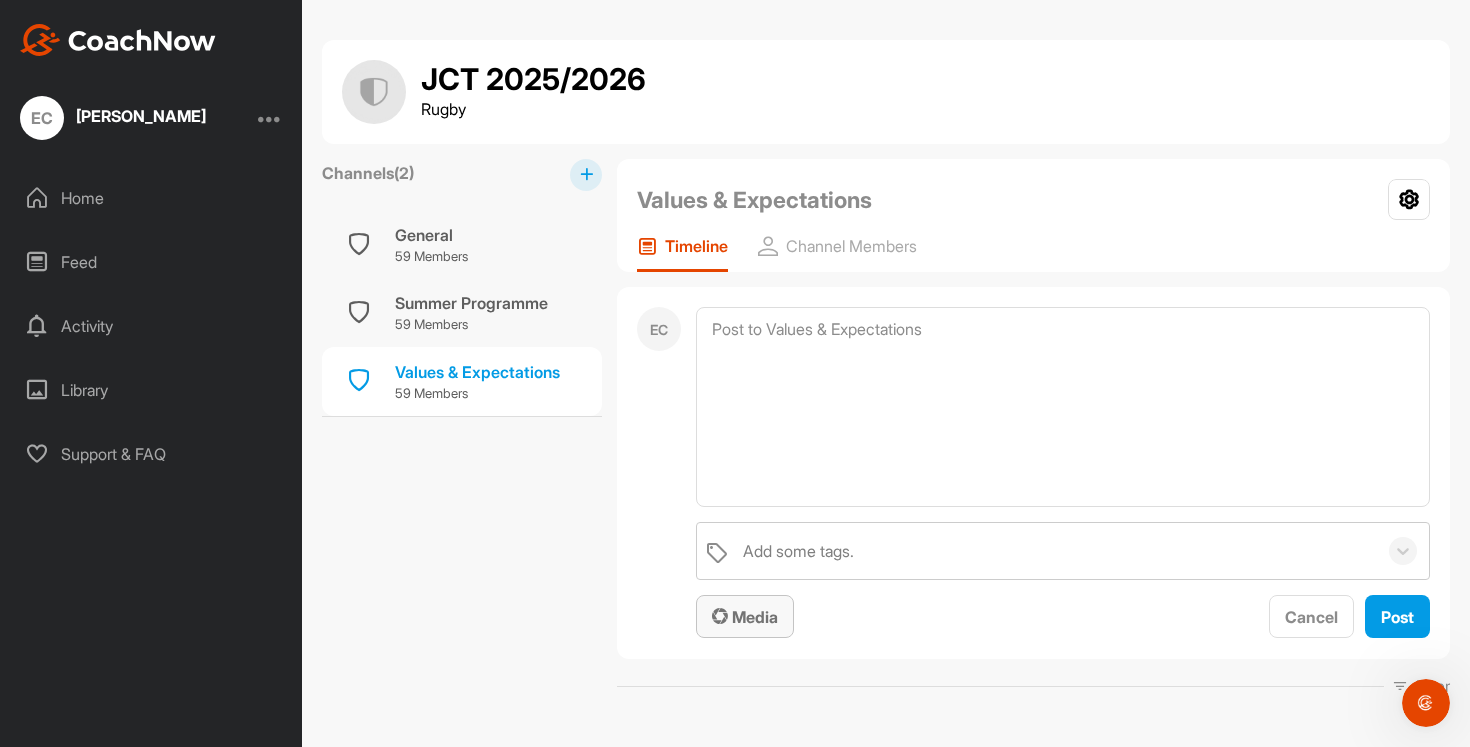 click on "Media" at bounding box center (745, 617) 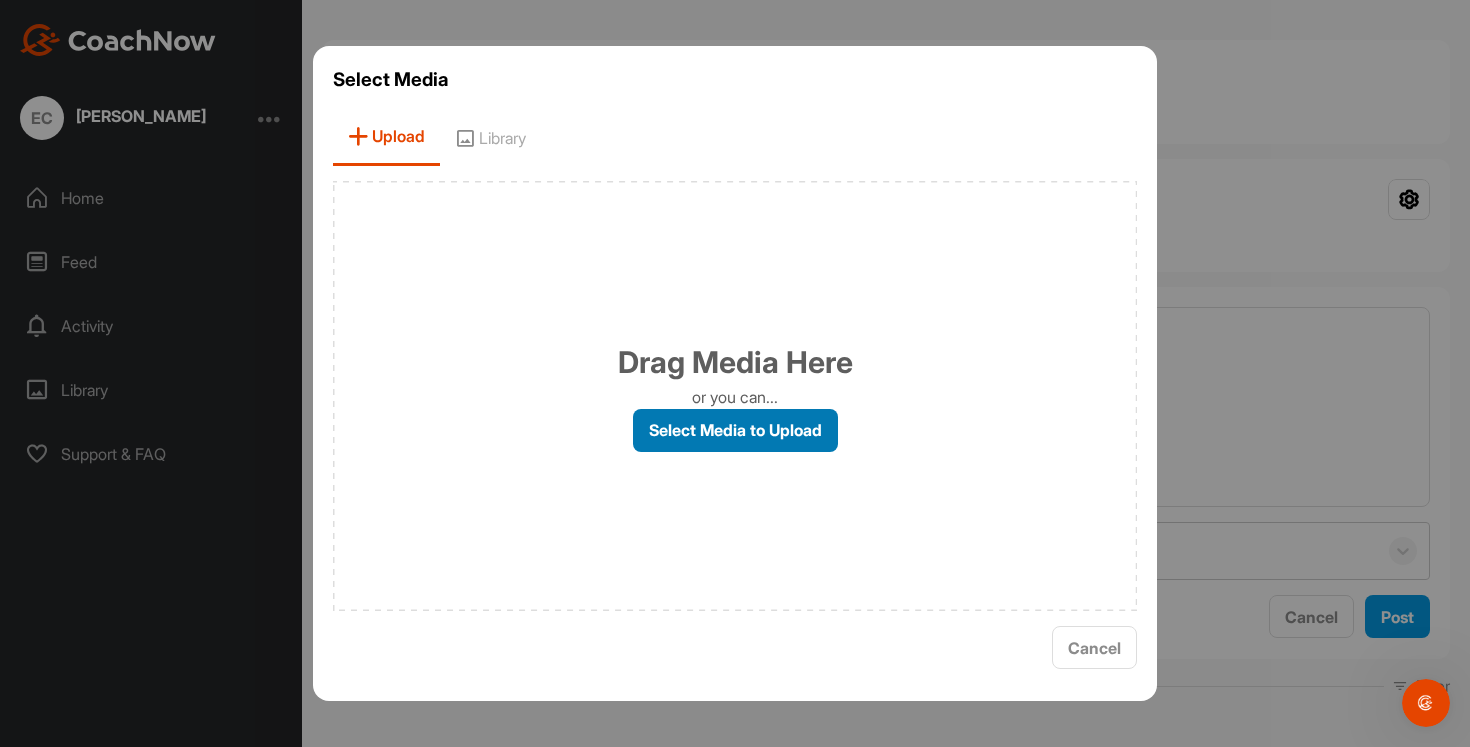 click on "Select Media to Upload" at bounding box center (735, 430) 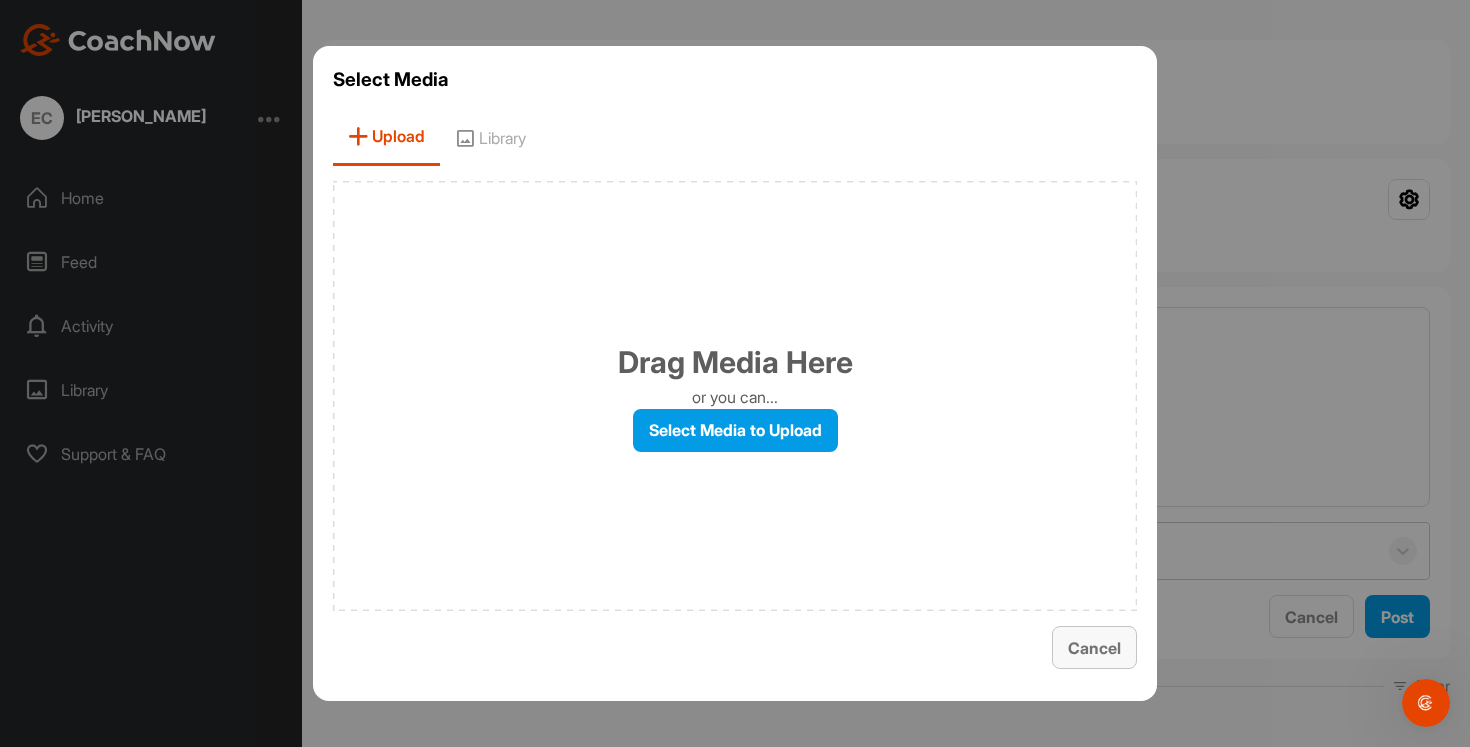 click on "Cancel" at bounding box center (1094, 648) 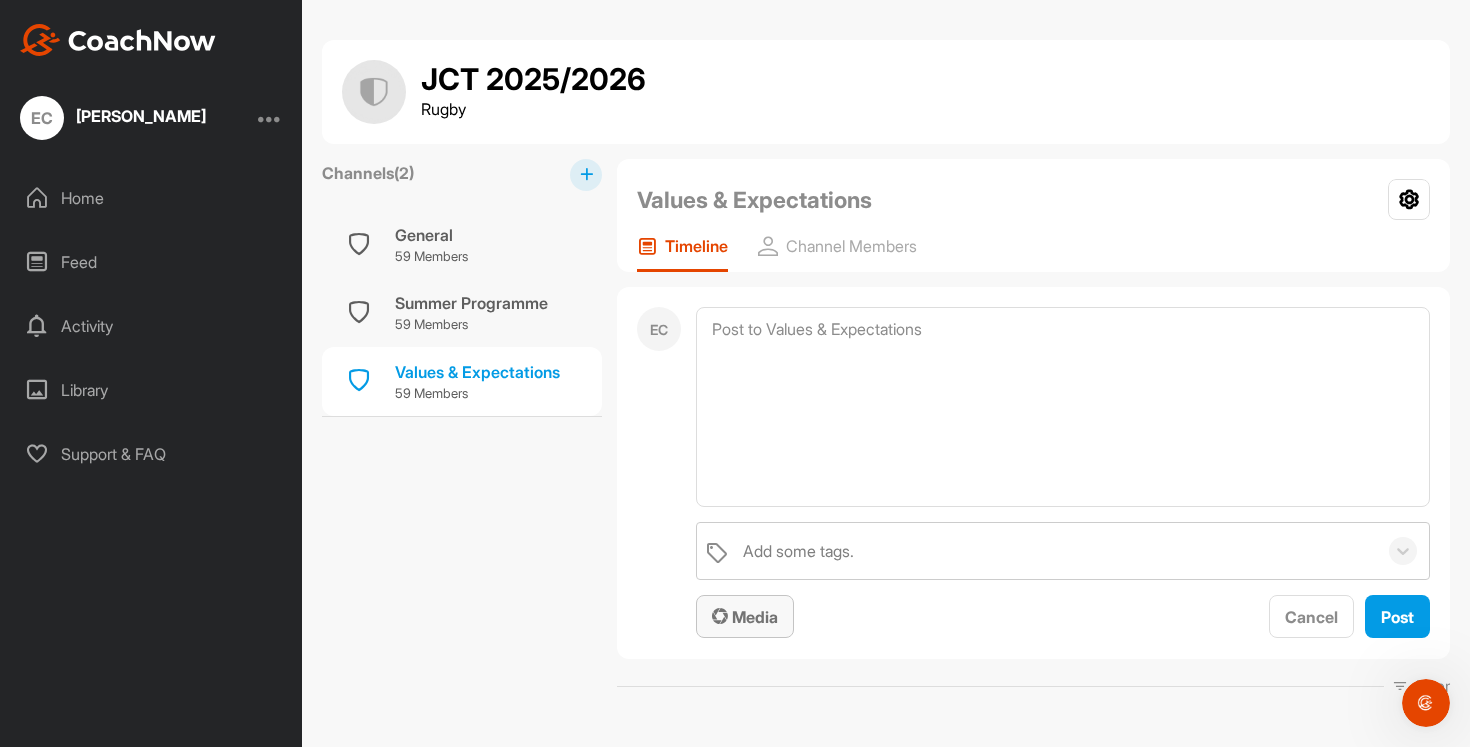 click on "Media" at bounding box center (745, 617) 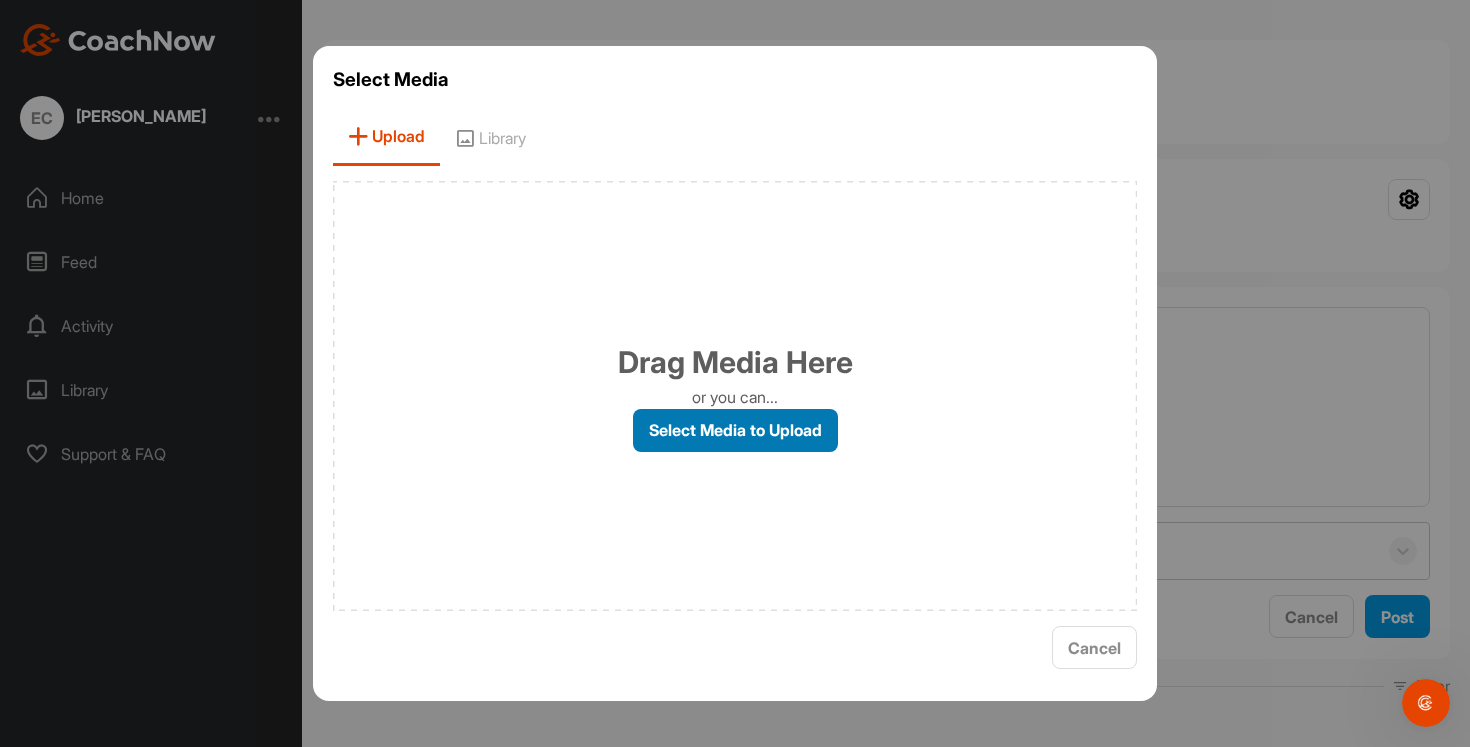 click on "Select Media to Upload" at bounding box center [735, 430] 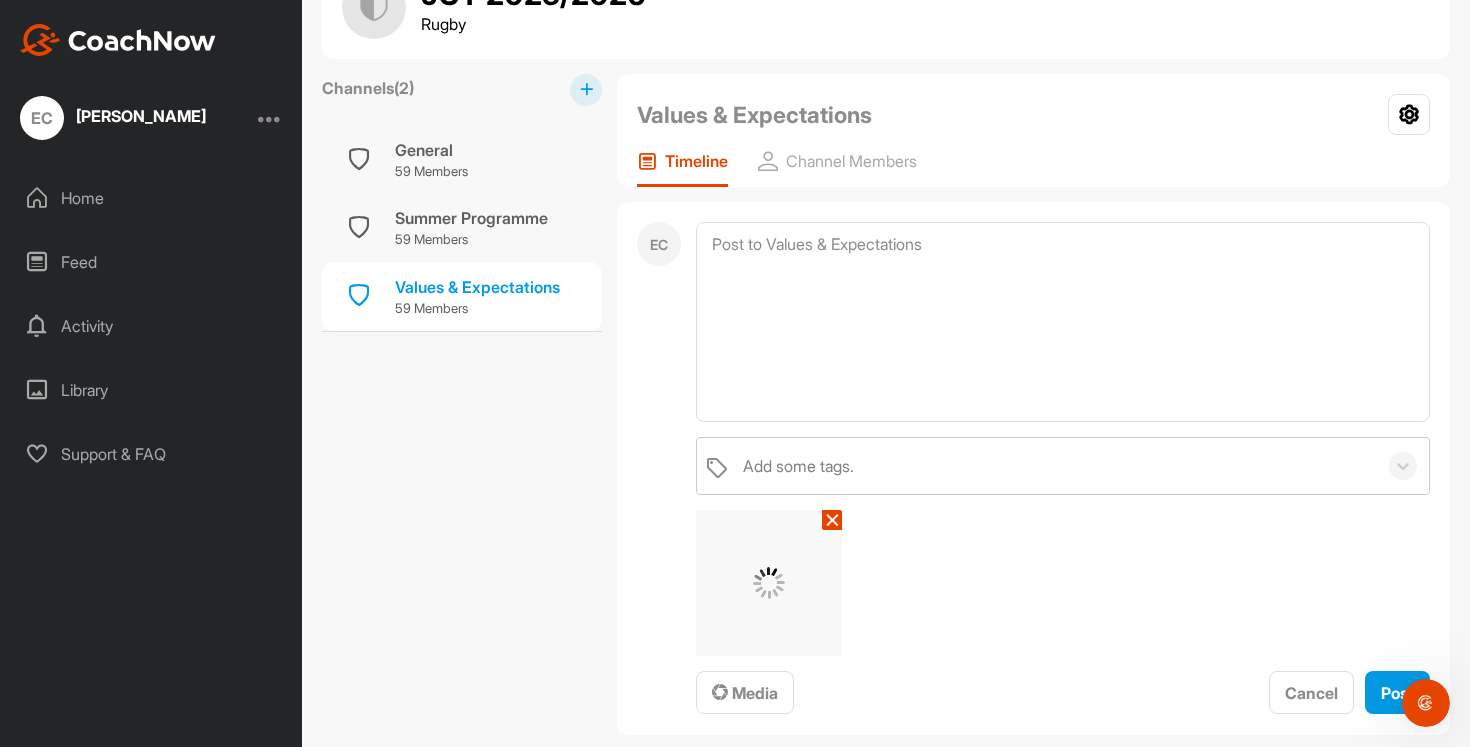 scroll, scrollTop: 86, scrollLeft: 0, axis: vertical 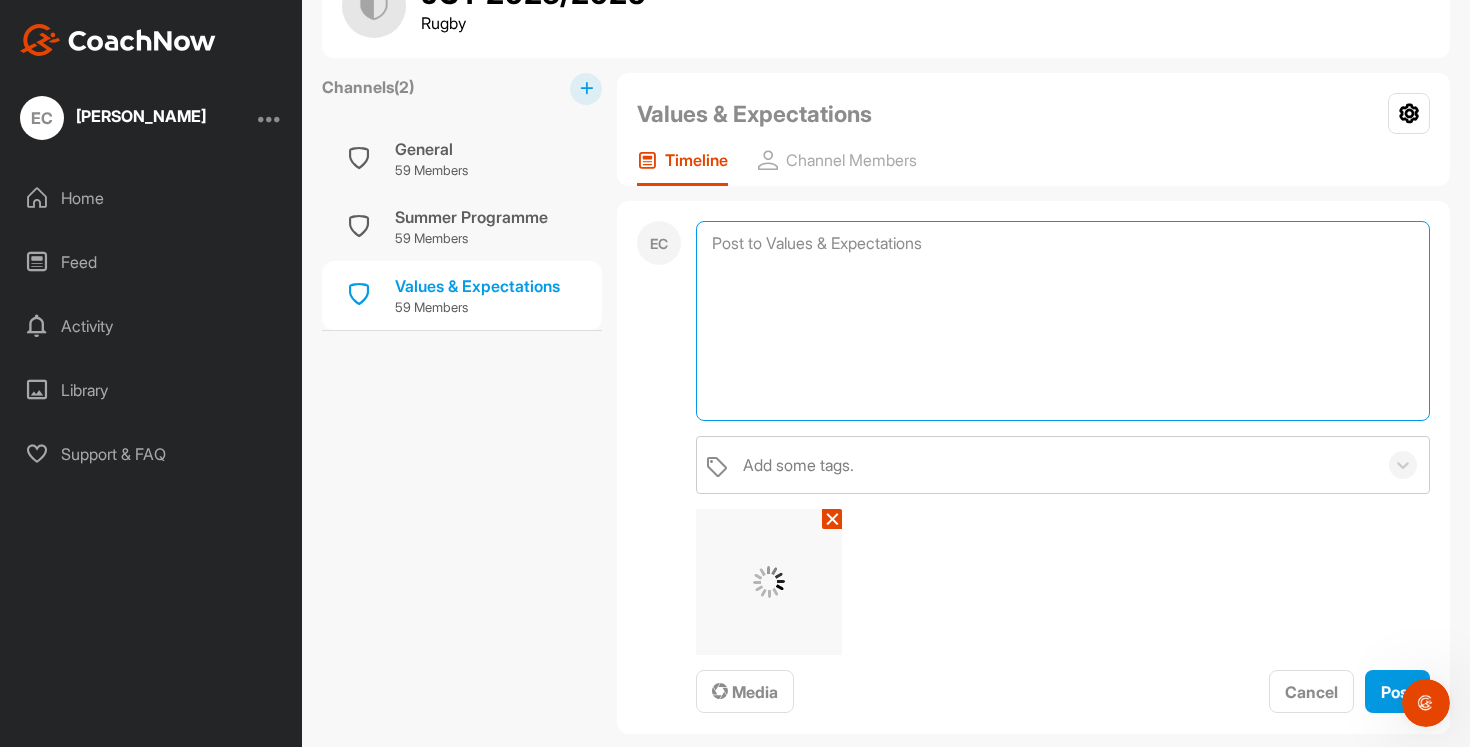 click at bounding box center [1063, 321] 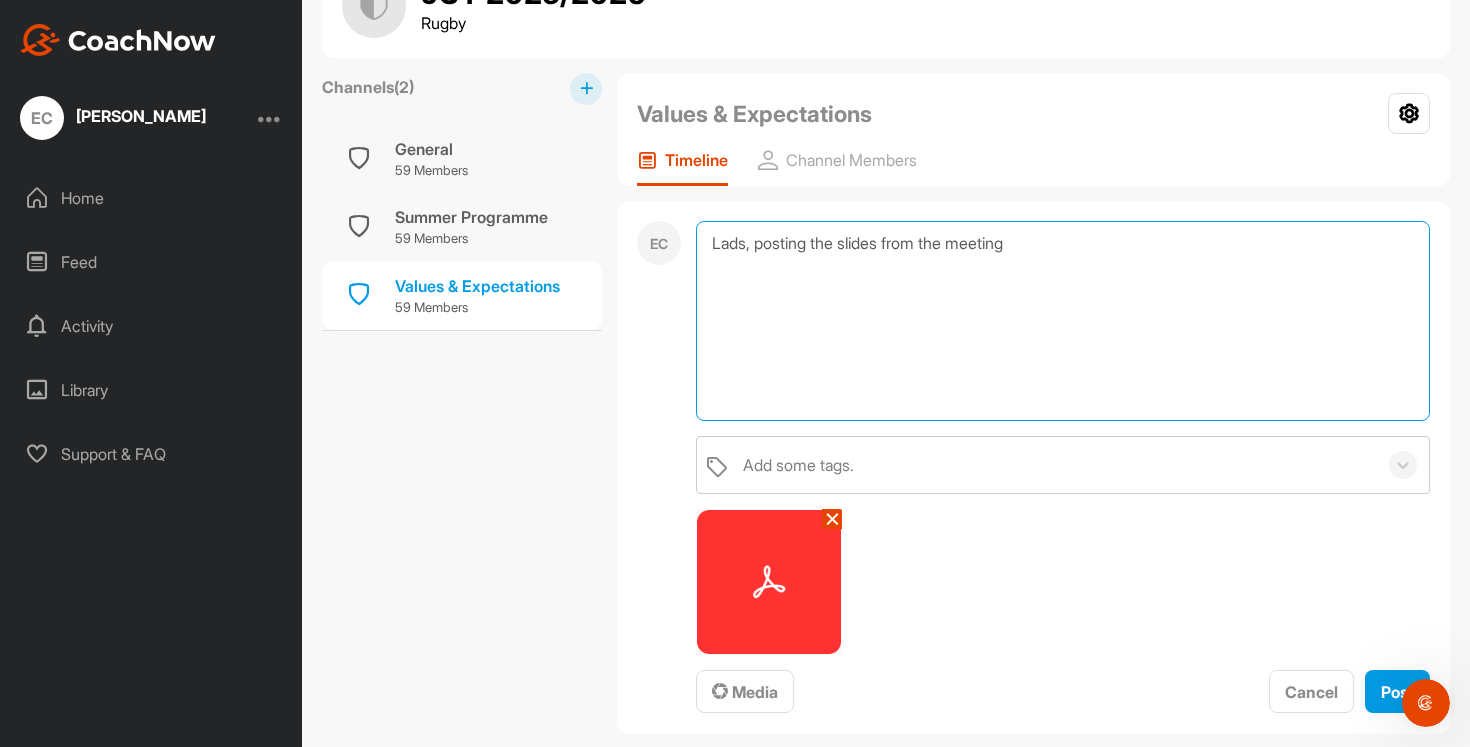 type on "Lads, posting the slides from the meeting" 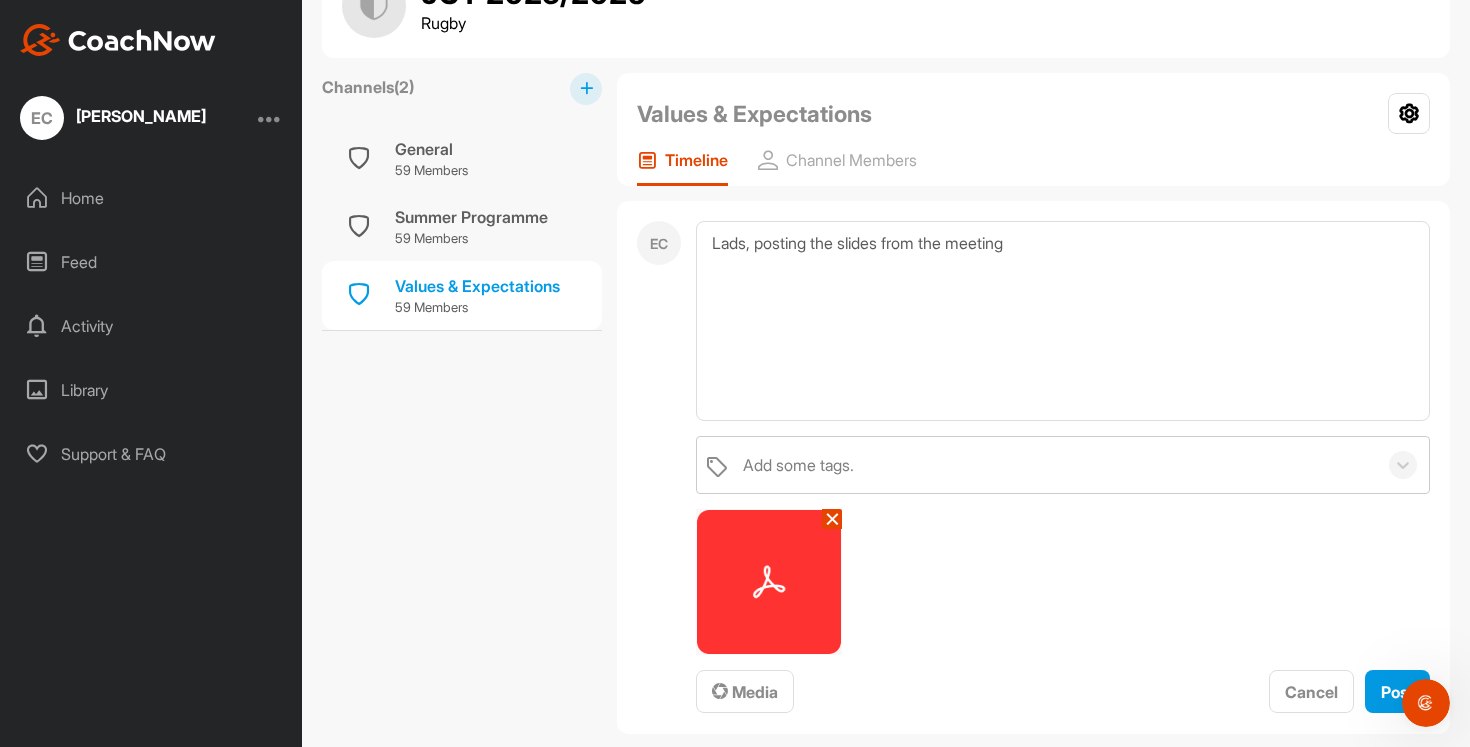 click at bounding box center [769, 582] 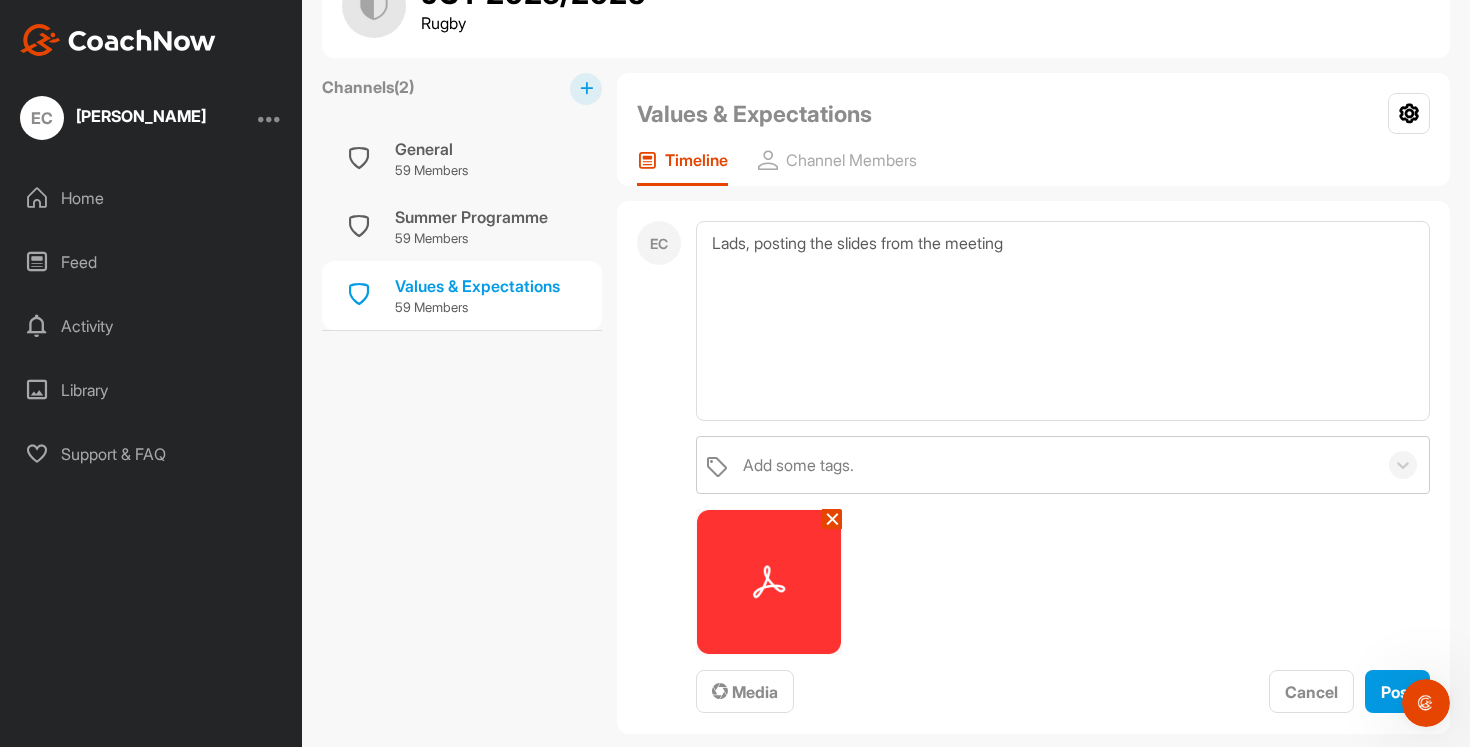 click at bounding box center (769, 582) 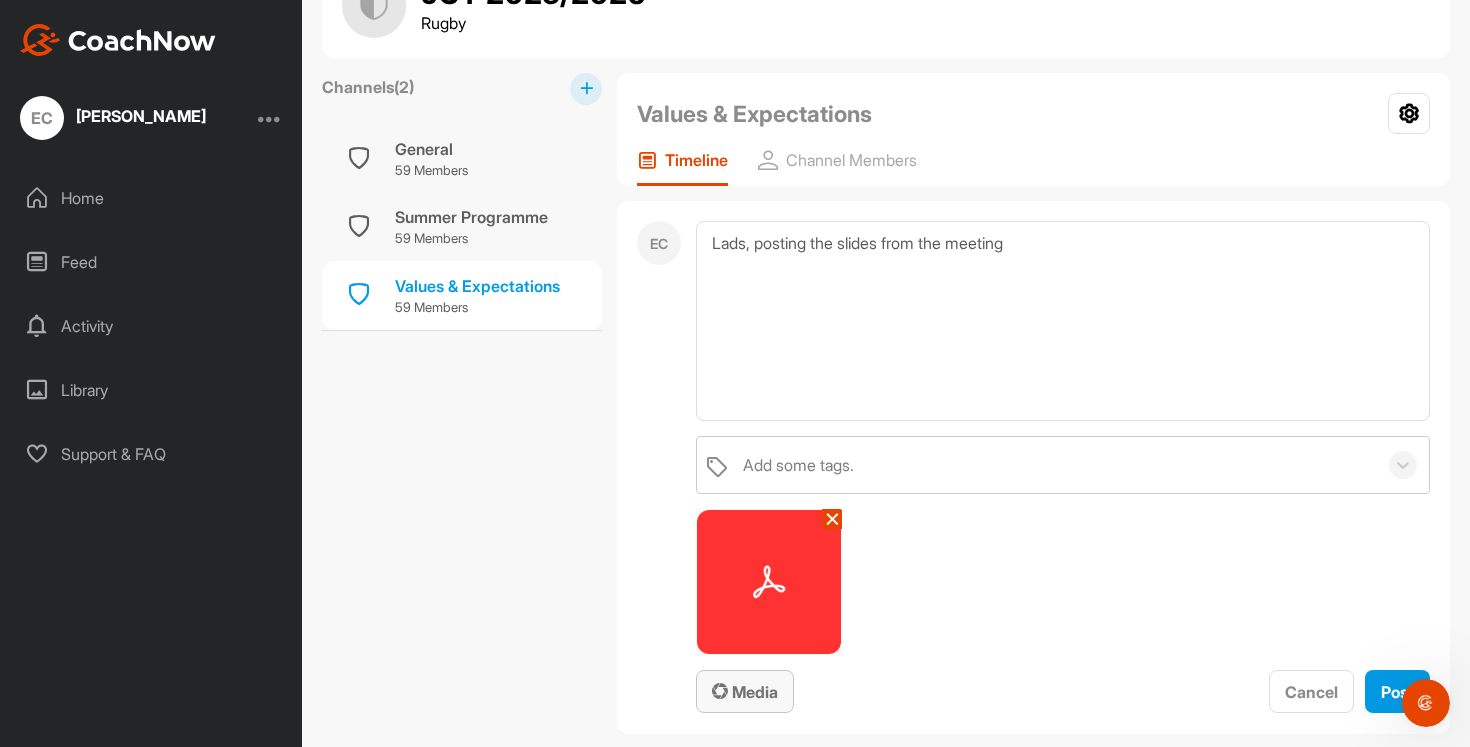 click on "Media" at bounding box center [745, 692] 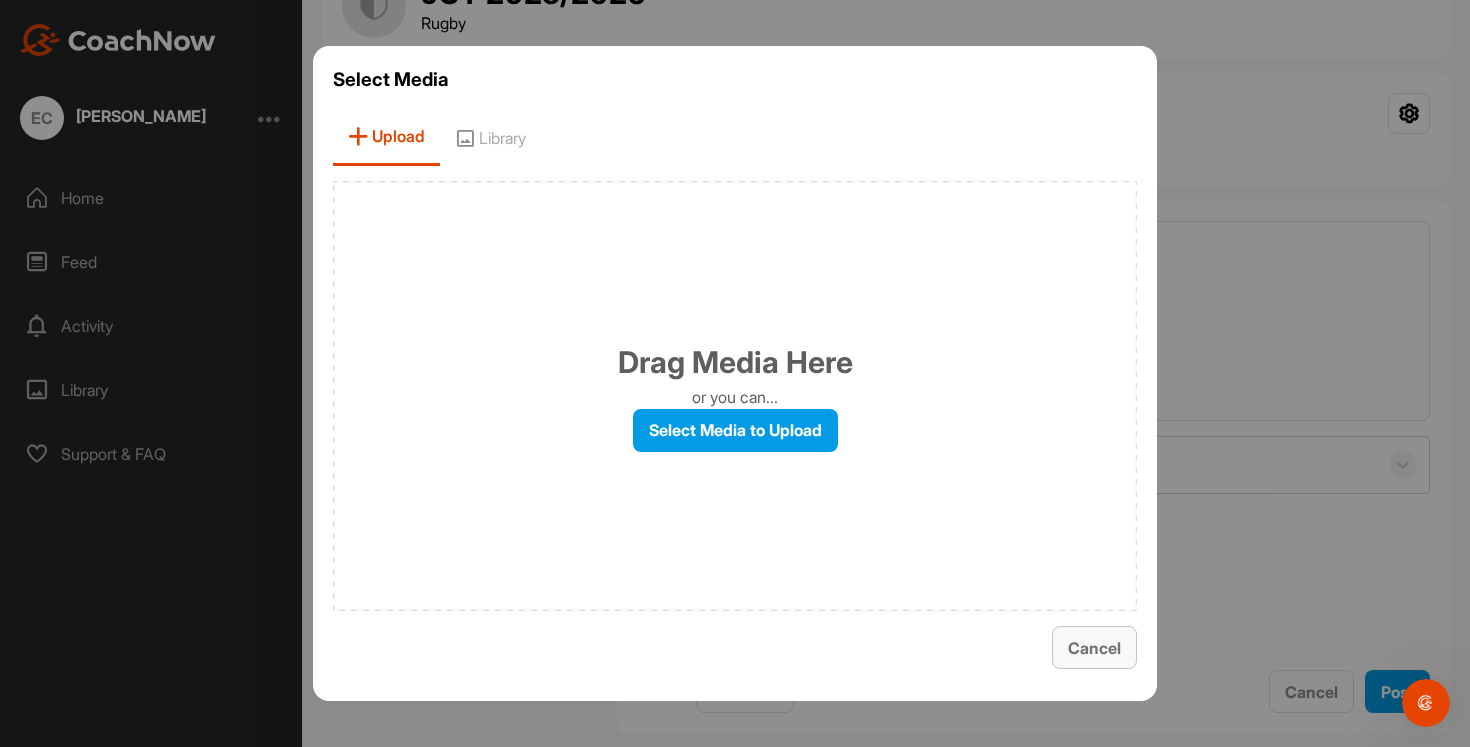 click on "Cancel" at bounding box center [1094, 648] 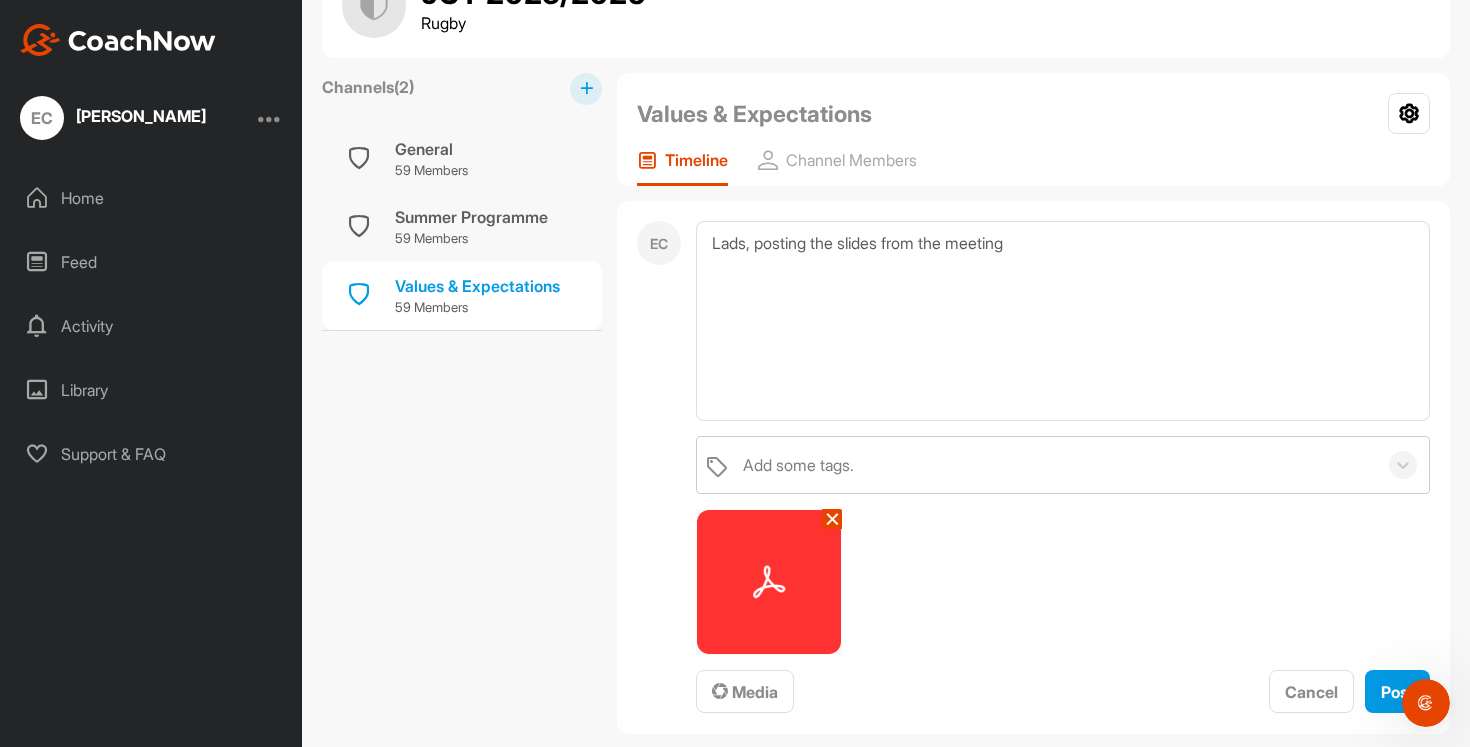 click on "✕" at bounding box center (832, 519) 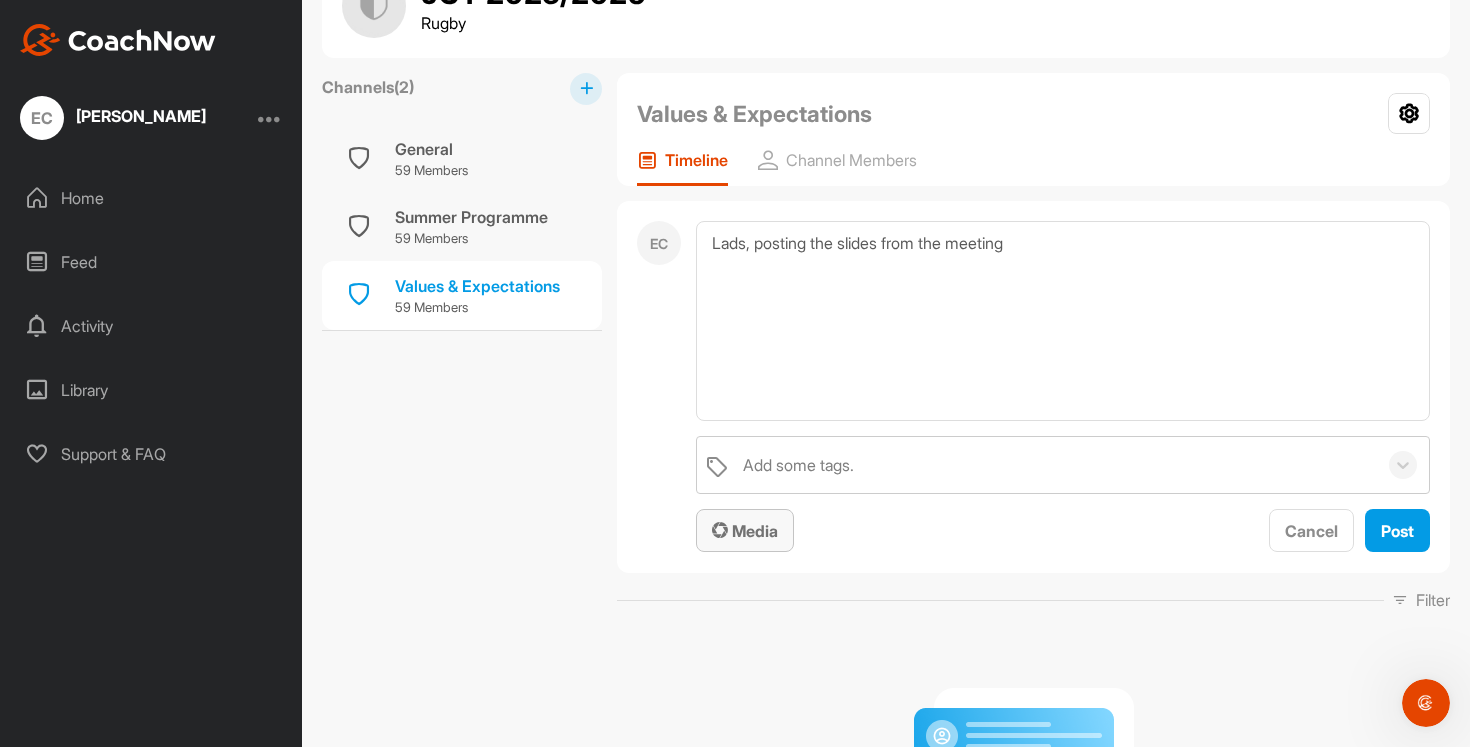 click on "Media" at bounding box center [745, 531] 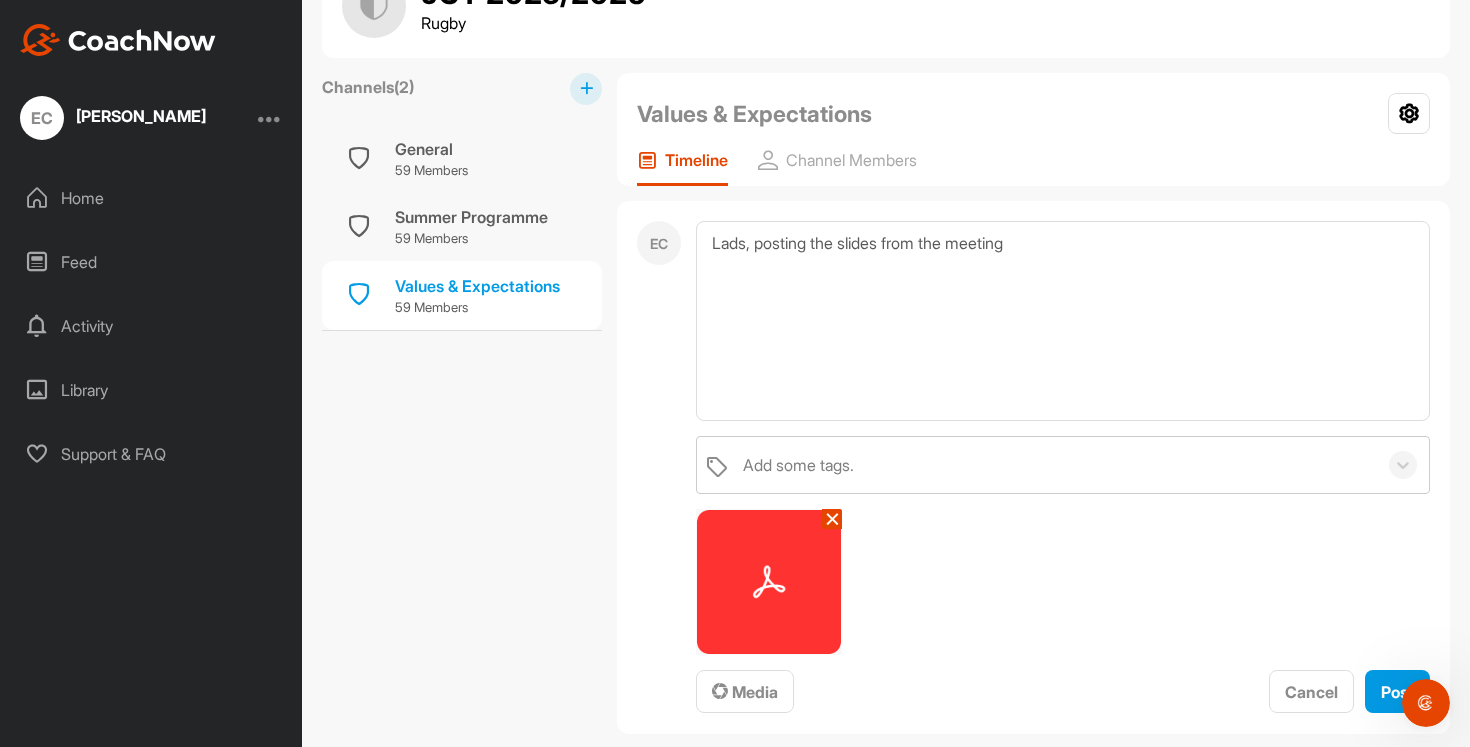 click at bounding box center (769, 582) 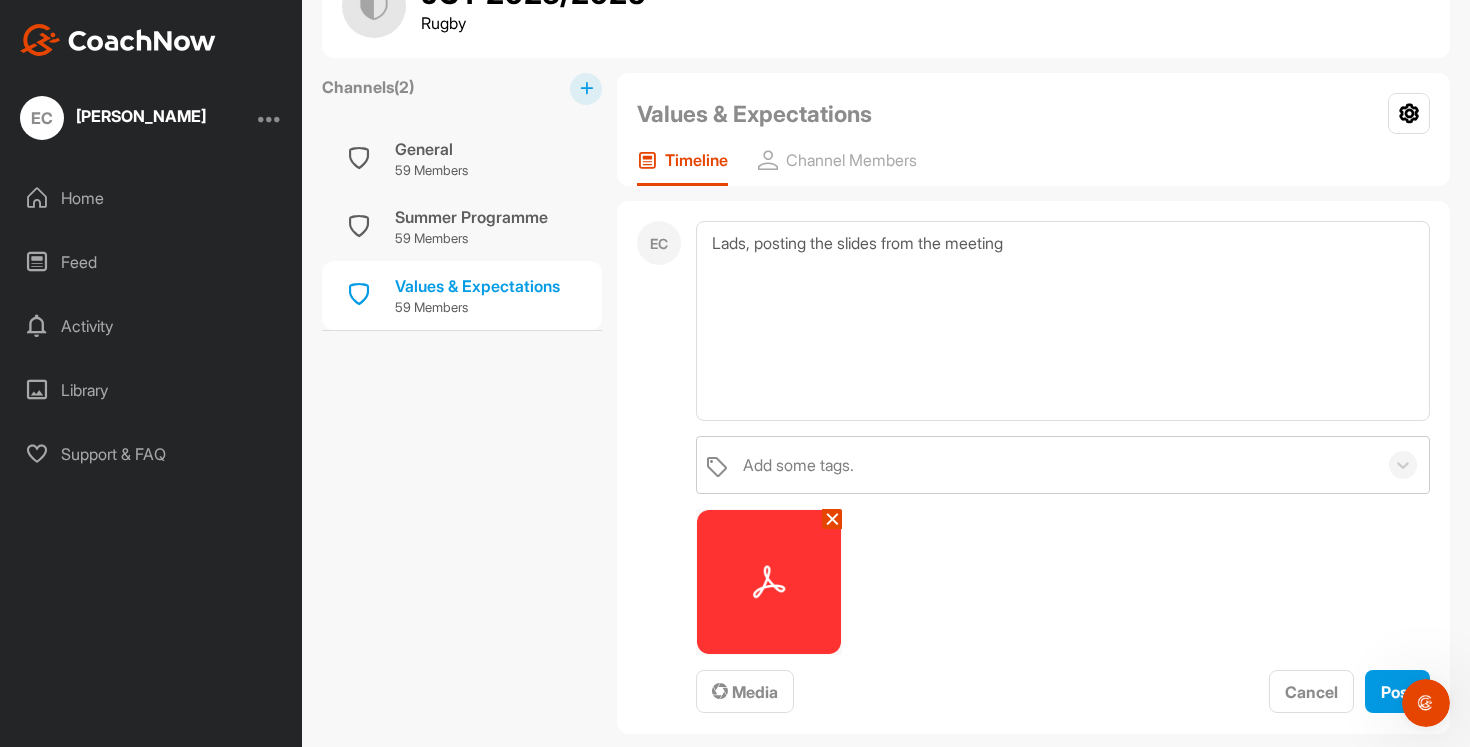 click on "✕" at bounding box center (832, 519) 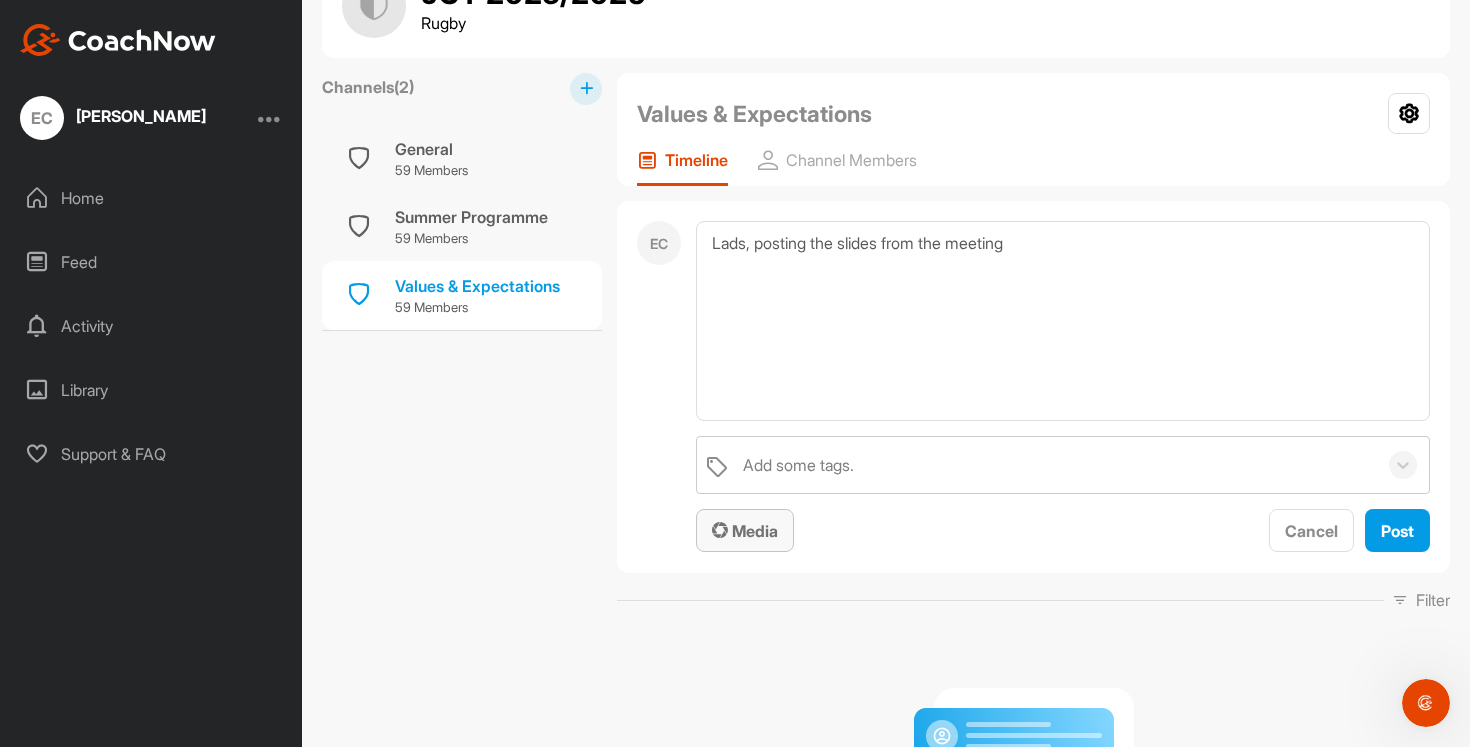 click on "Media" at bounding box center (745, 531) 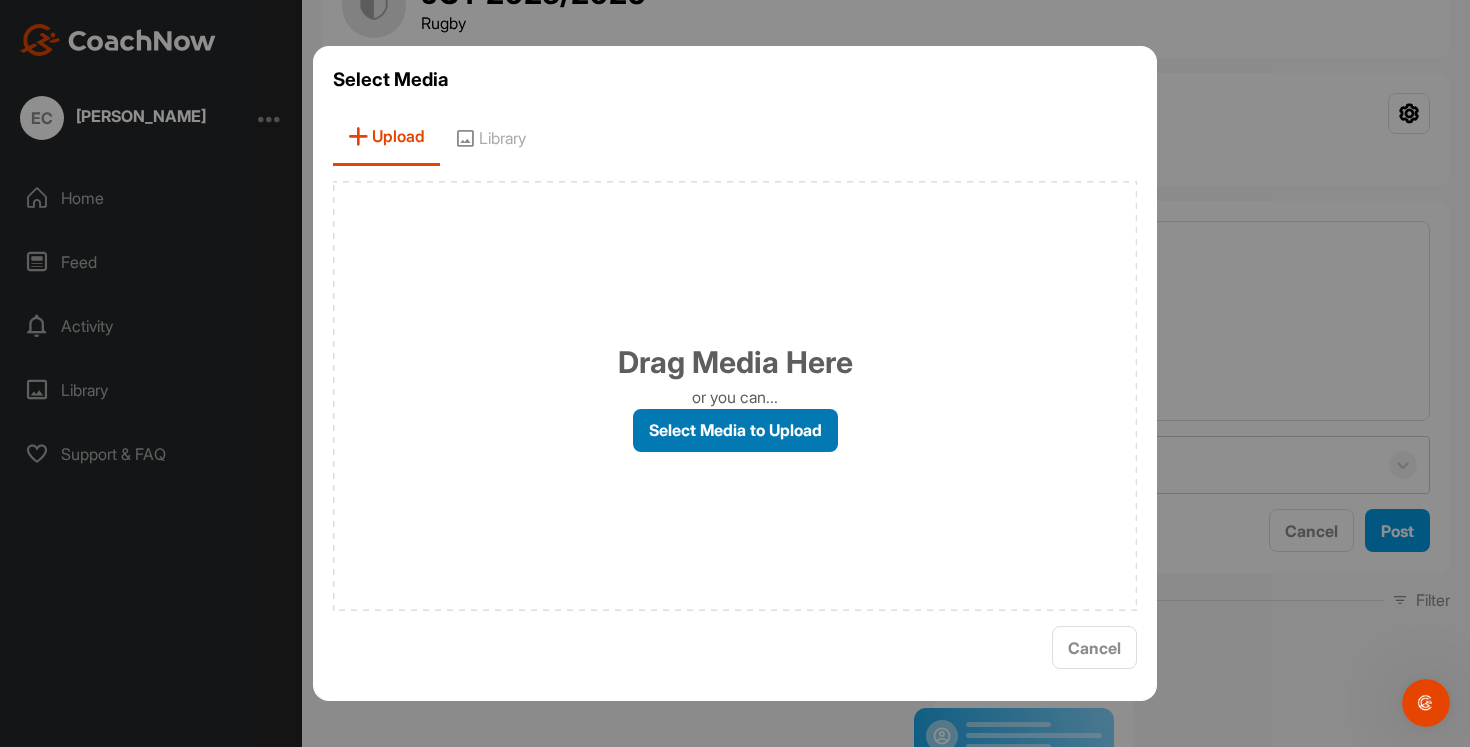 click on "Select Media to Upload" at bounding box center (735, 430) 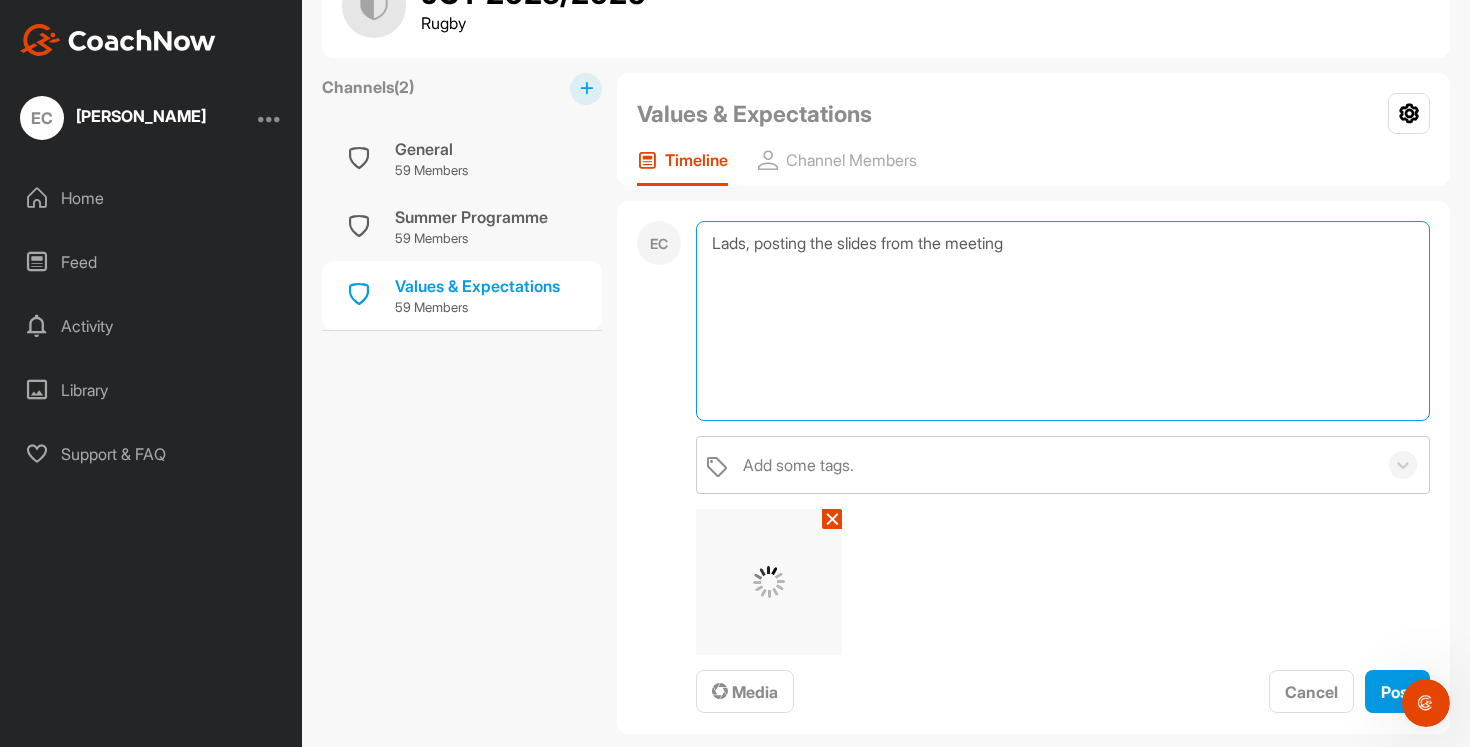 drag, startPoint x: 1040, startPoint y: 251, endPoint x: 715, endPoint y: 253, distance: 325.00616 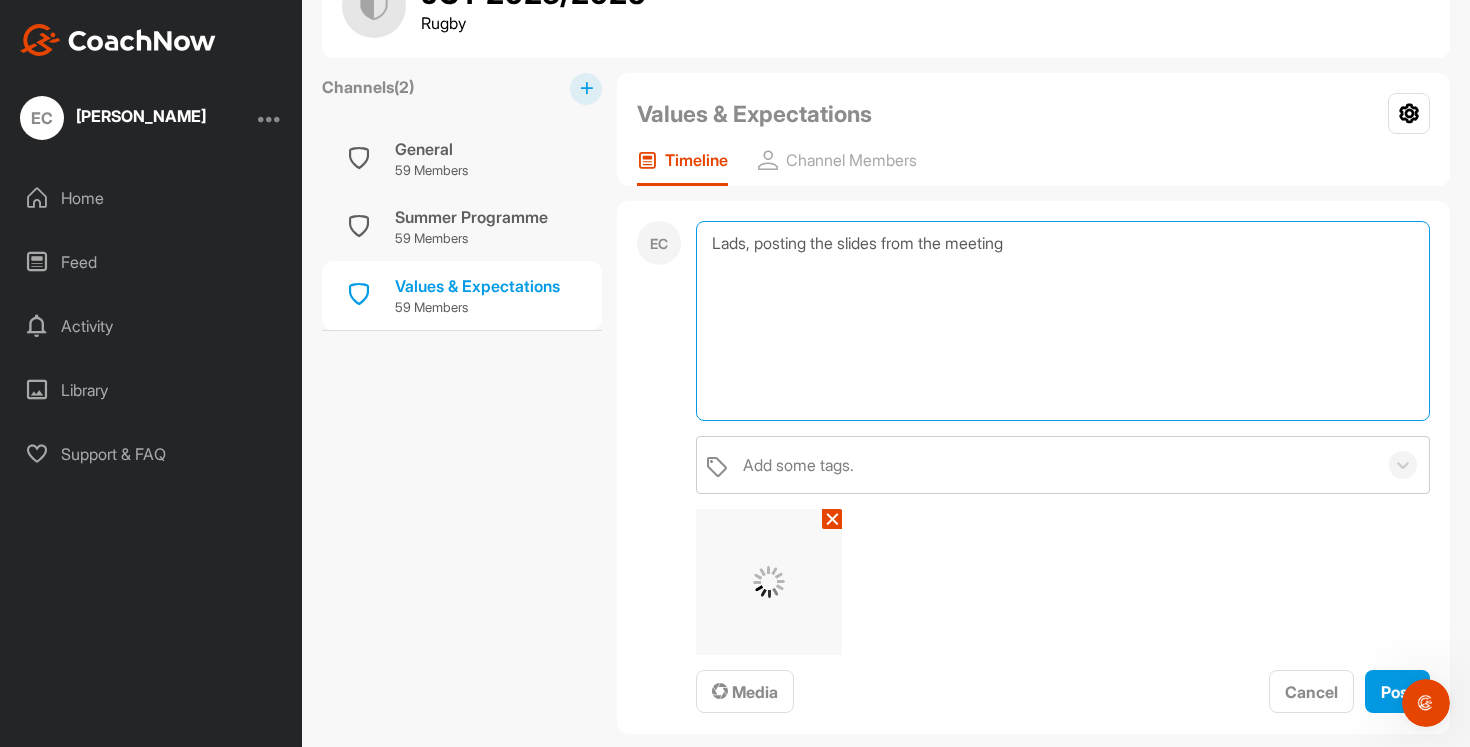 click on "Lads, posting the slides from the meeting" at bounding box center [1063, 321] 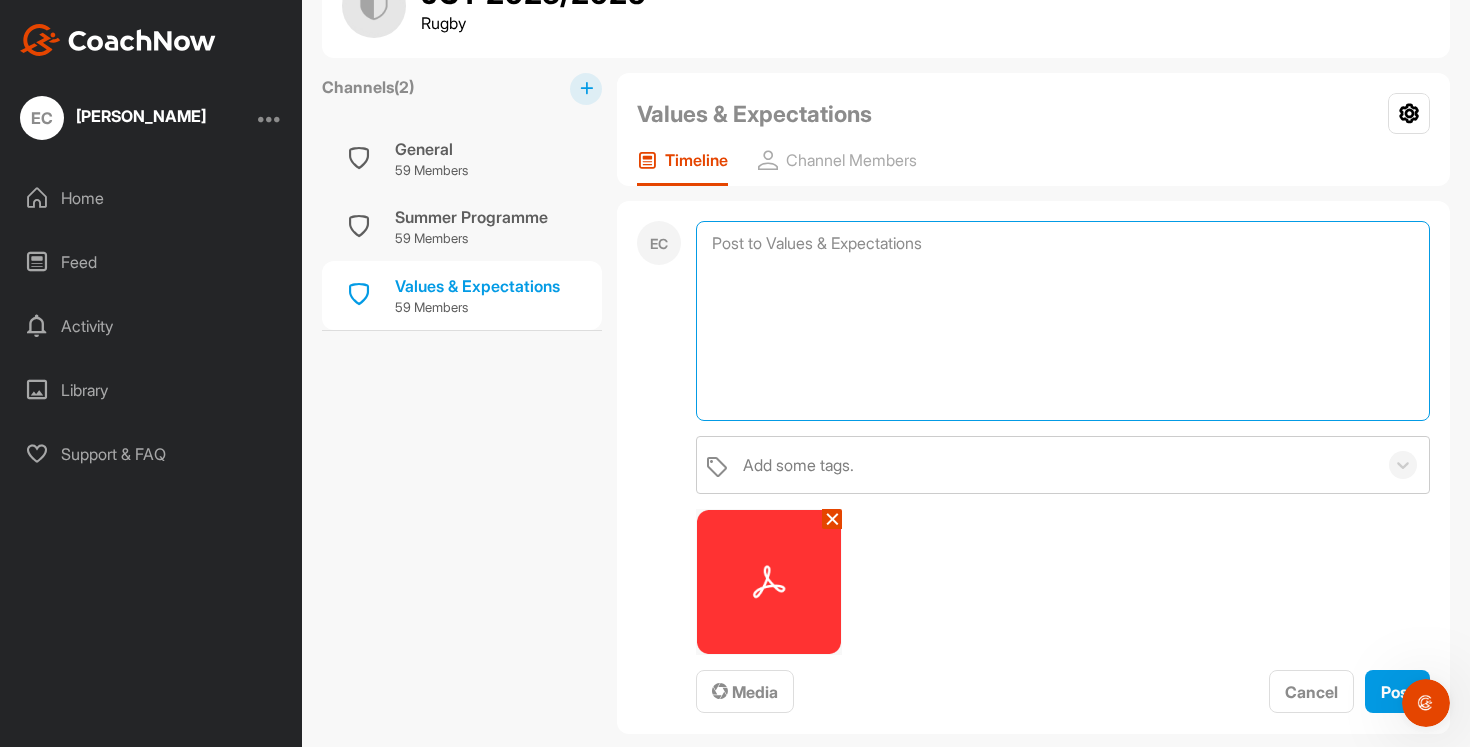 type 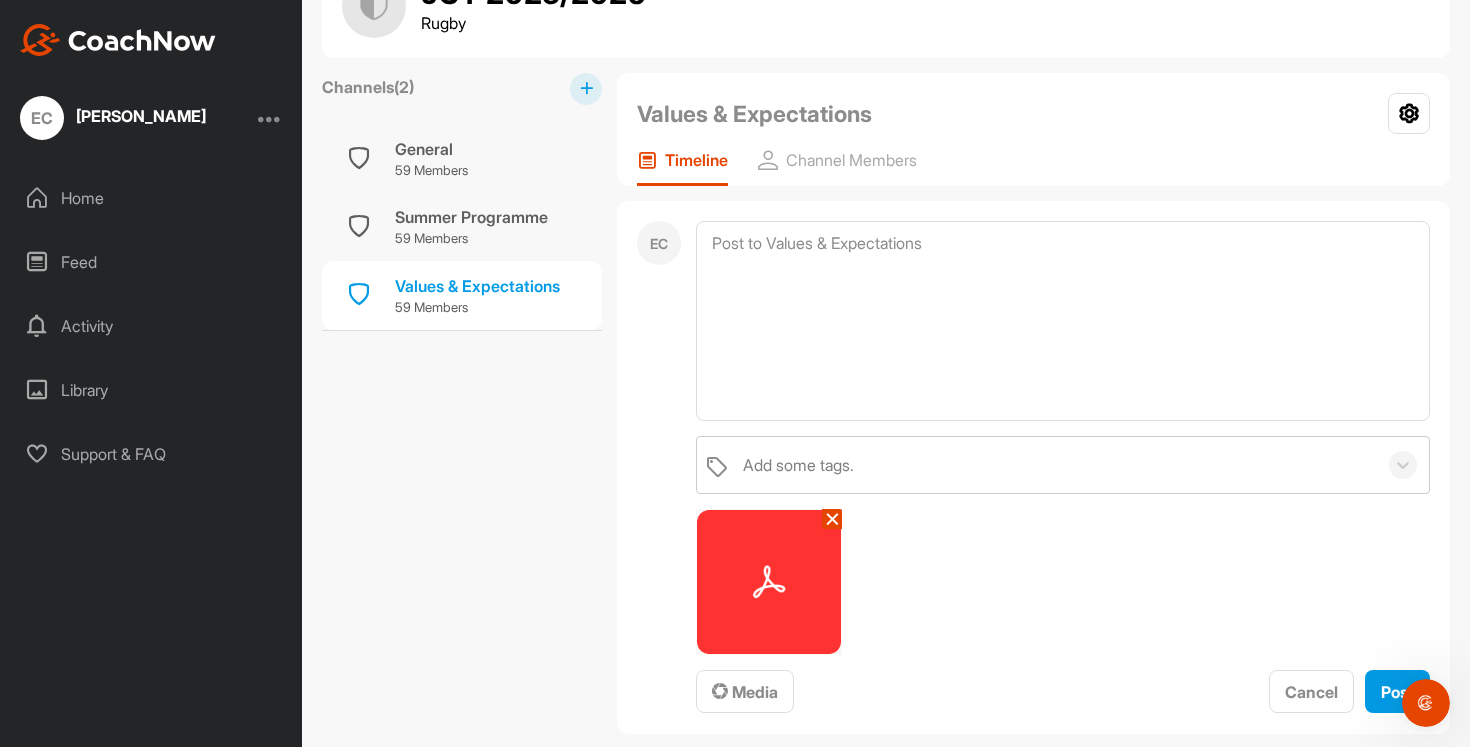 click on "Add some tags. ✕   Media   Cancel   Post" at bounding box center (1063, 575) 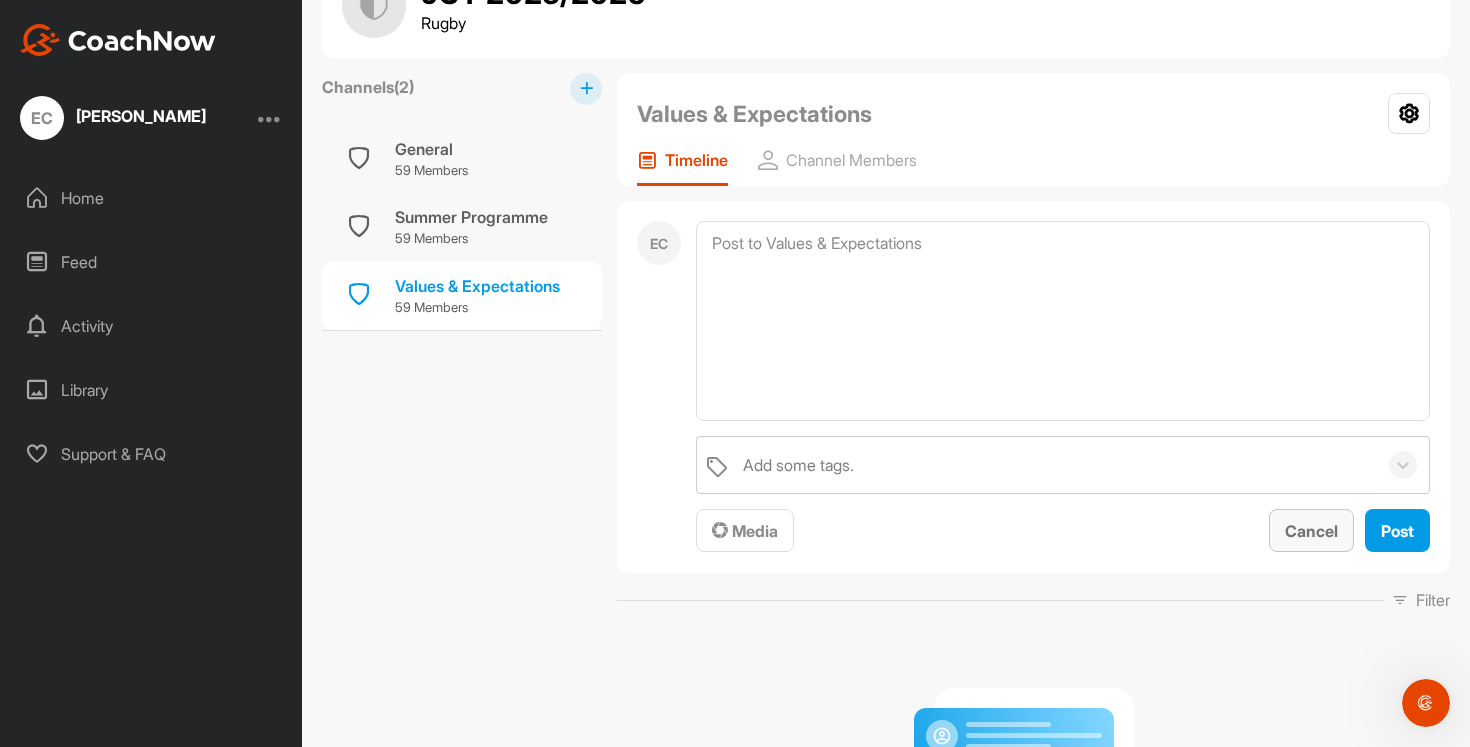 click on "Cancel" at bounding box center (1311, 531) 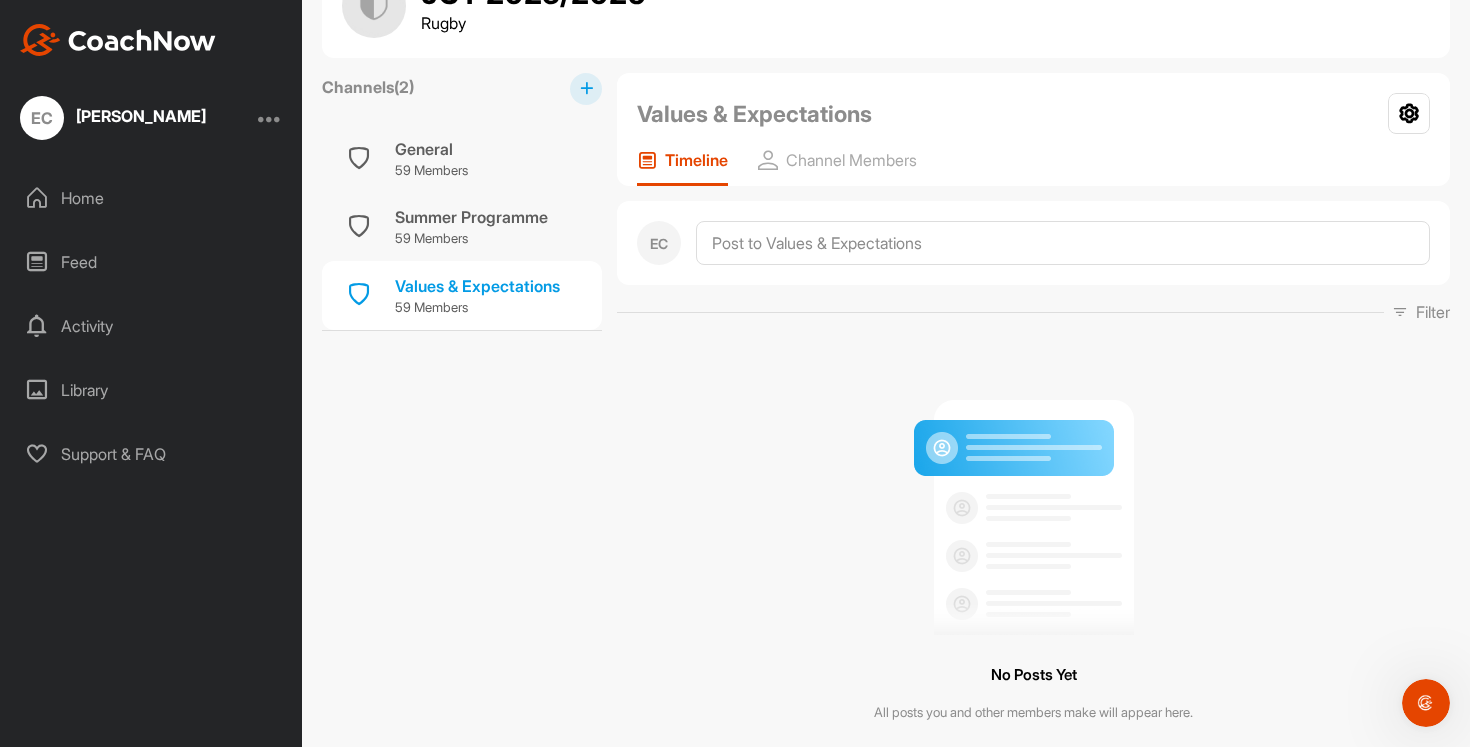 scroll, scrollTop: 153, scrollLeft: 0, axis: vertical 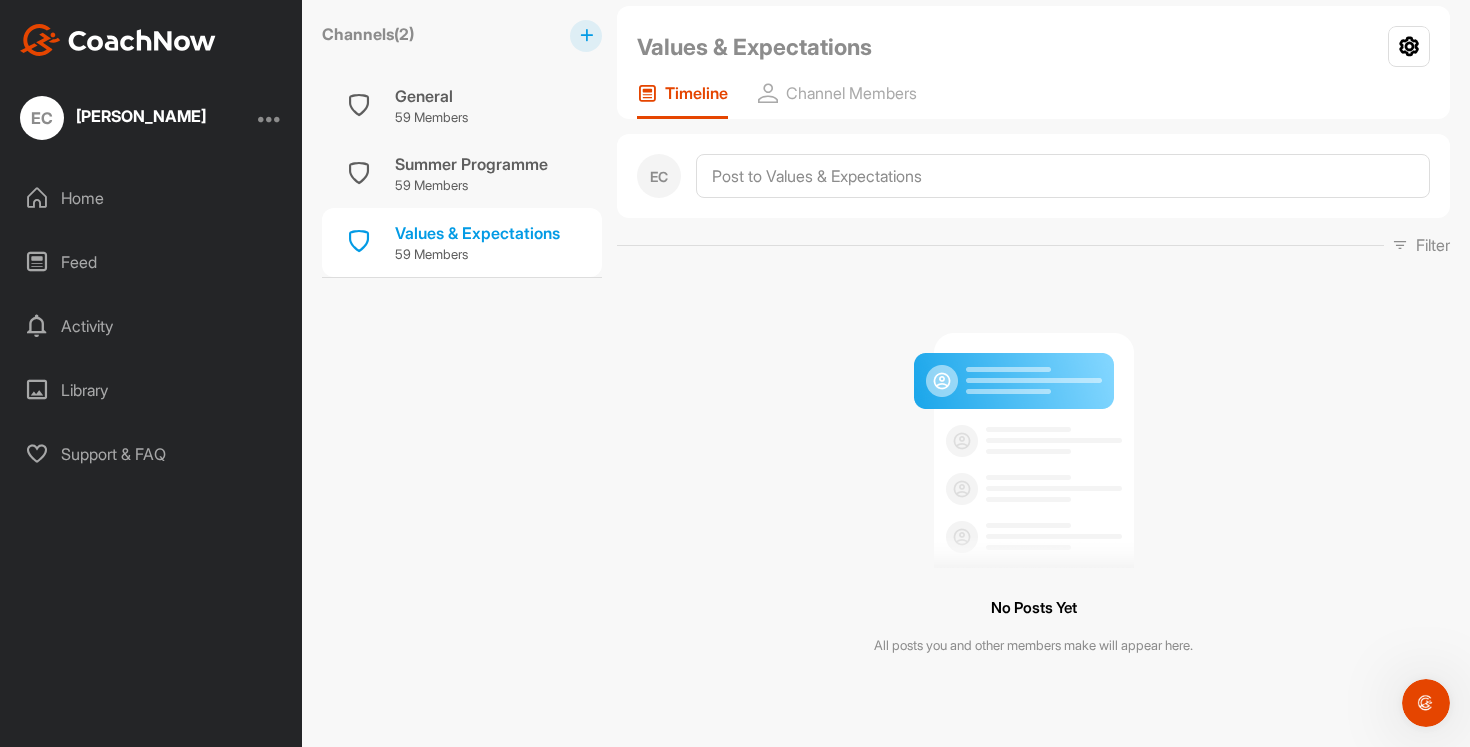 click on "Home" at bounding box center (152, 198) 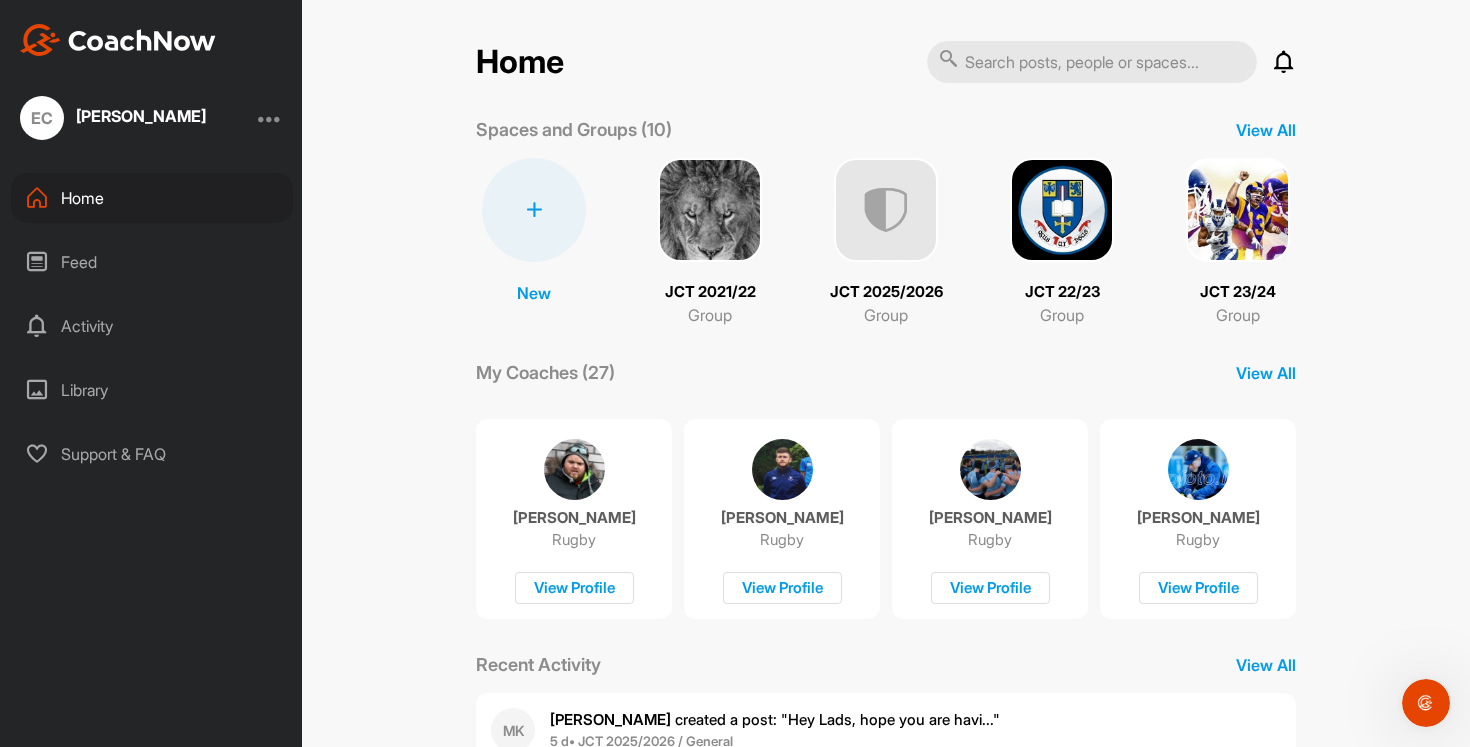 click at bounding box center [1238, 210] 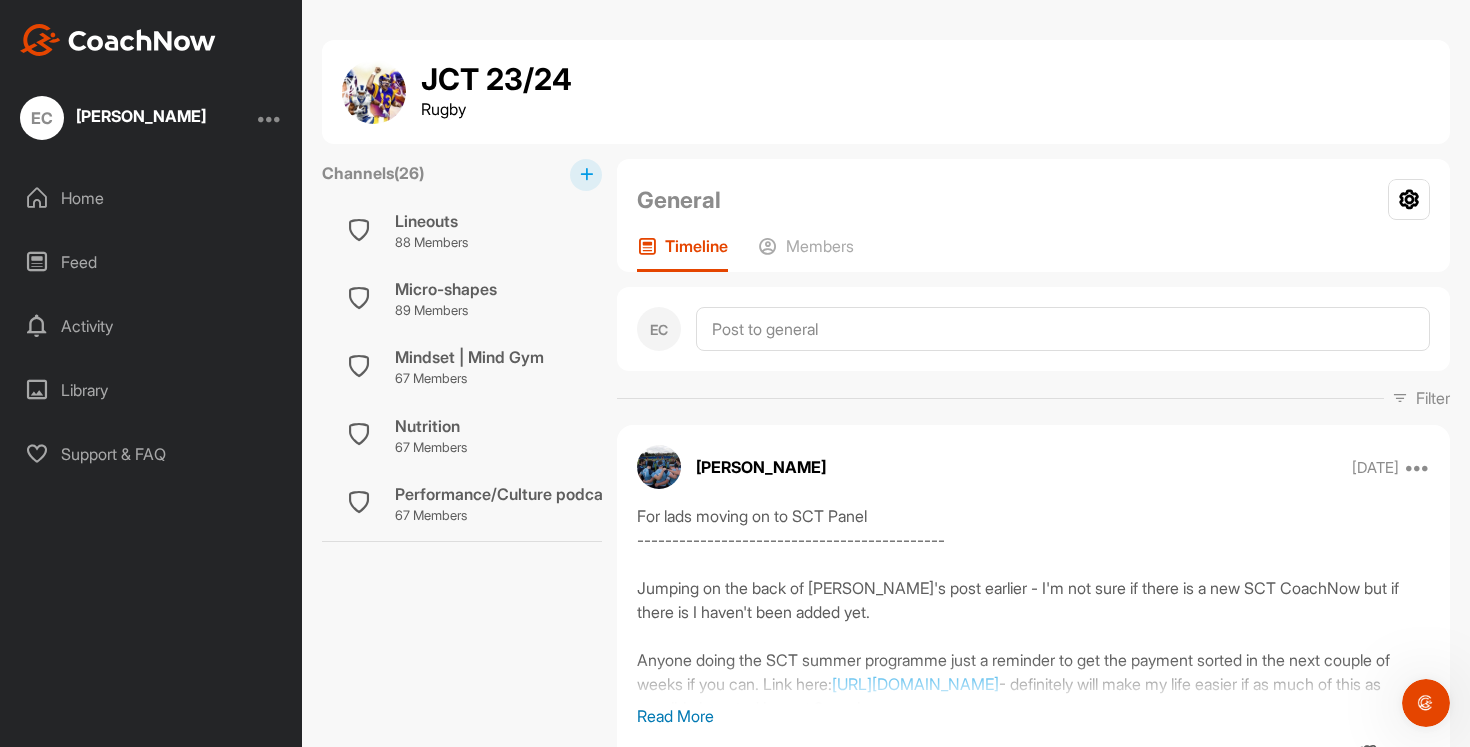 scroll, scrollTop: 1511, scrollLeft: 0, axis: vertical 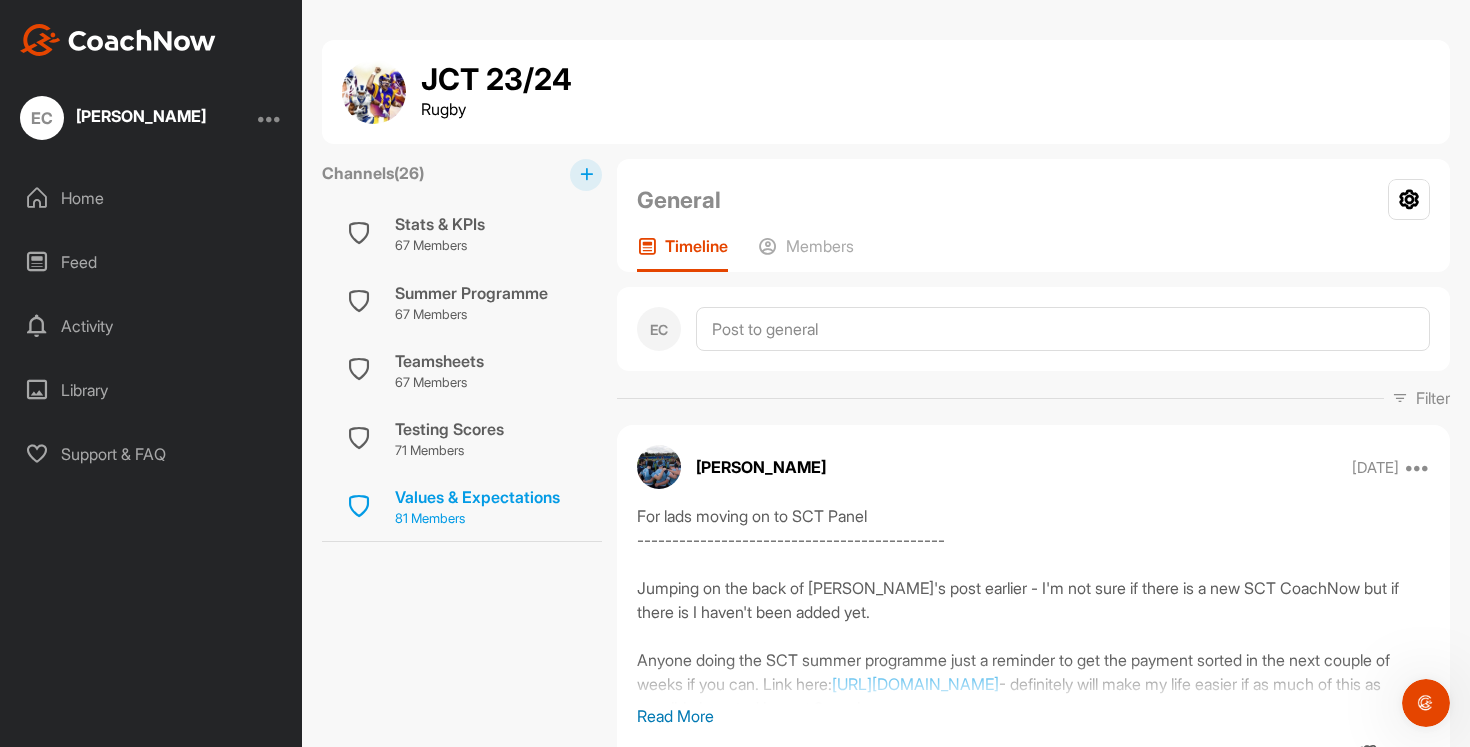 click on "Values & Expectations" at bounding box center (477, 497) 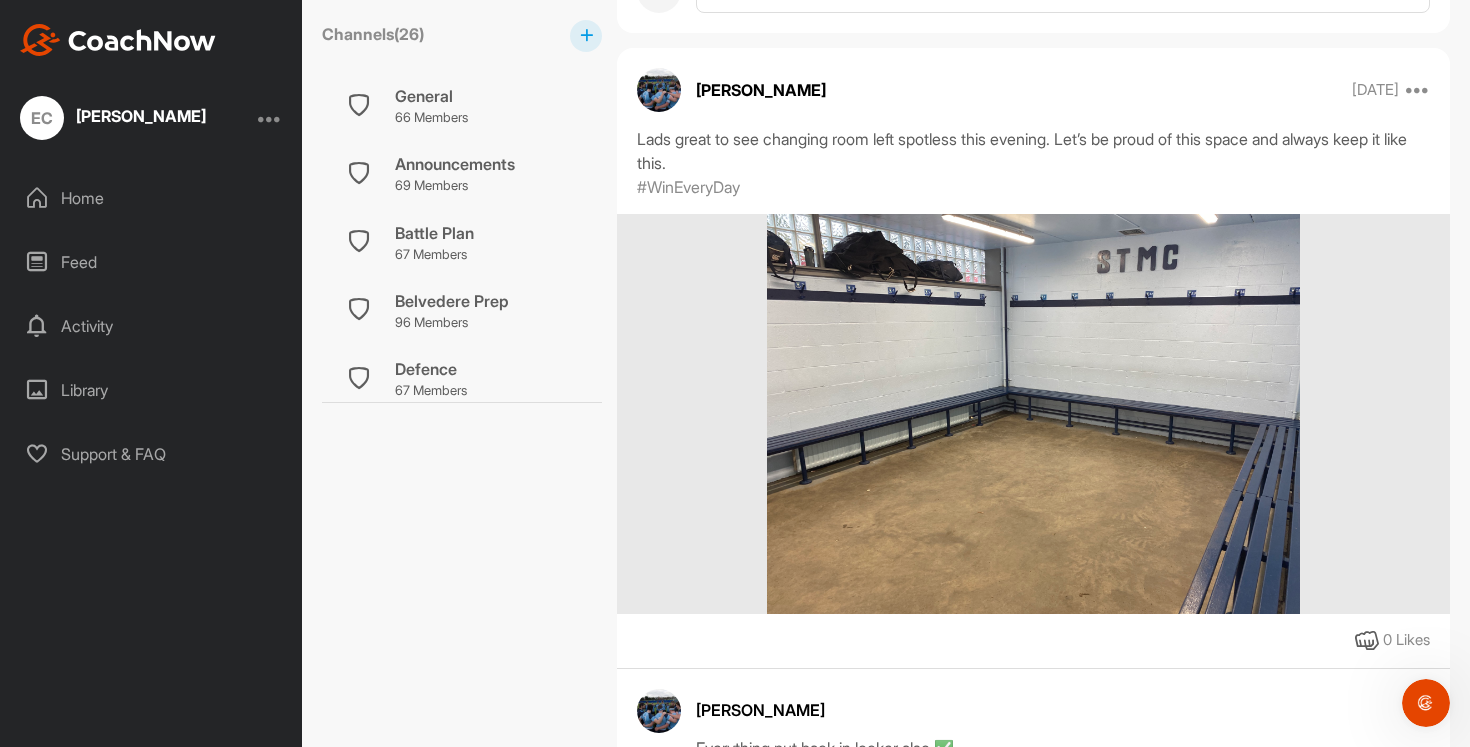 scroll, scrollTop: 2263, scrollLeft: 0, axis: vertical 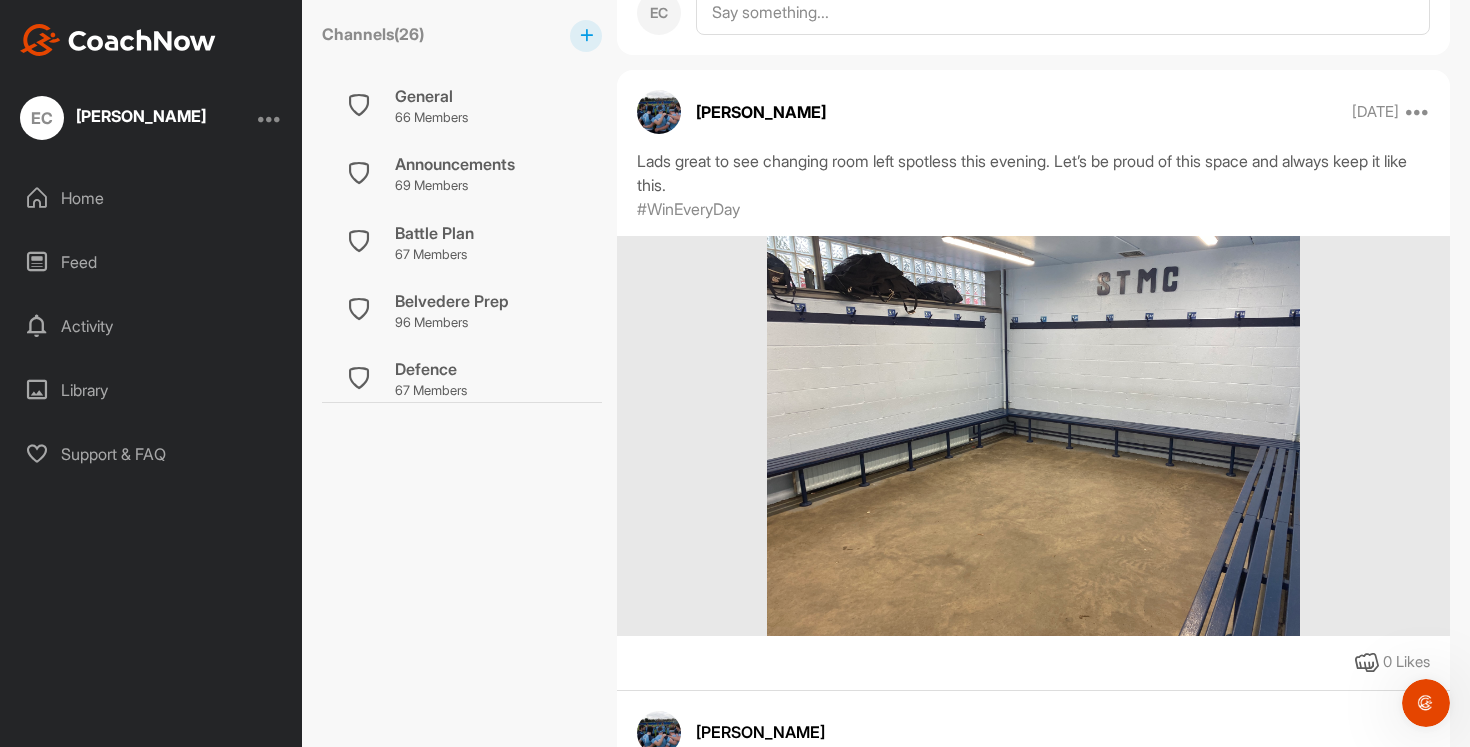 click on "Home" at bounding box center (152, 198) 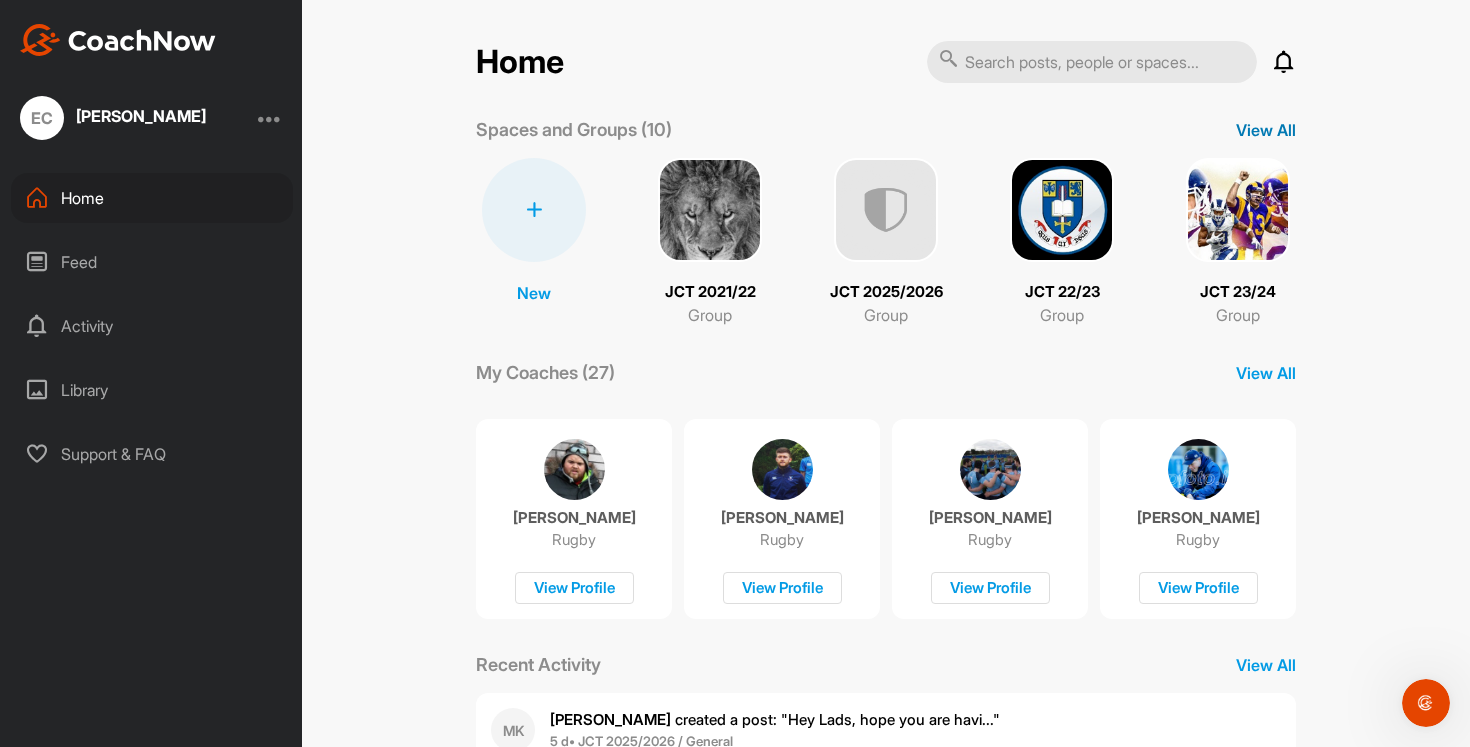 click on "View All" at bounding box center (1266, 130) 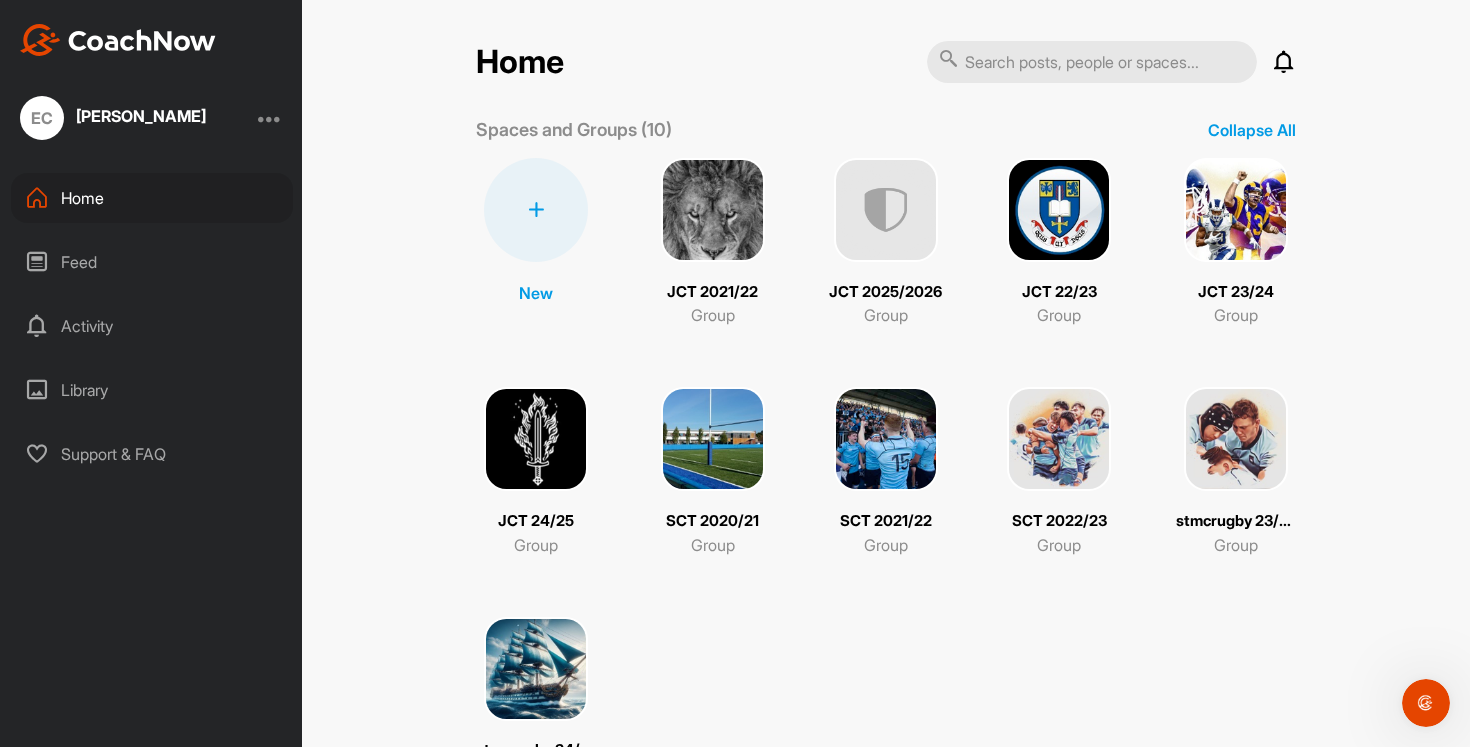 click at bounding box center [536, 439] 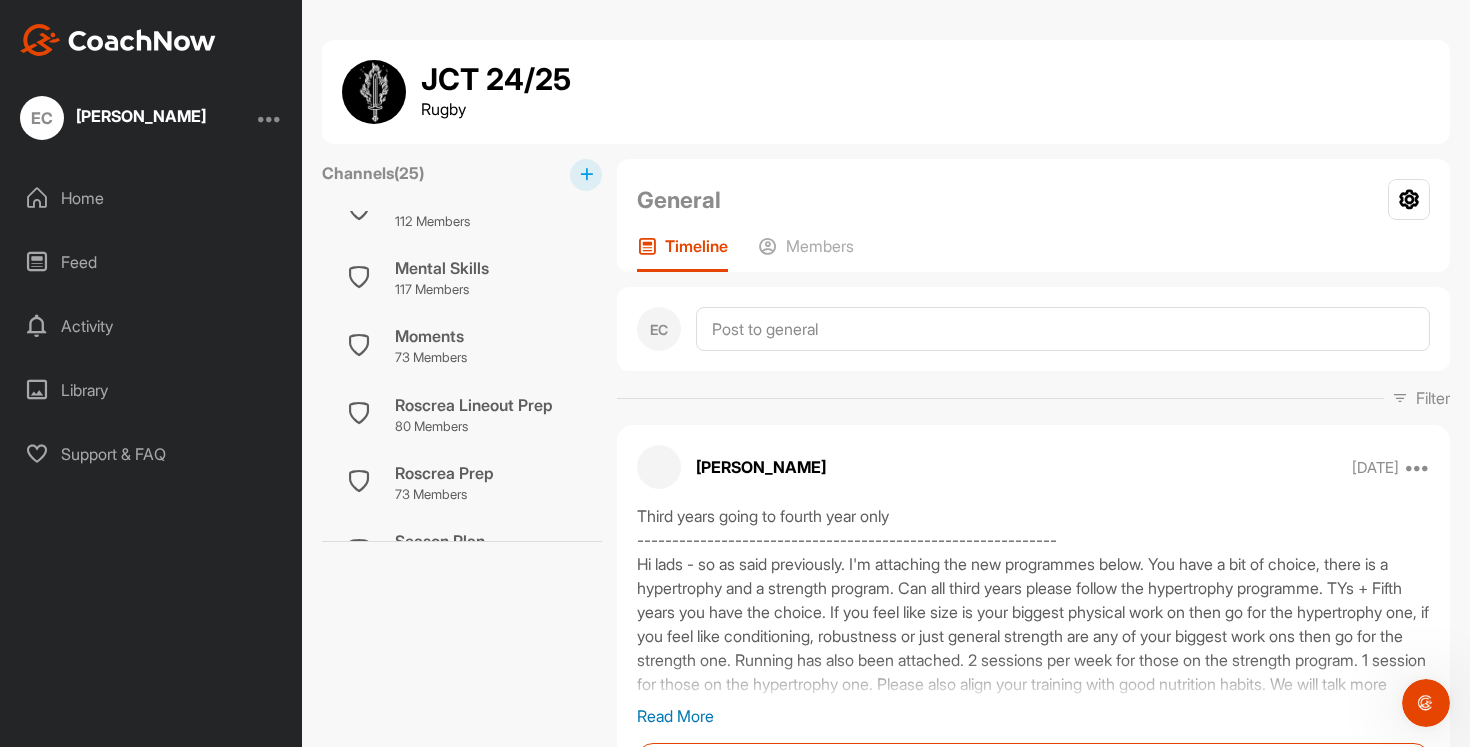 scroll, scrollTop: 1443, scrollLeft: 0, axis: vertical 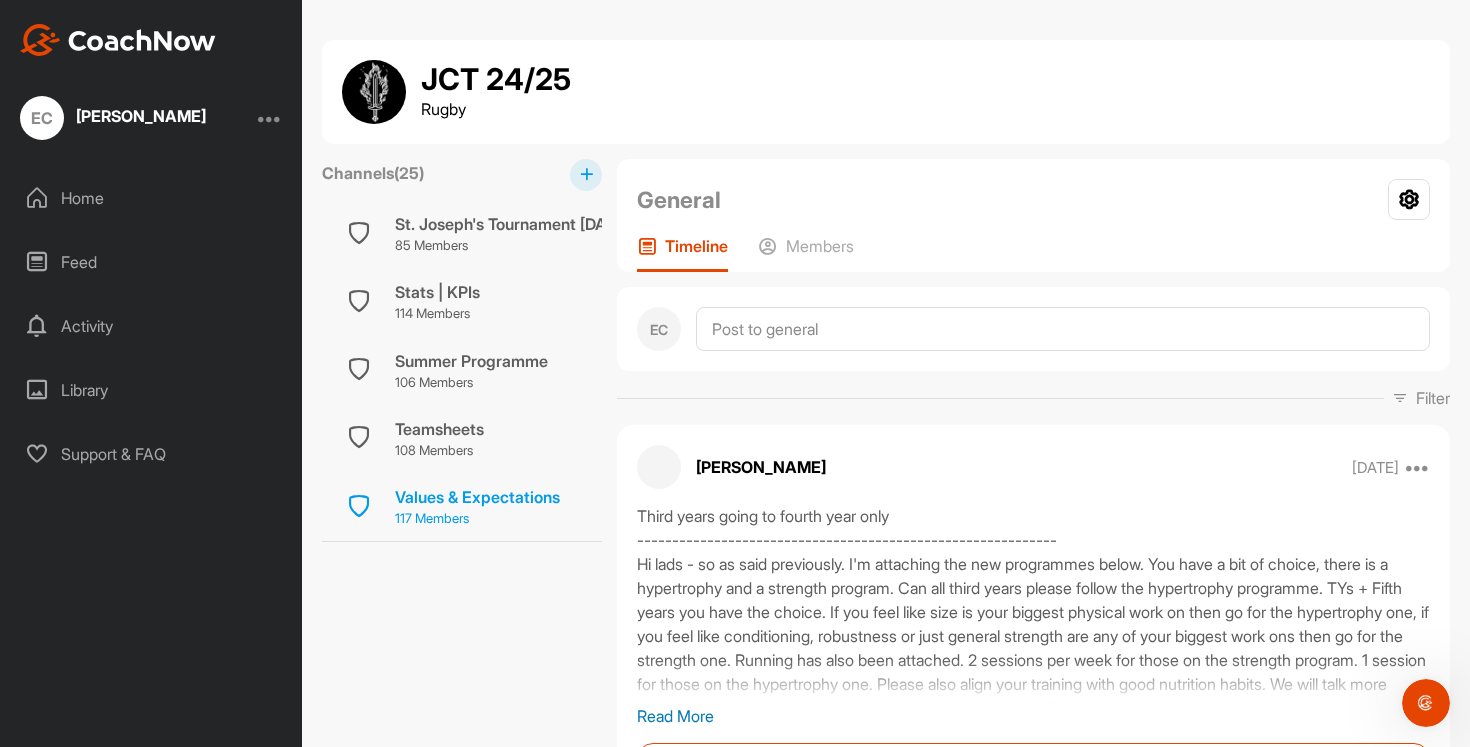 click on "Values & Expectations" at bounding box center (477, 497) 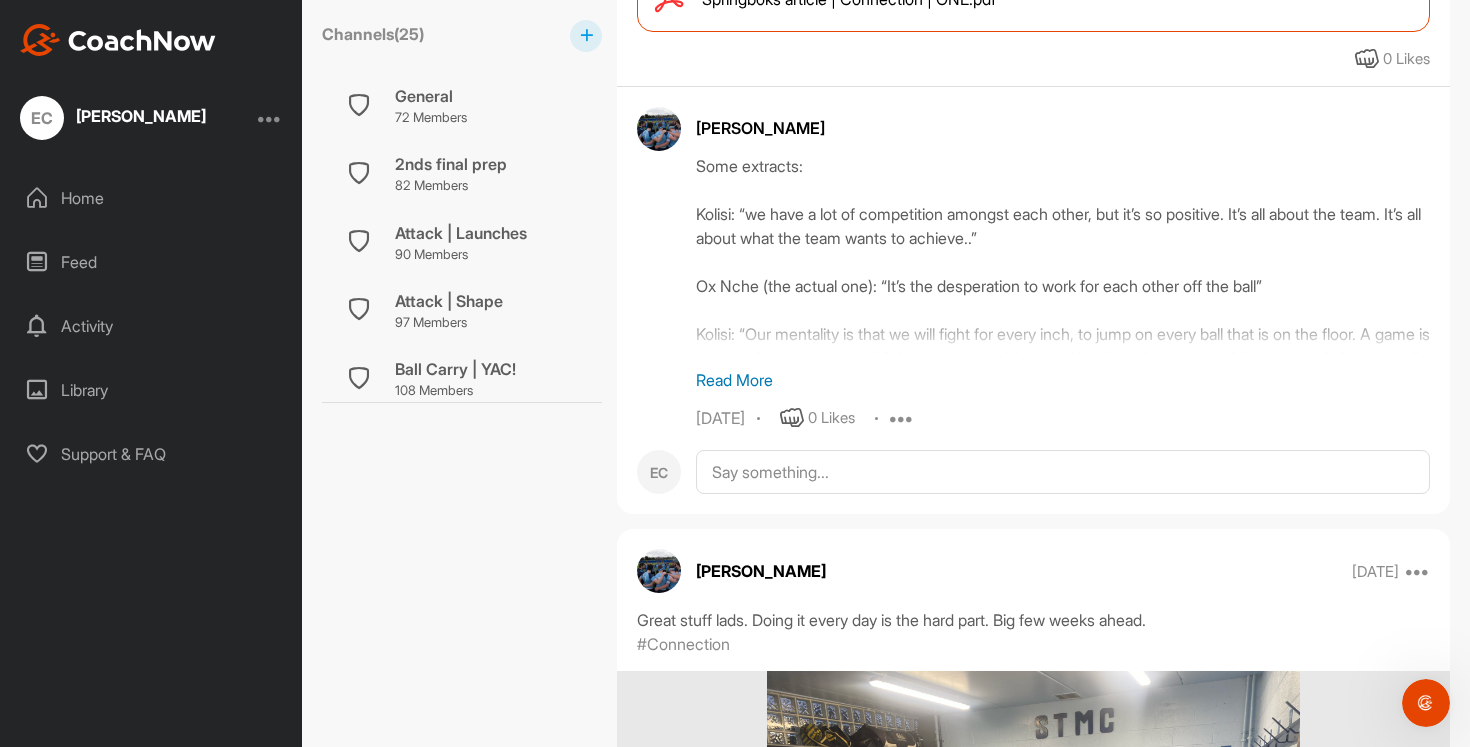 scroll, scrollTop: 1611, scrollLeft: 0, axis: vertical 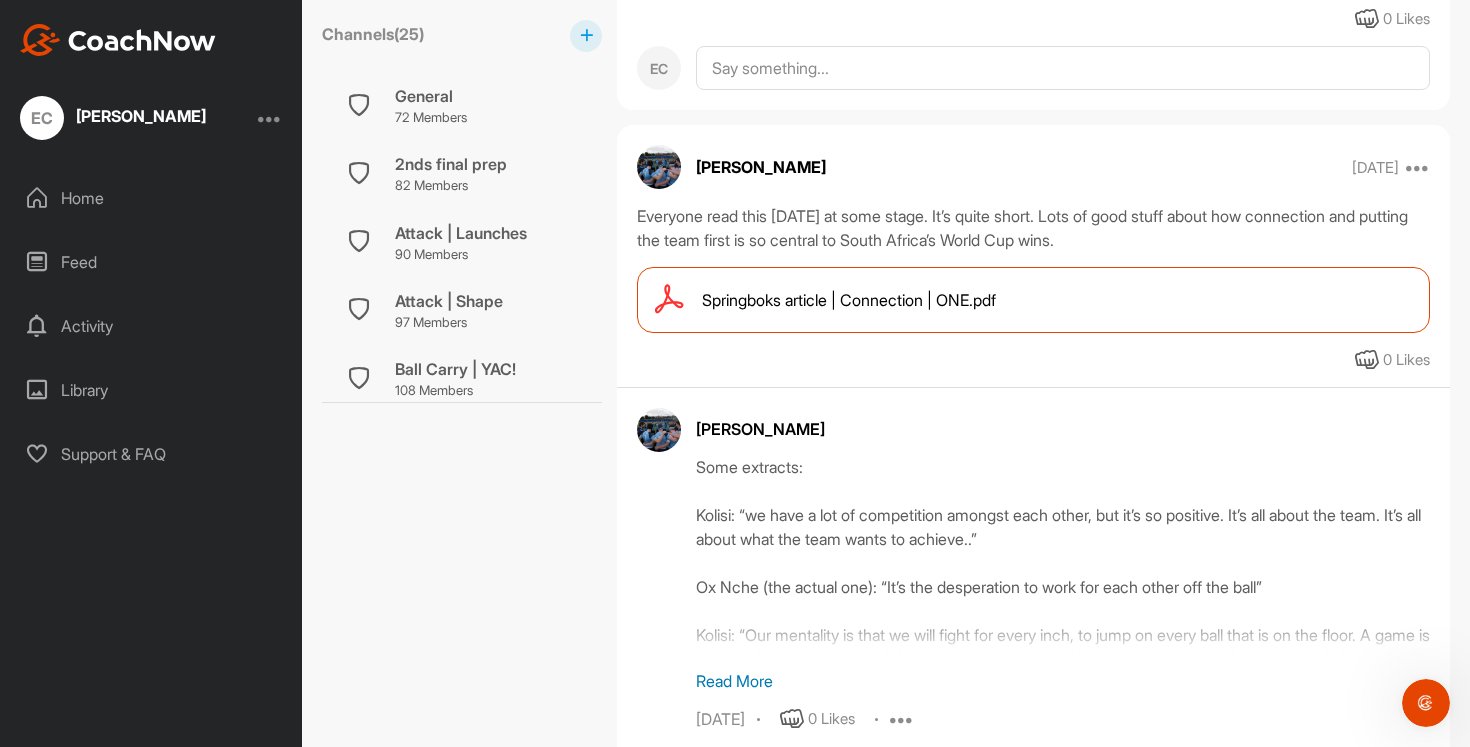 click on "Springboks article | Connection | ONE.pdf" at bounding box center [849, 300] 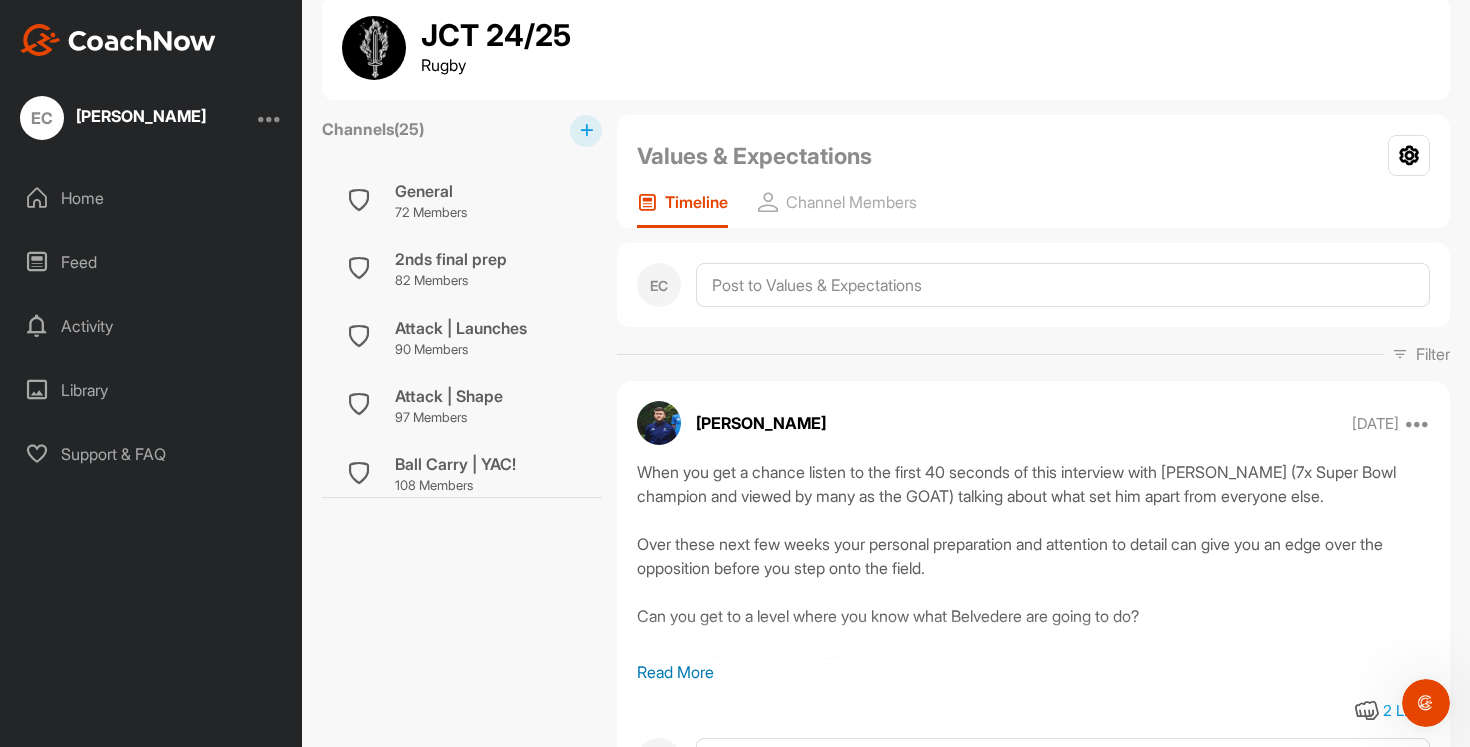 scroll, scrollTop: 0, scrollLeft: 0, axis: both 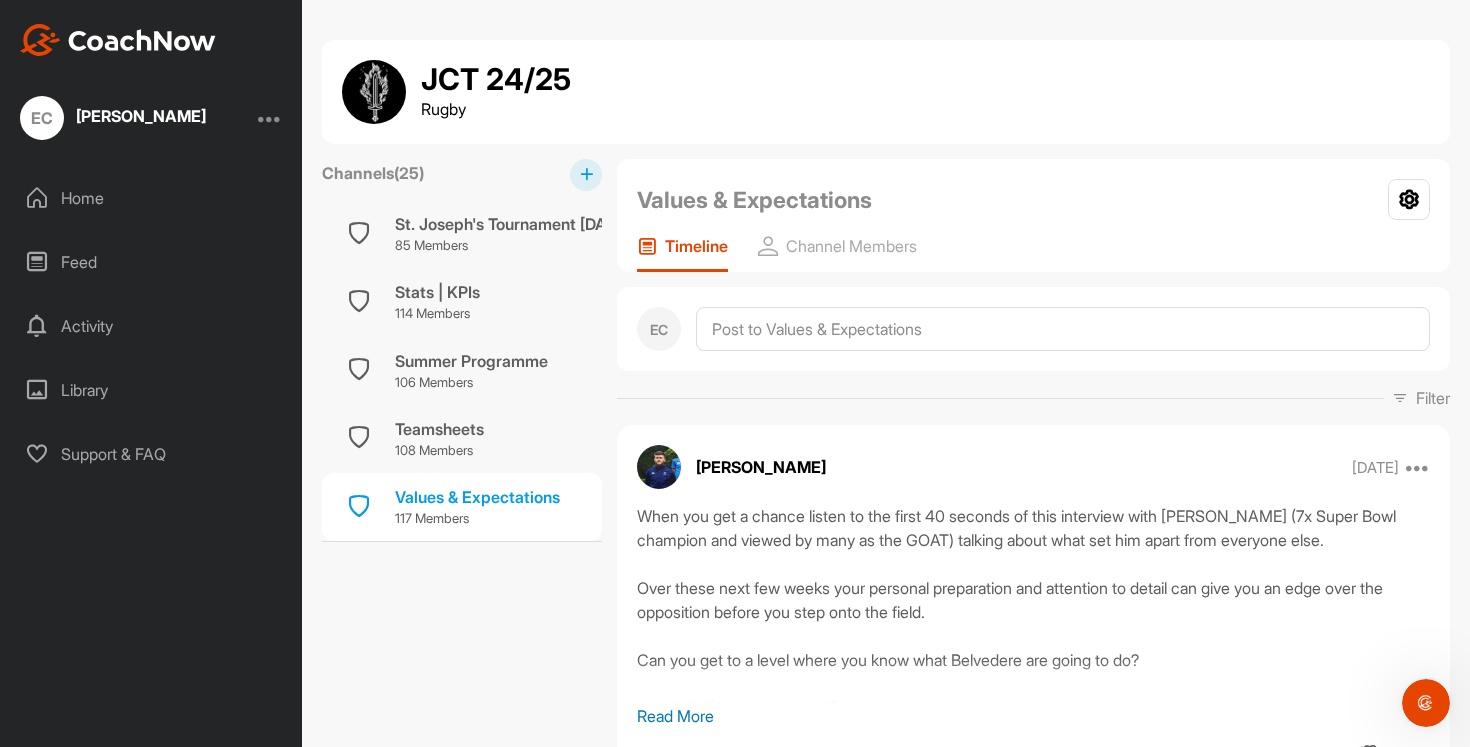 click on "Home" at bounding box center [152, 198] 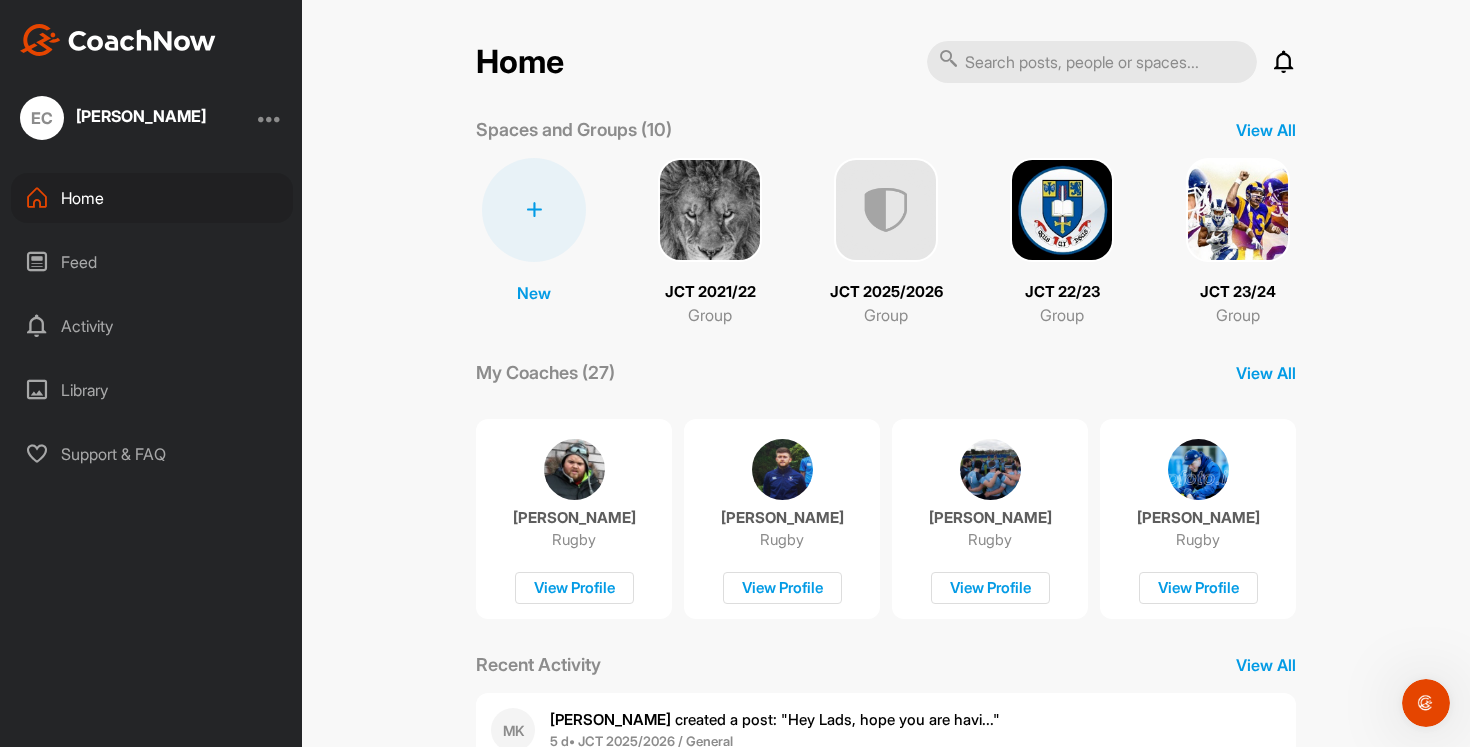 click at bounding box center (886, 210) 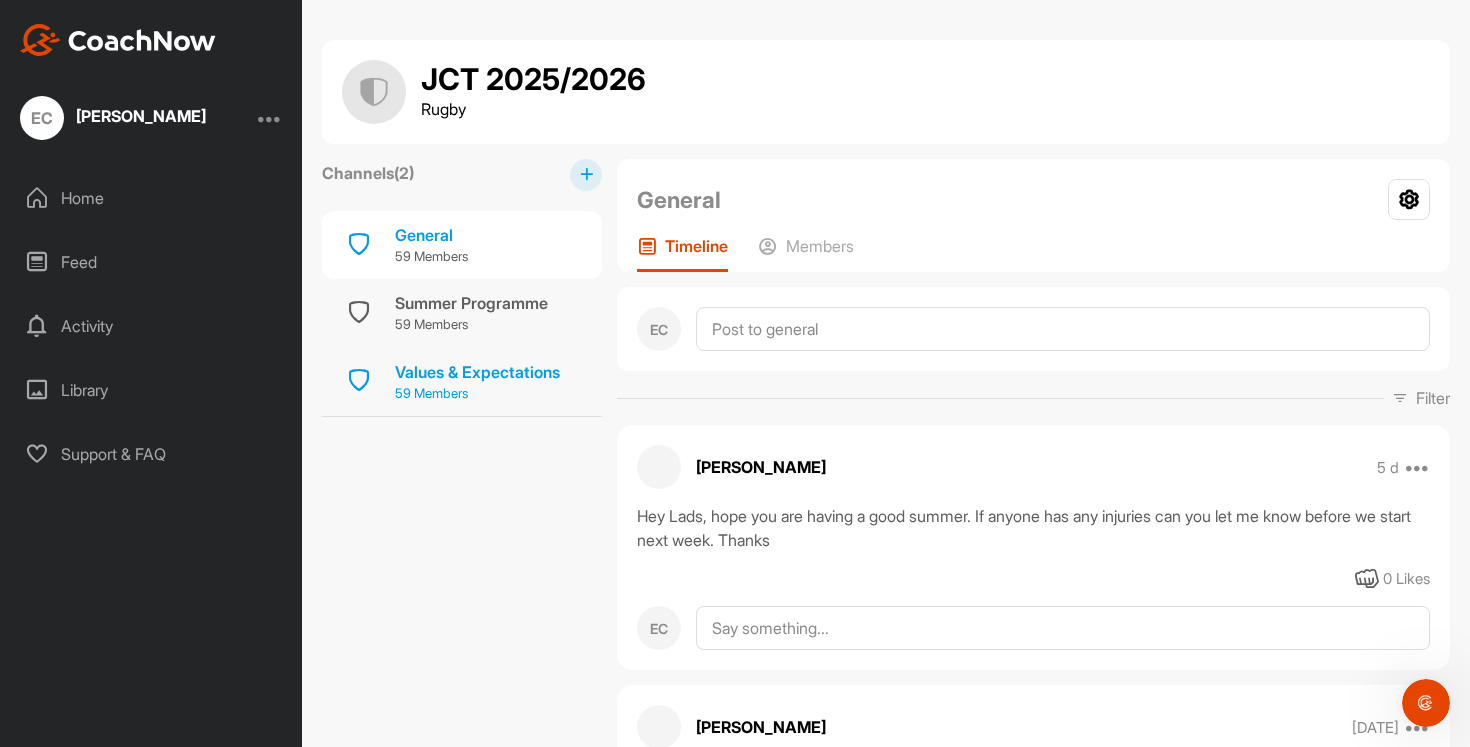 click on "Values & Expectations" at bounding box center (477, 372) 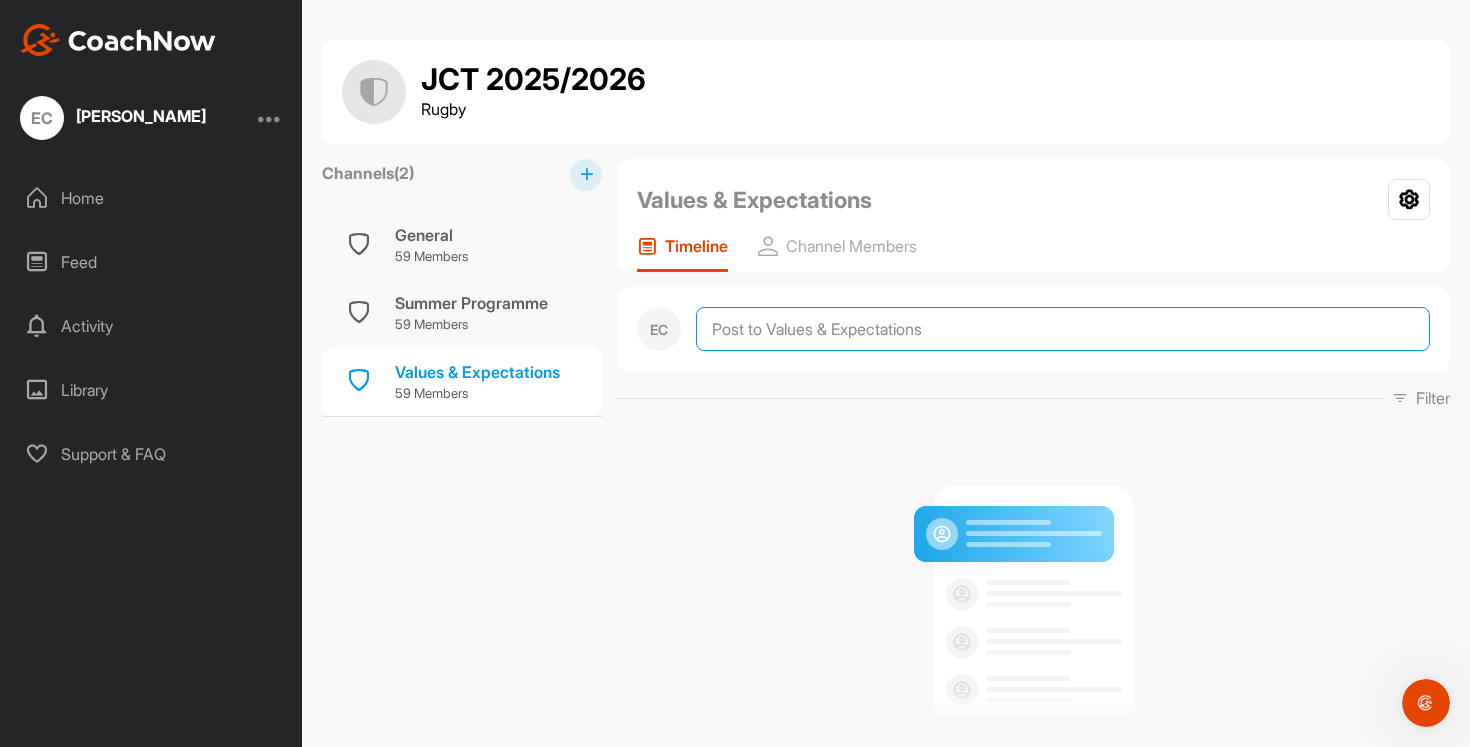 click at bounding box center (1063, 329) 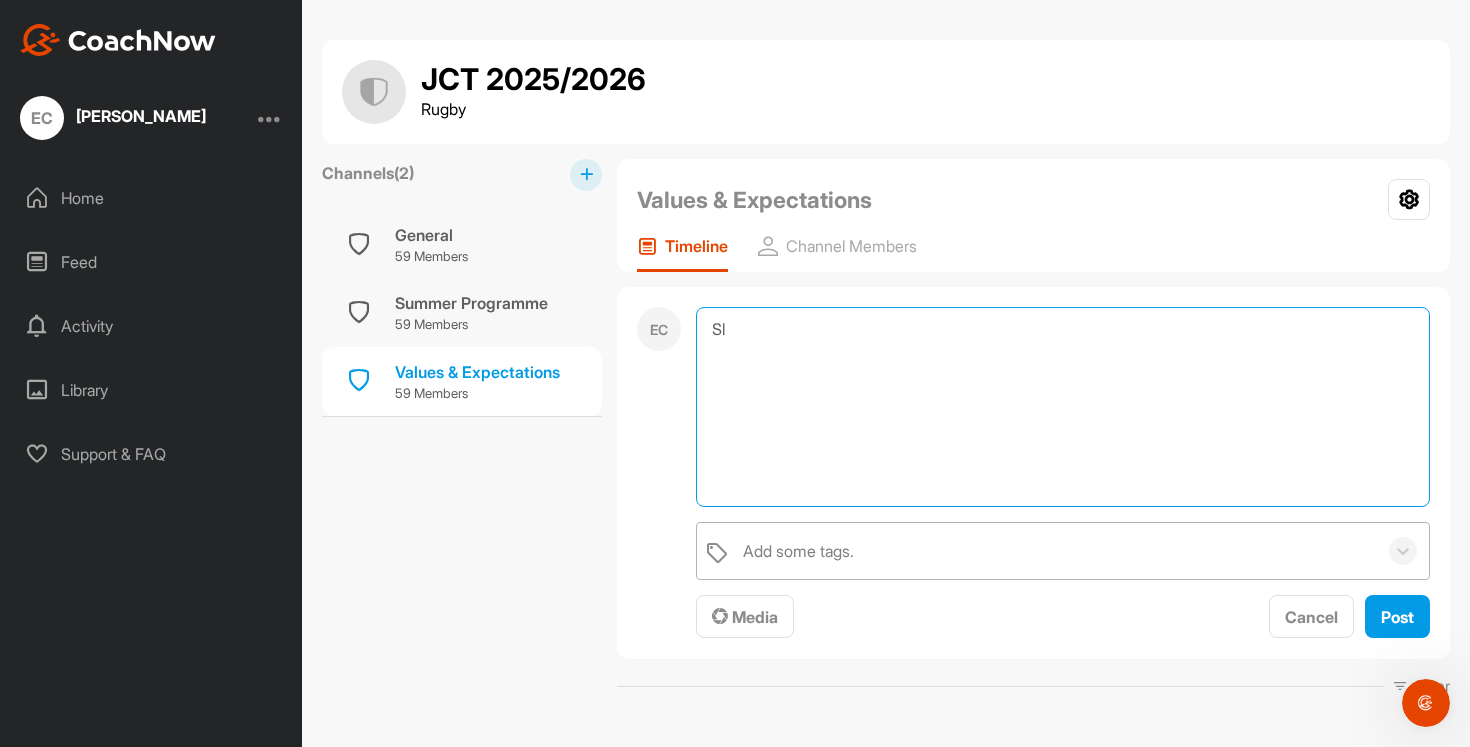 type on "S" 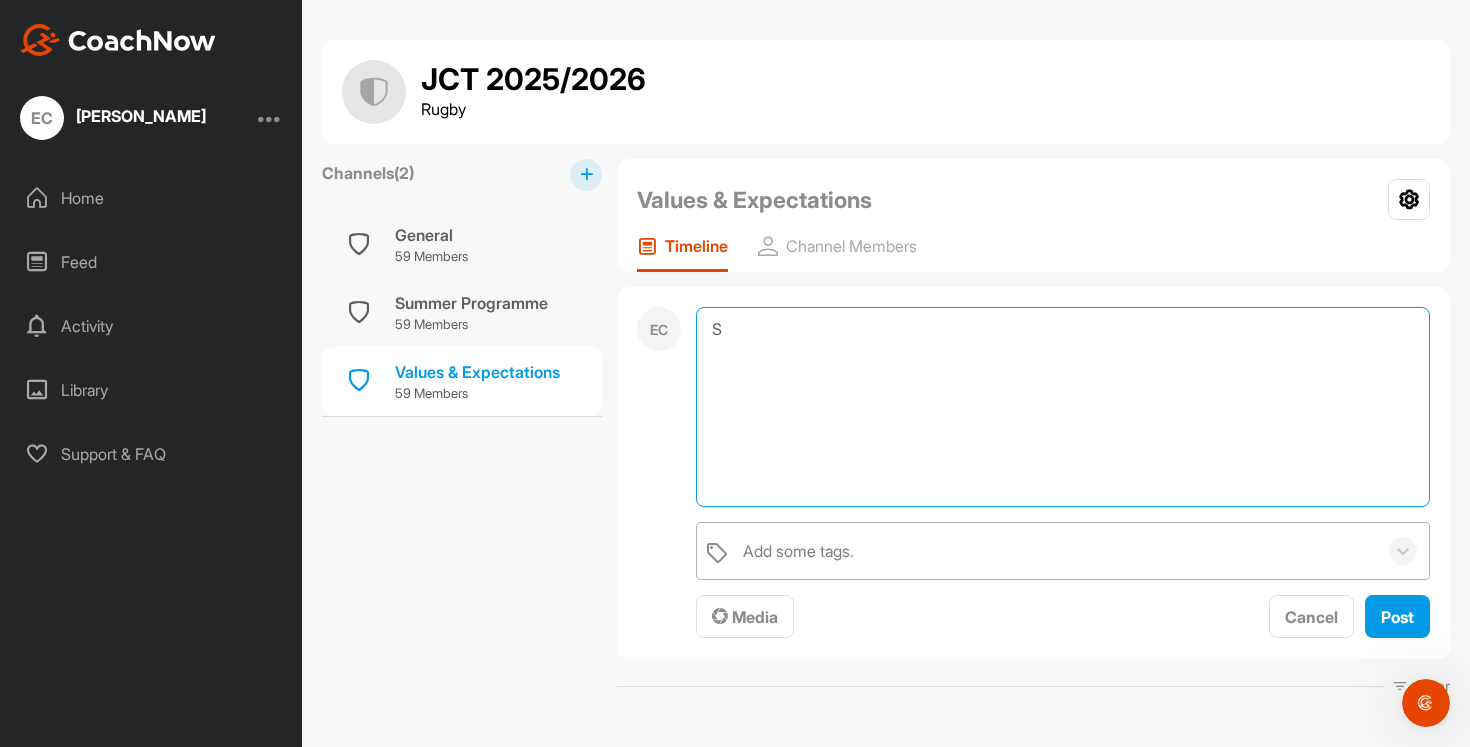 type 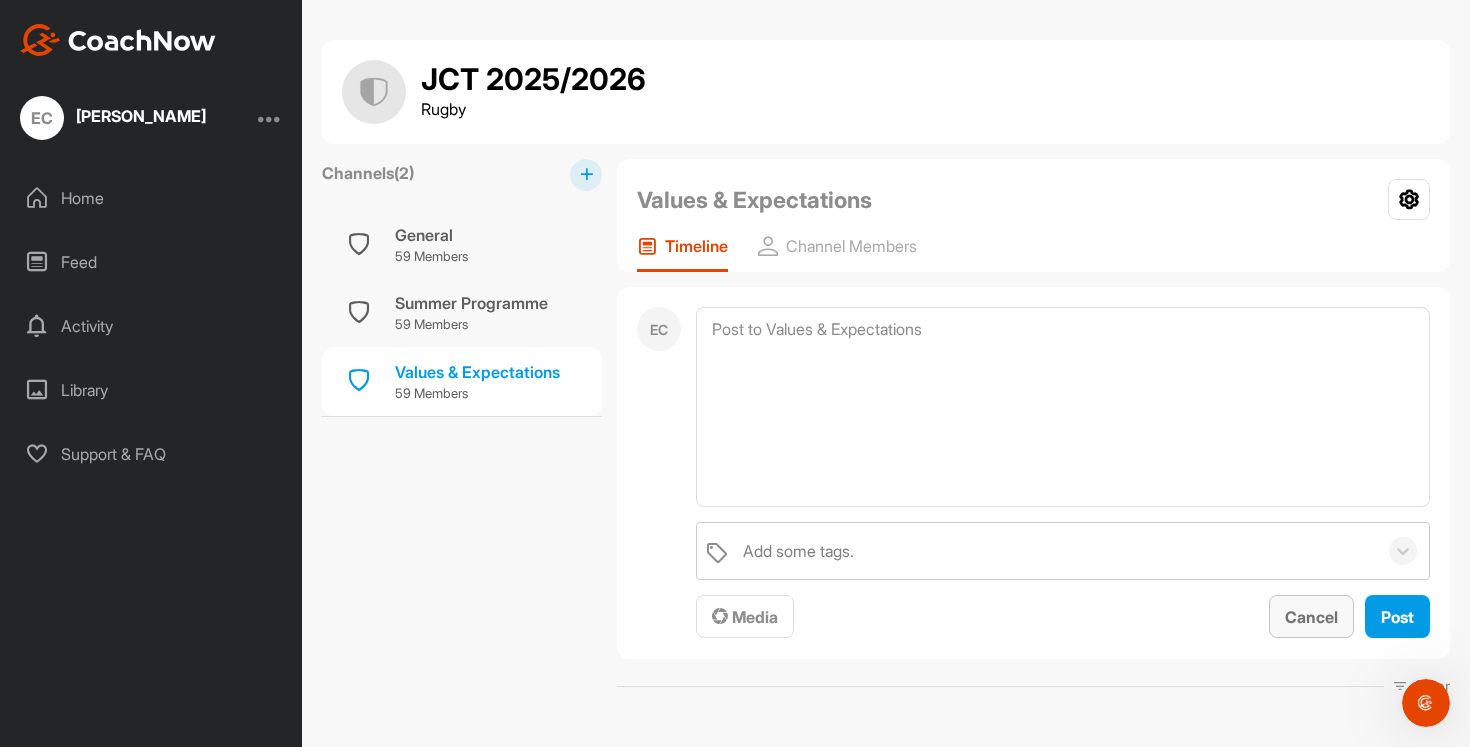 click on "Cancel" at bounding box center (1311, 616) 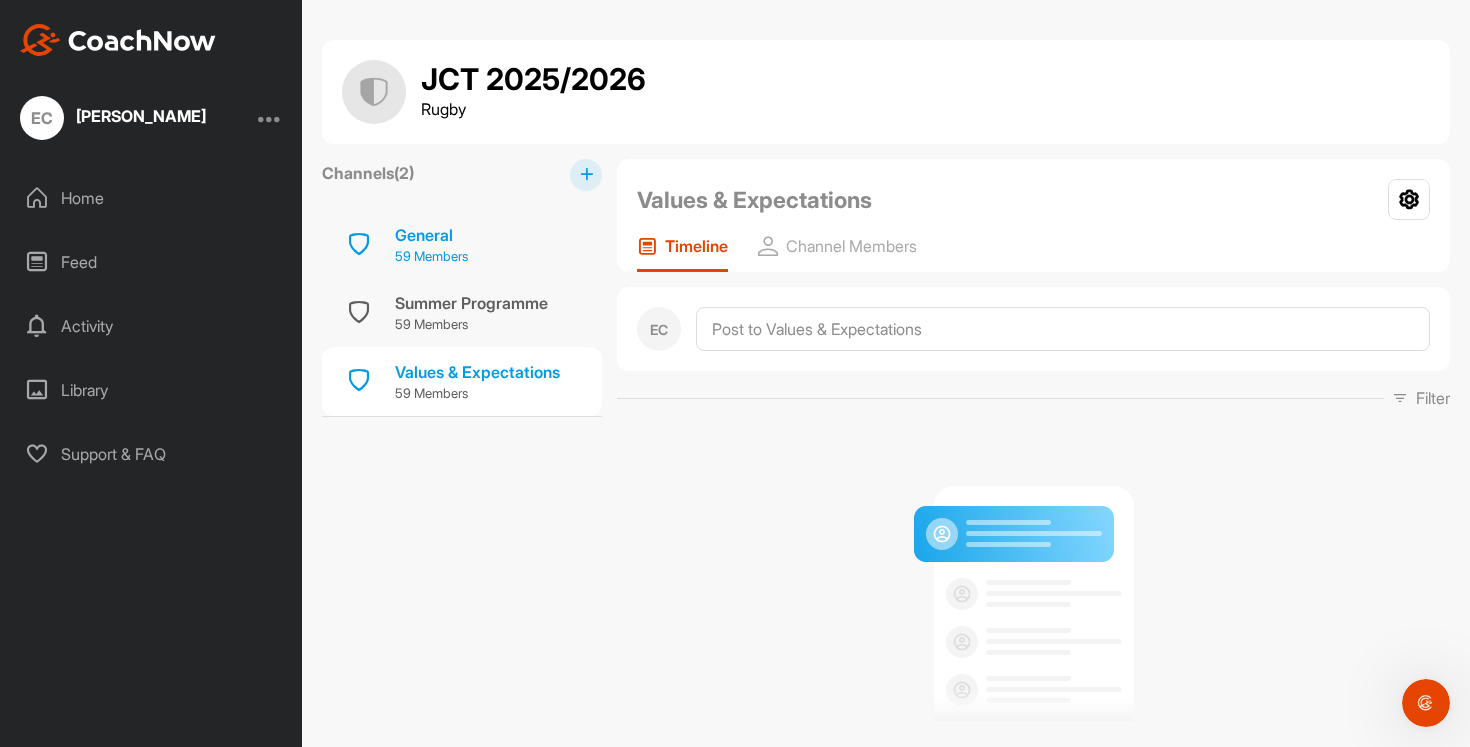 click on "General" at bounding box center (431, 235) 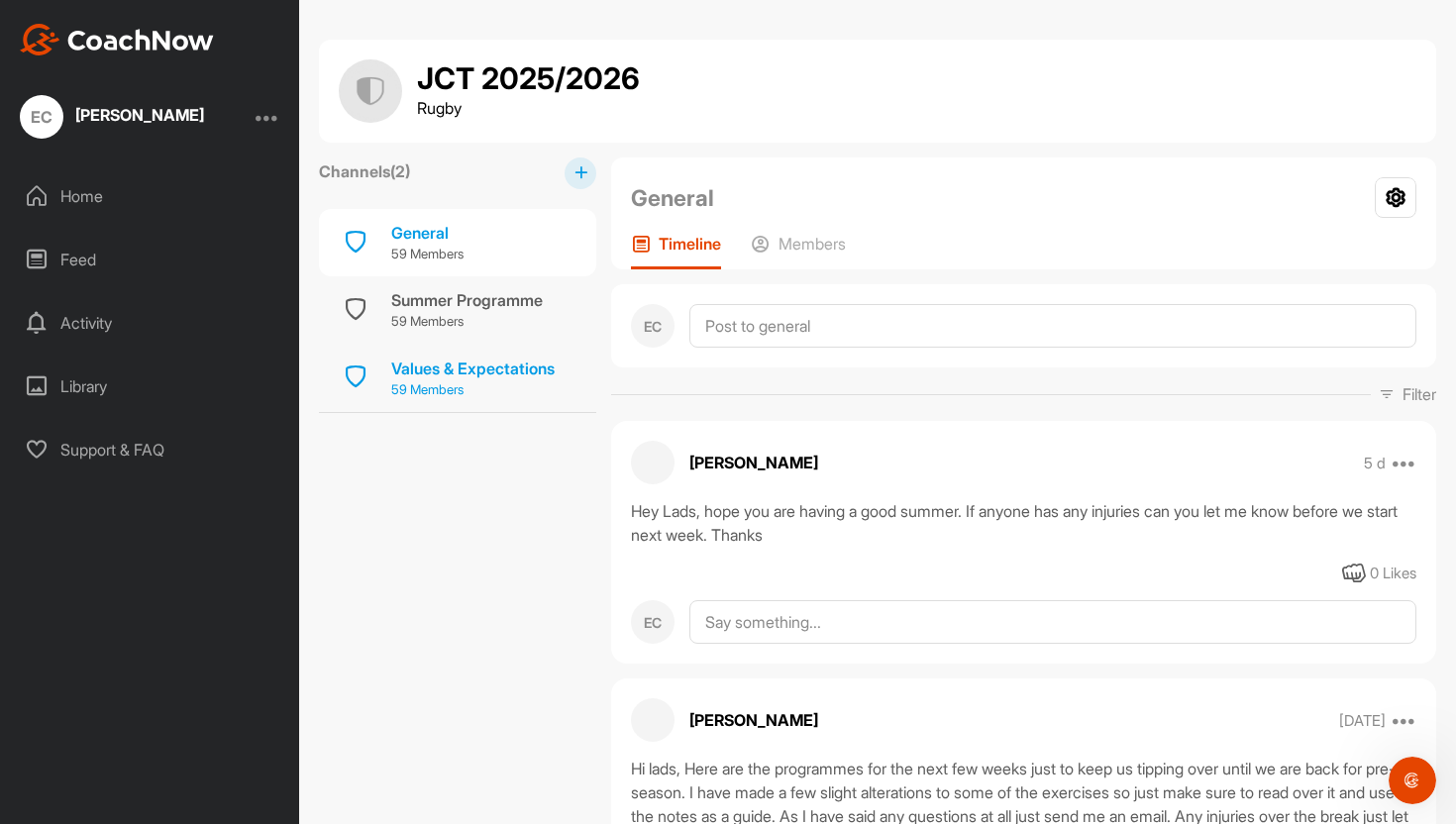 click on "Values & Expectations" at bounding box center (472, 368) 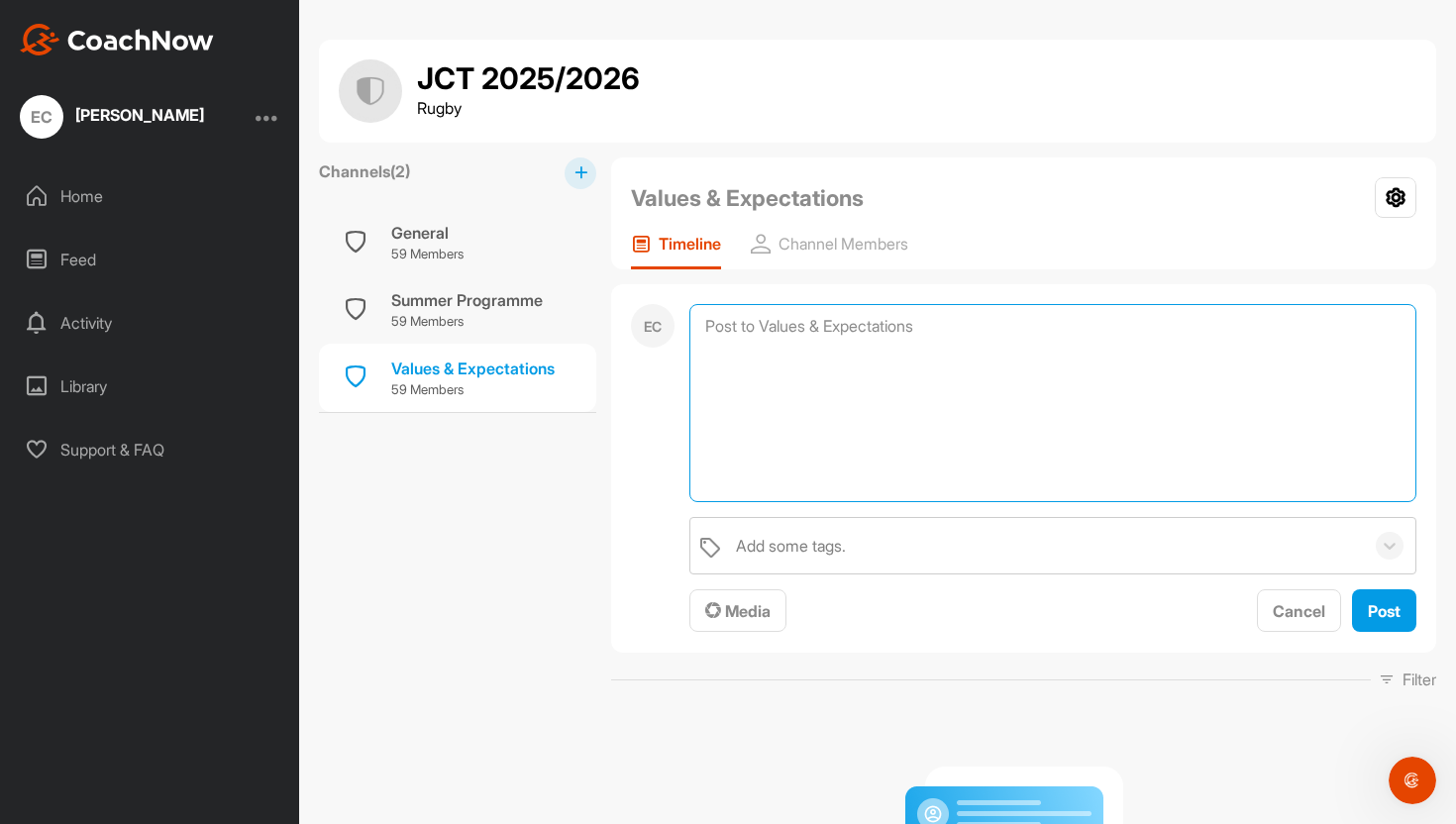 click at bounding box center (1053, 403) 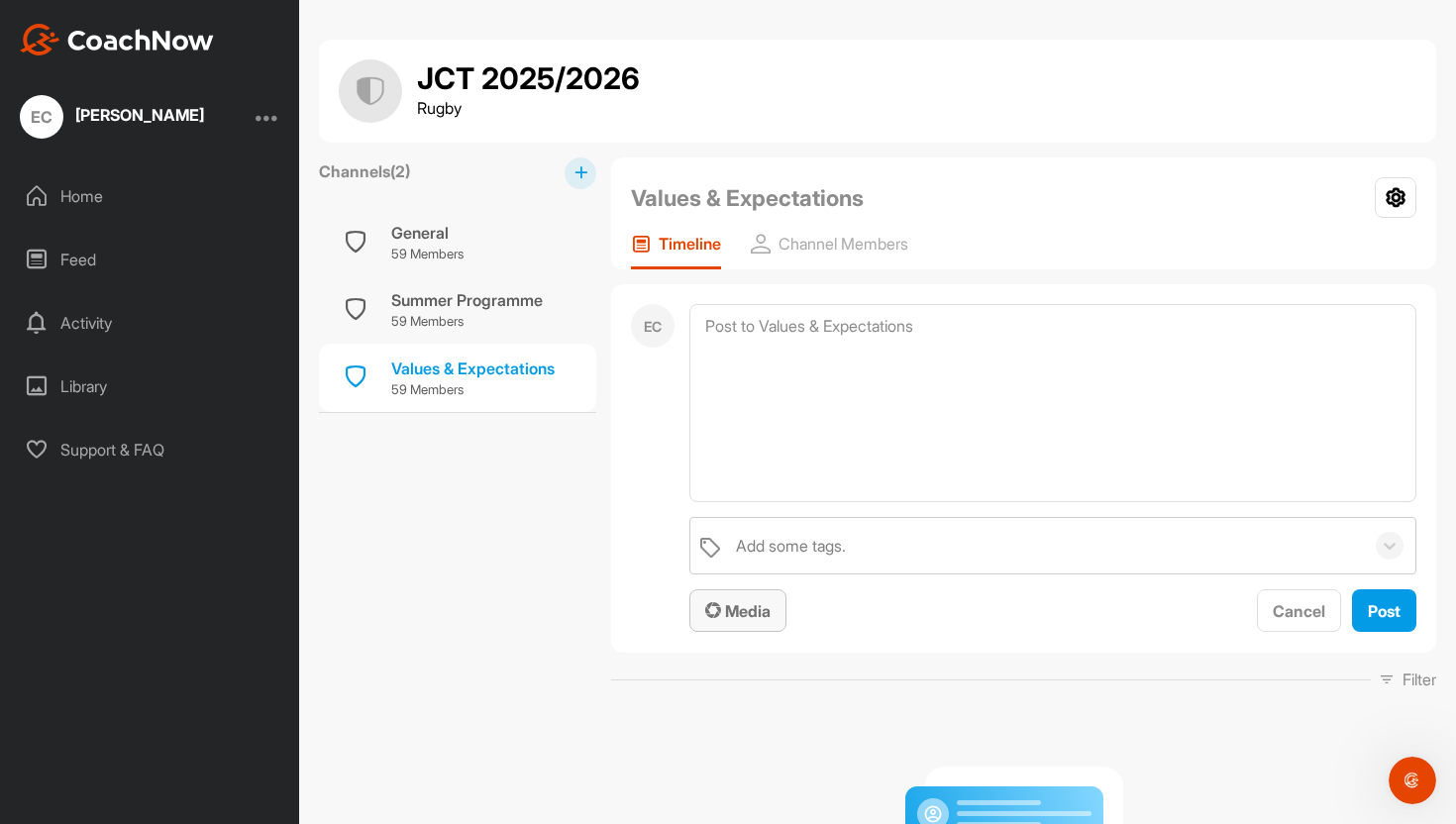 click on "Media" at bounding box center (738, 611) 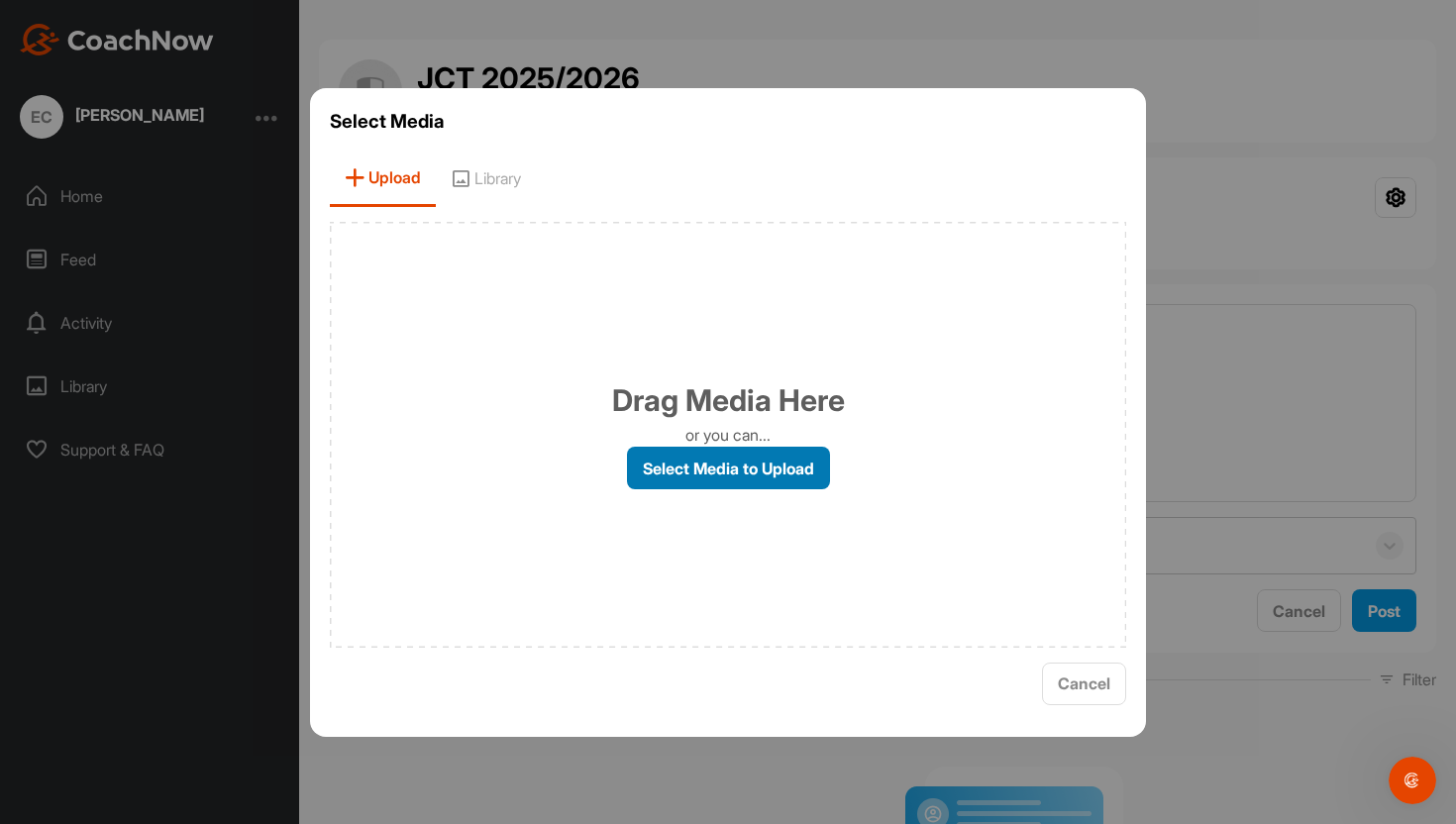 click on "Select Media to Upload" at bounding box center [728, 467] 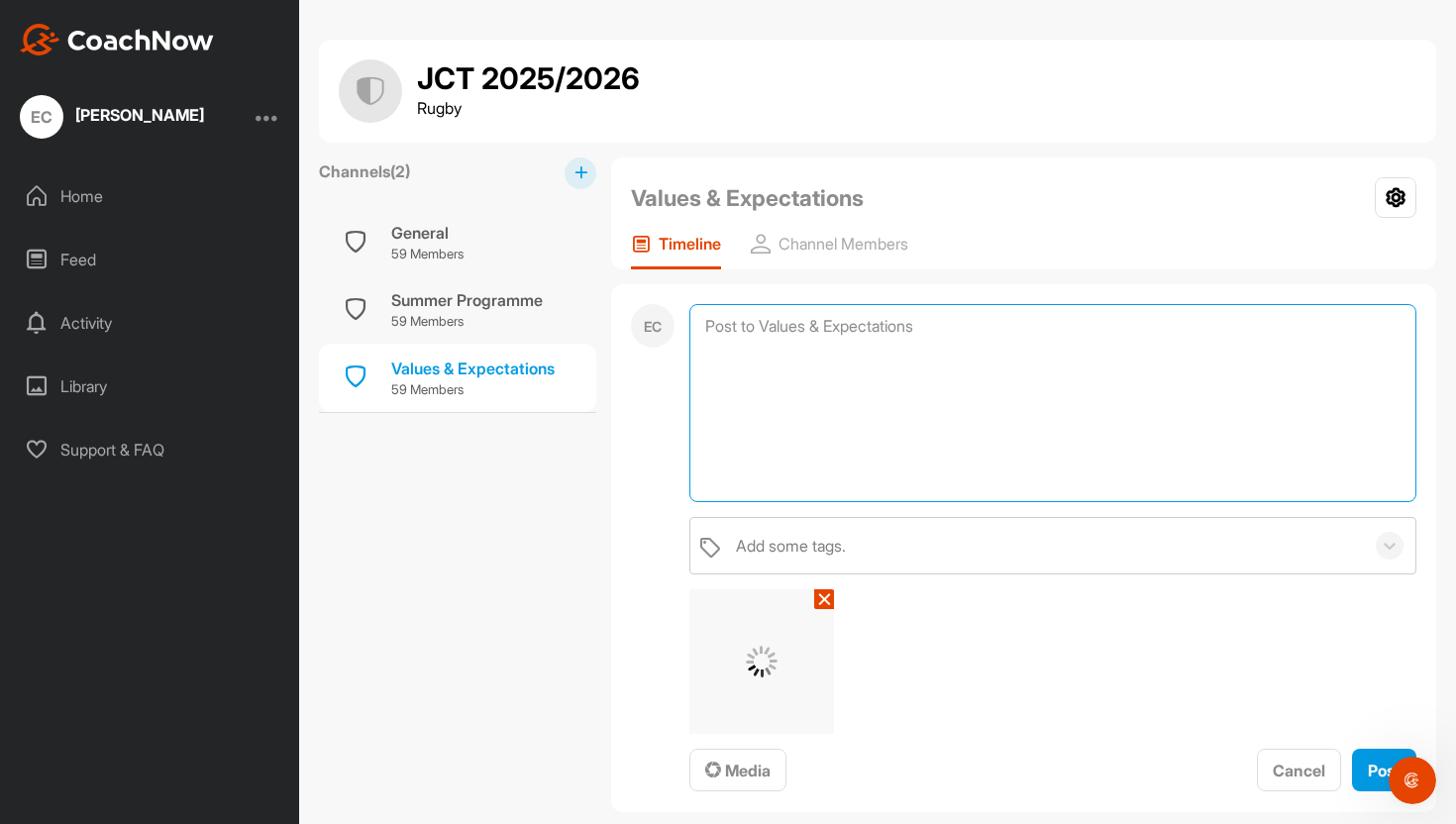 click at bounding box center (1053, 403) 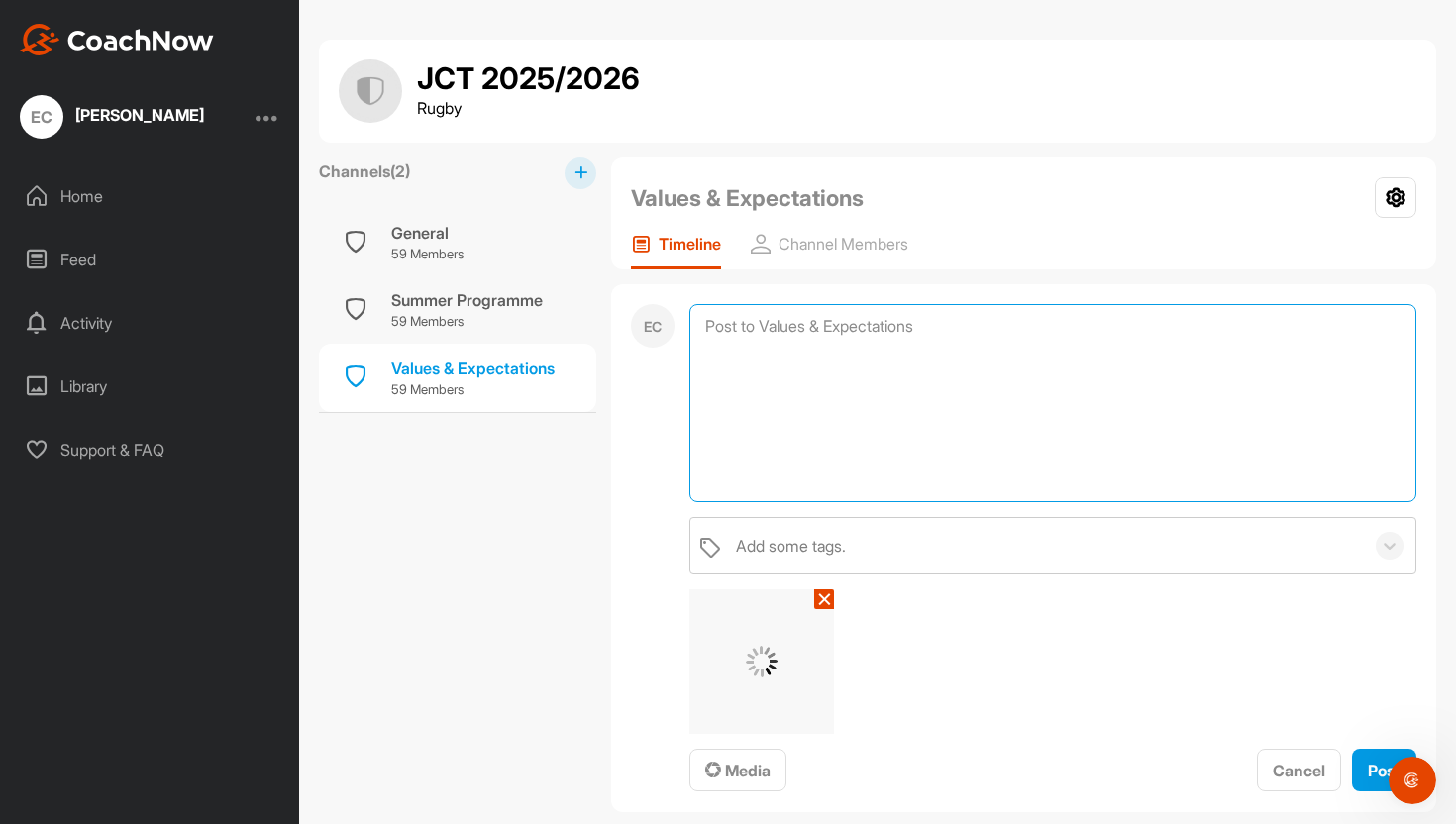 type on "a" 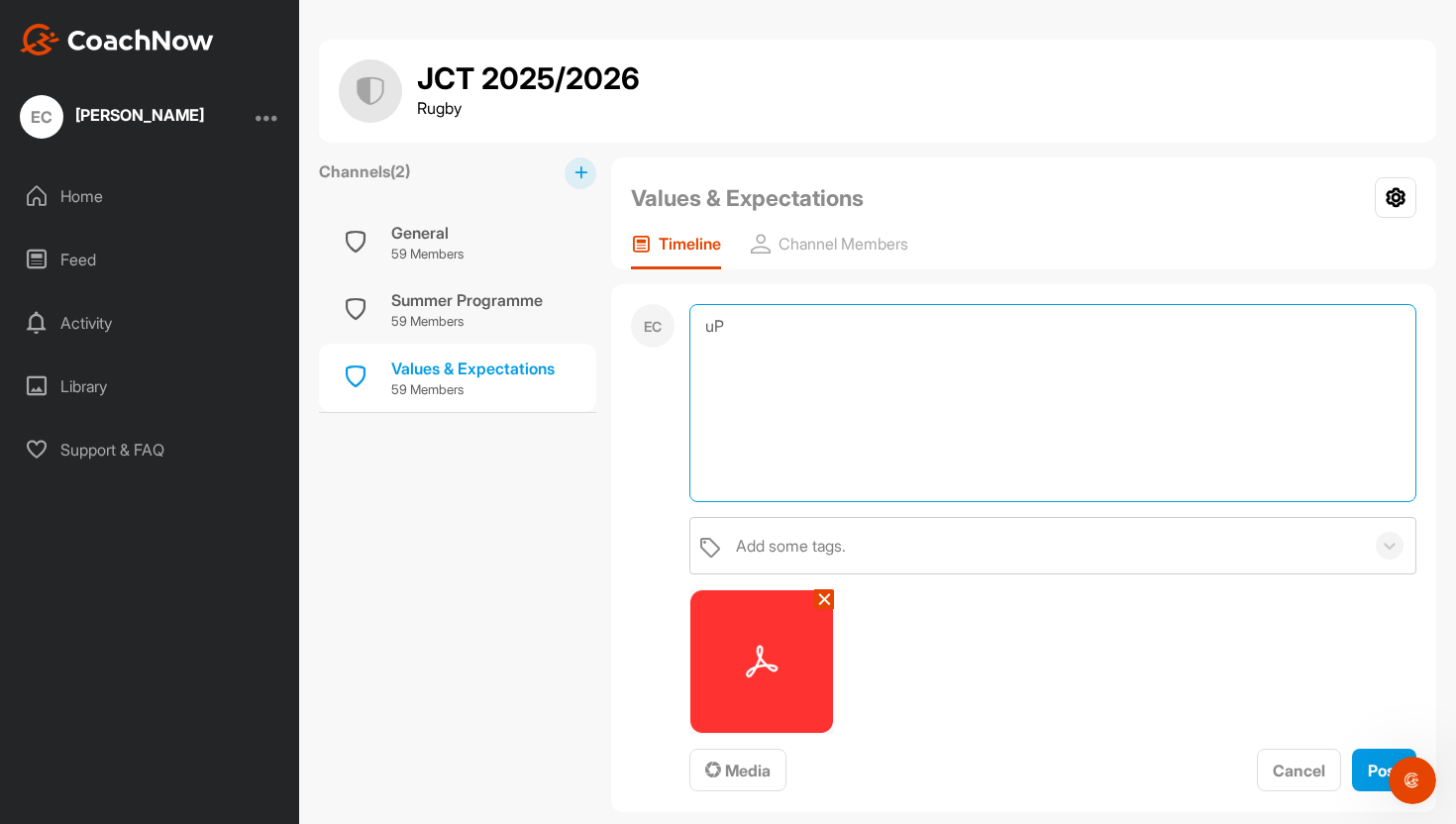 type on "u" 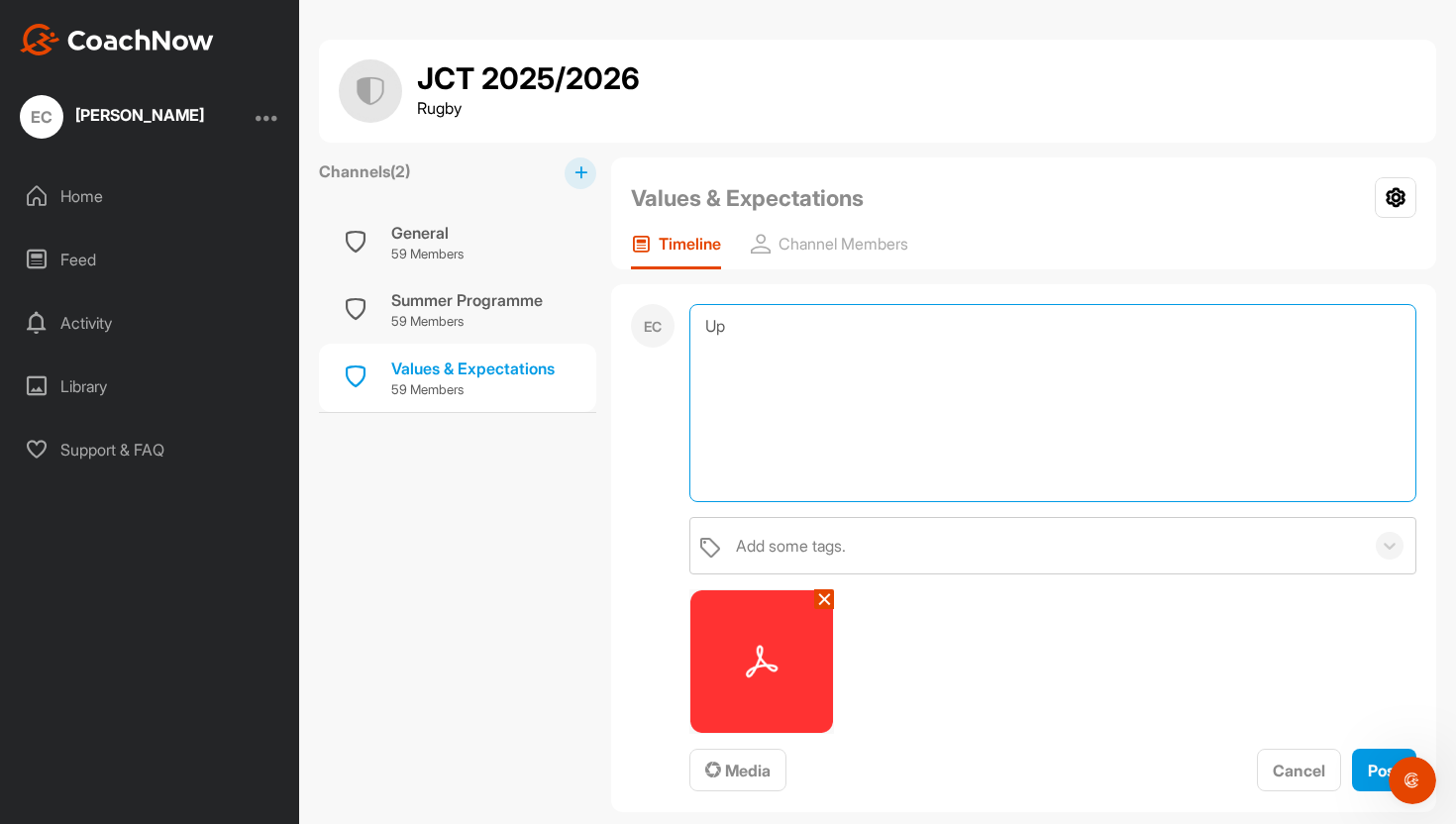 type on "U" 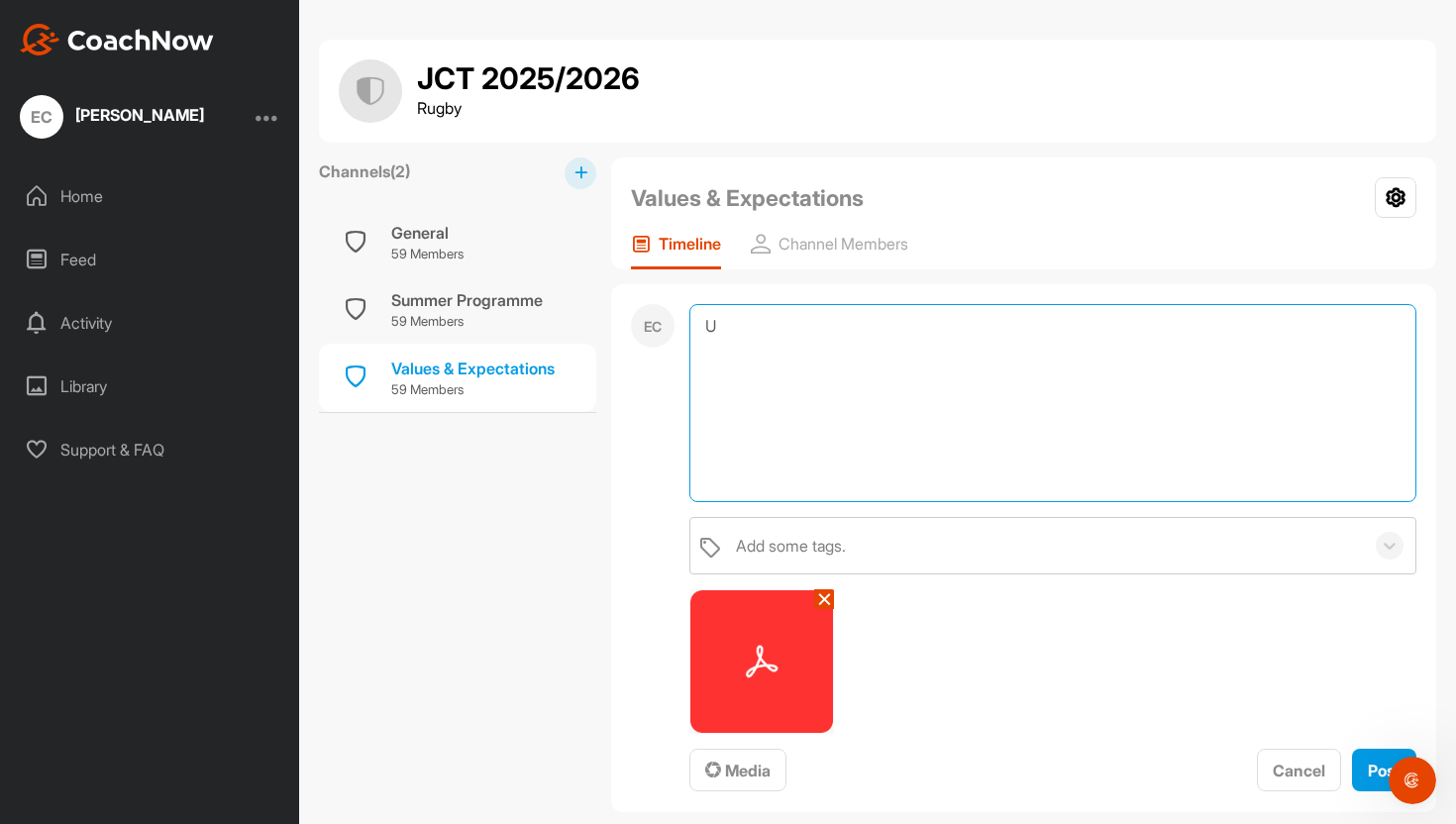 type 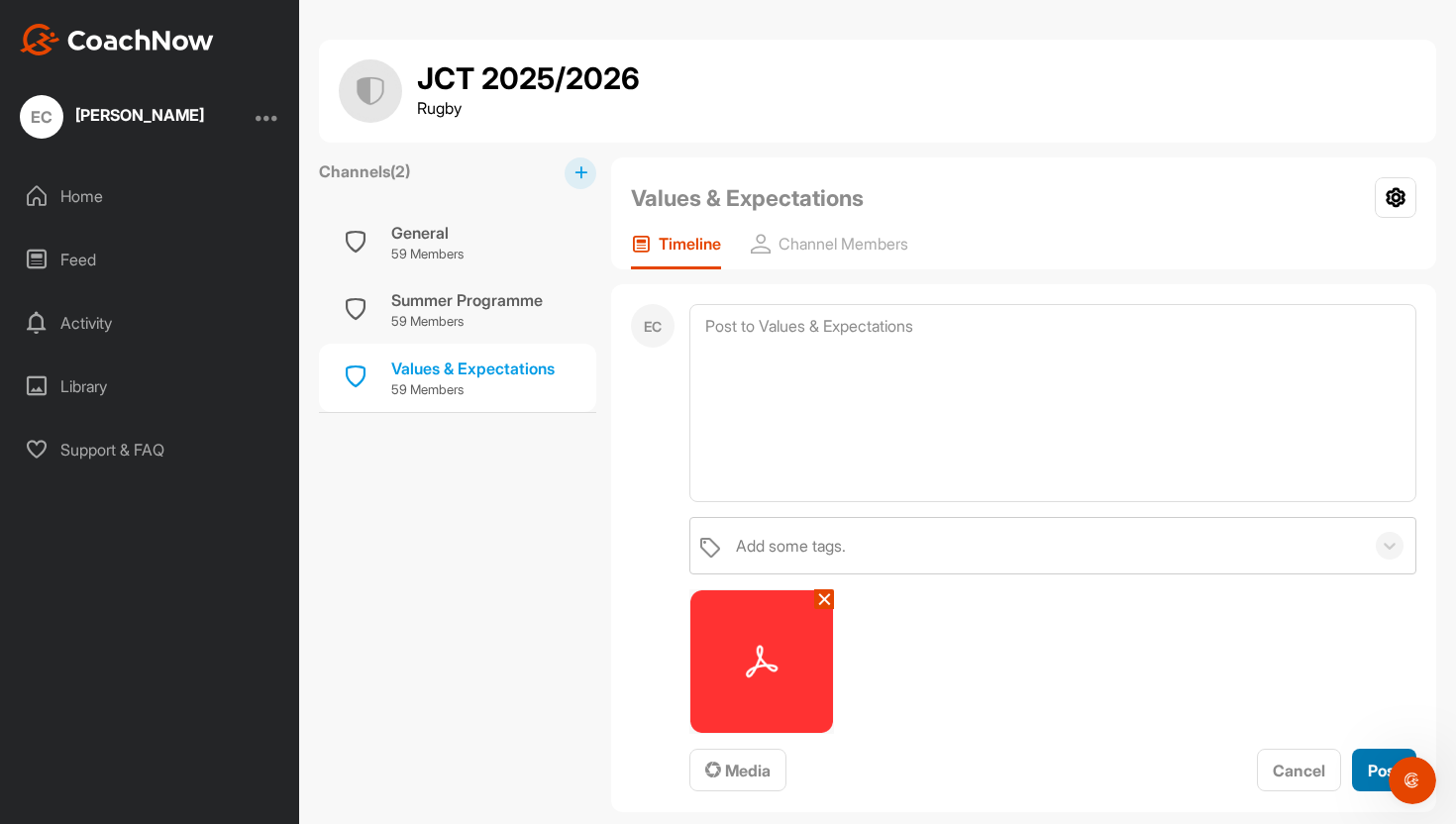 click on "Post" at bounding box center (1384, 770) 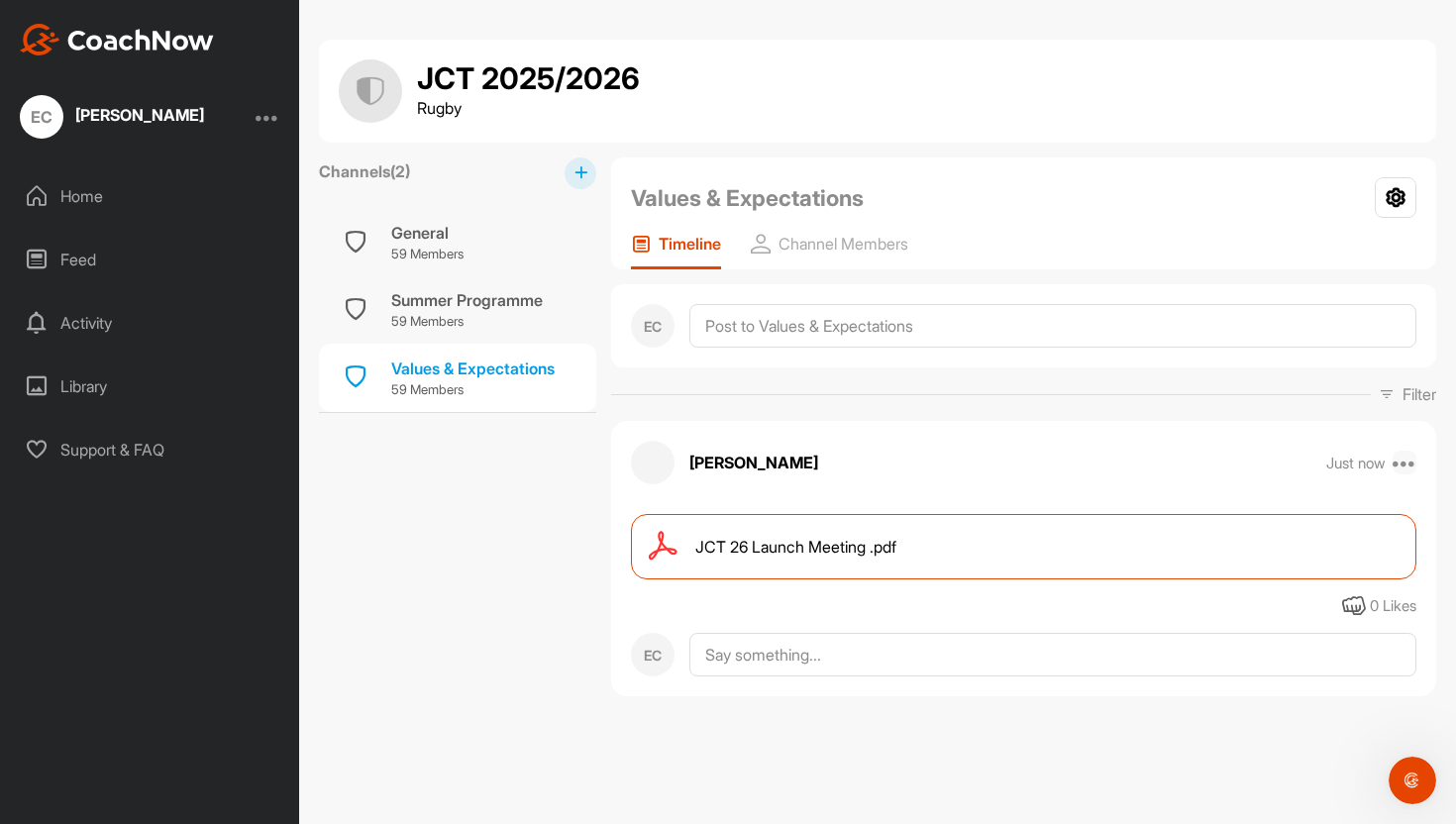 click at bounding box center [1404, 463] 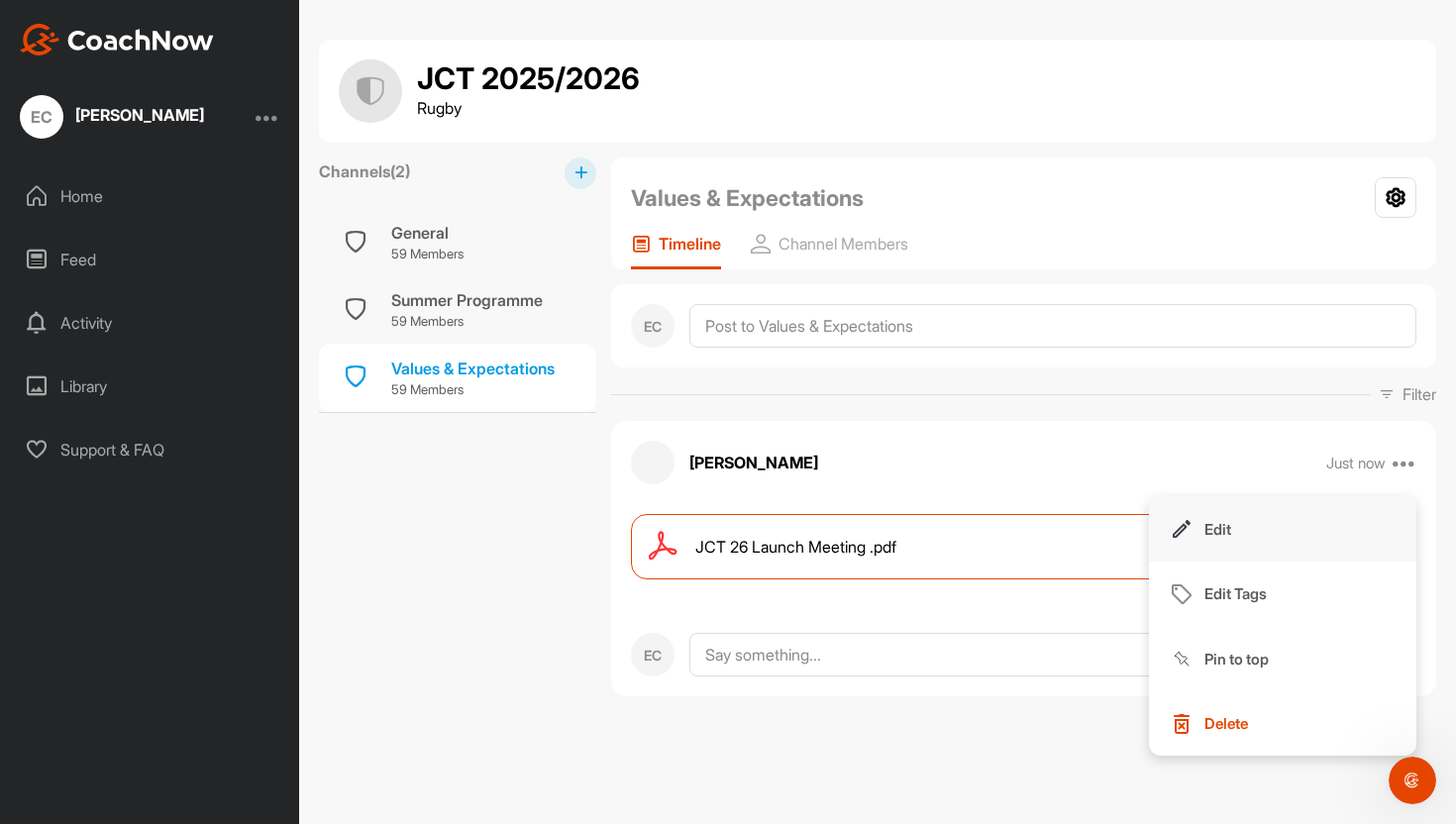 click on "Edit" at bounding box center (1283, 529) 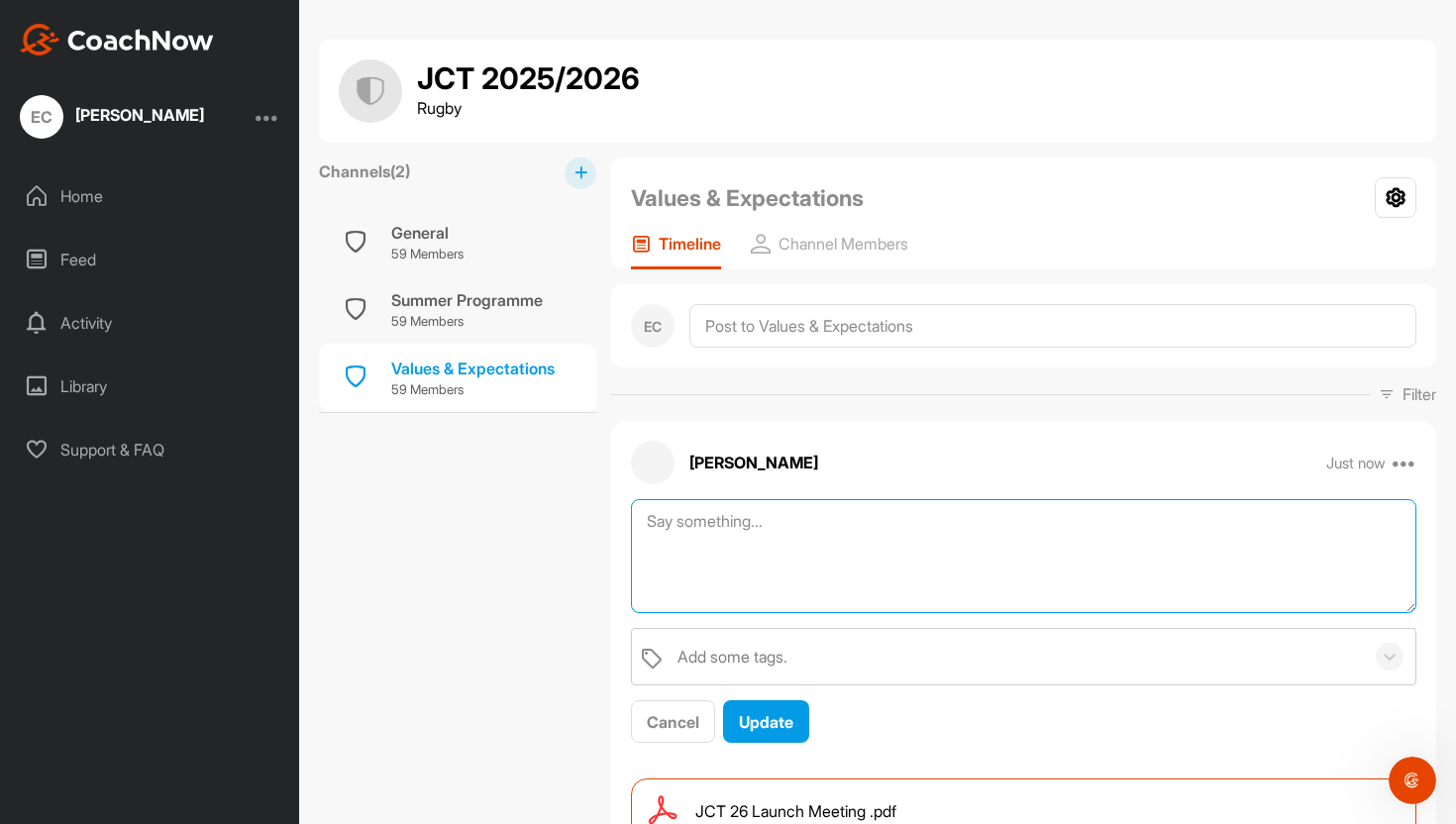 click at bounding box center [1023, 556] 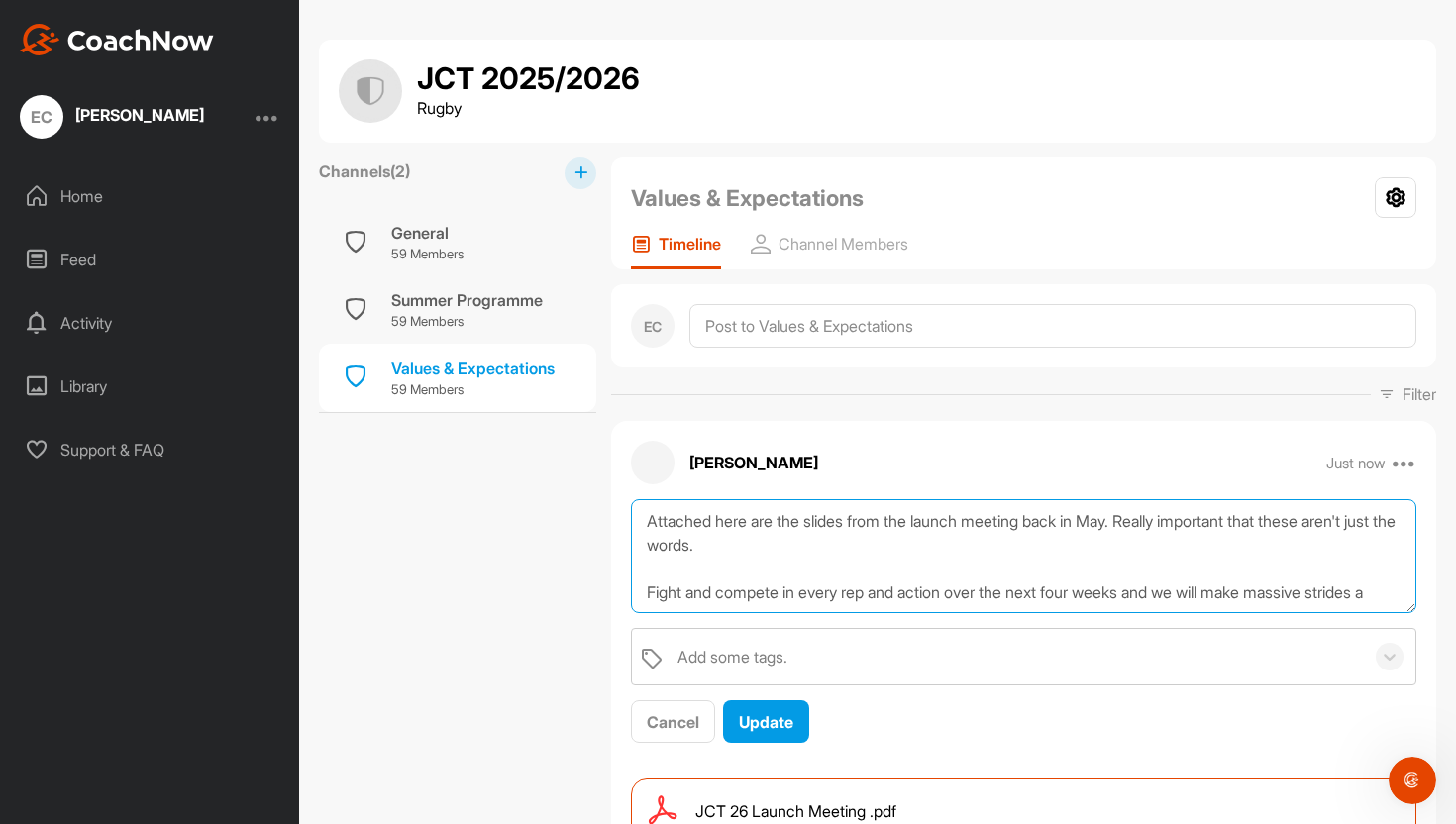 scroll, scrollTop: 13, scrollLeft: 0, axis: vertical 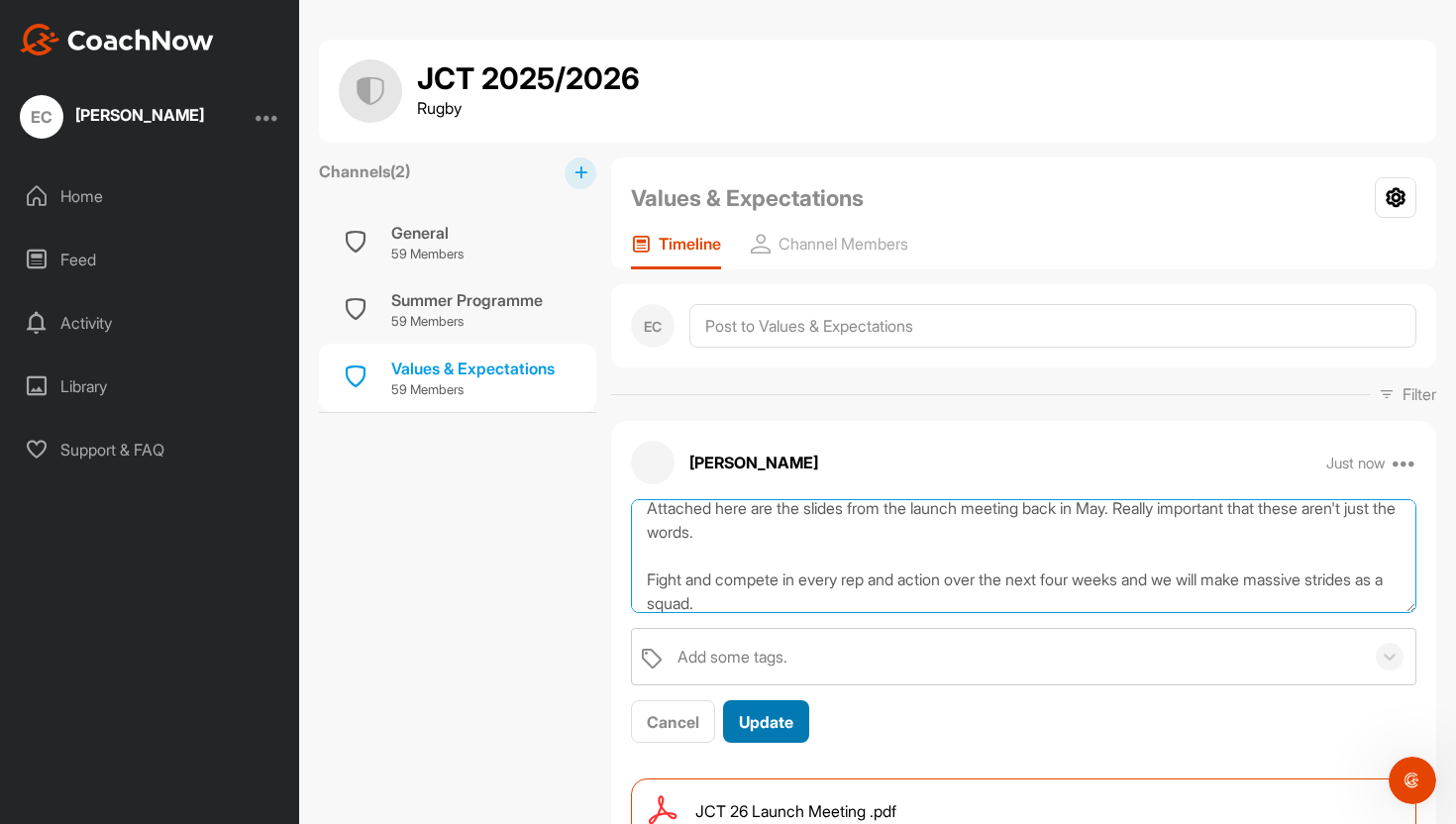 type on "Attached here are the slides from the launch meeting back in May. Really important that these aren't just the words.
Fight and compete in every rep and action over the next four weeks and we will make massive strides as a squad." 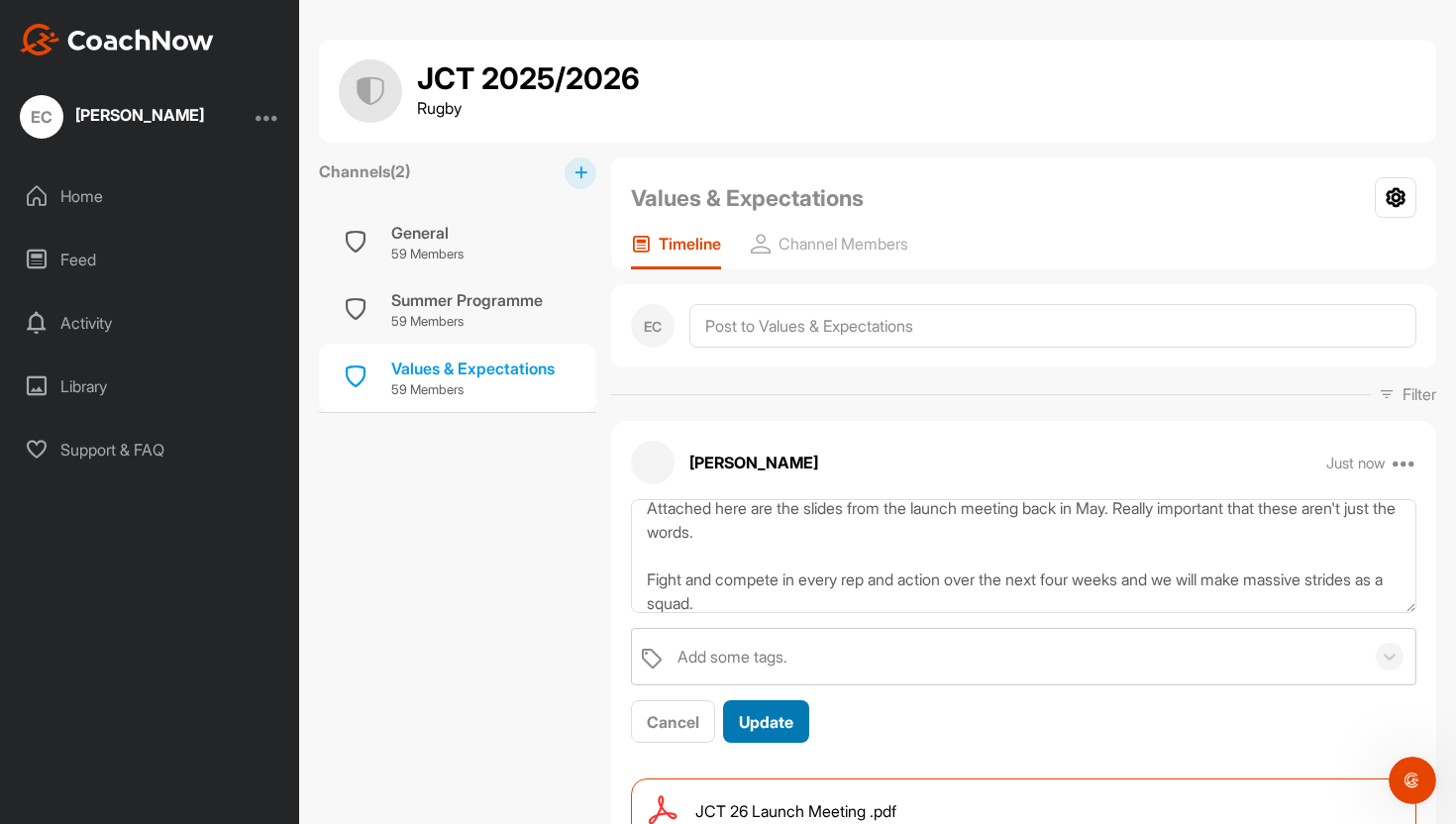click on "Update" at bounding box center (766, 722) 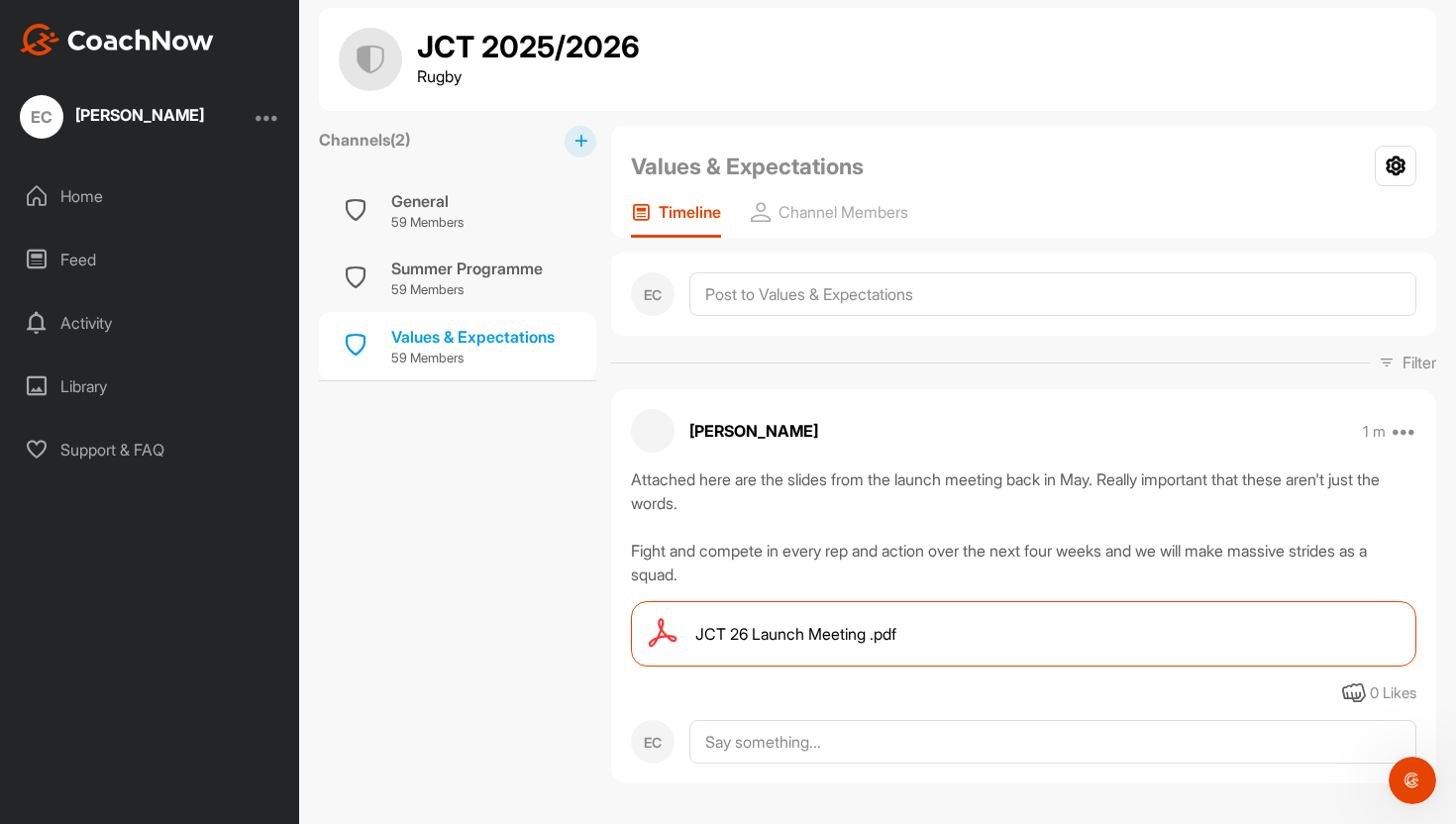 scroll, scrollTop: 52, scrollLeft: 0, axis: vertical 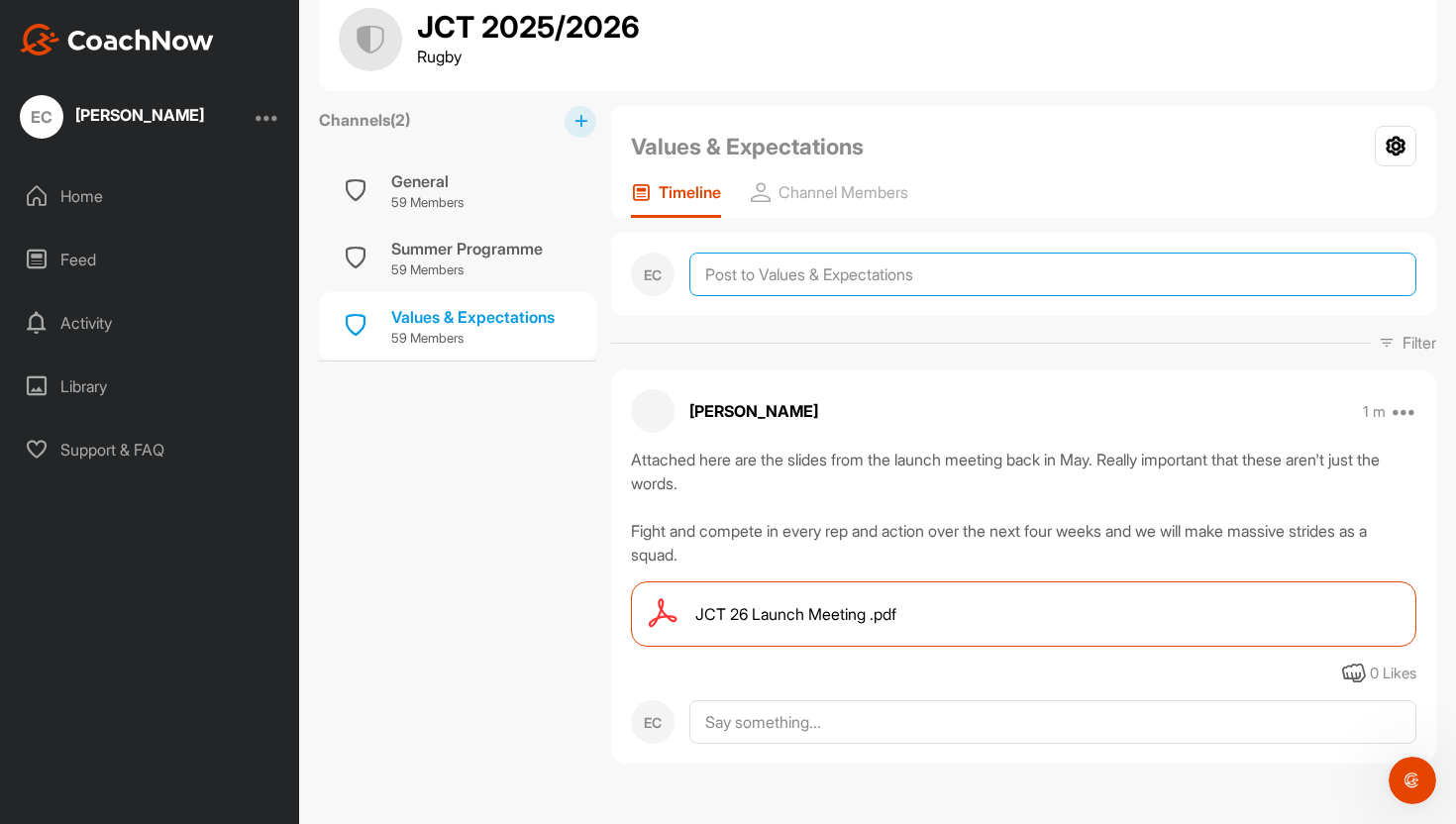 click at bounding box center (1053, 274) 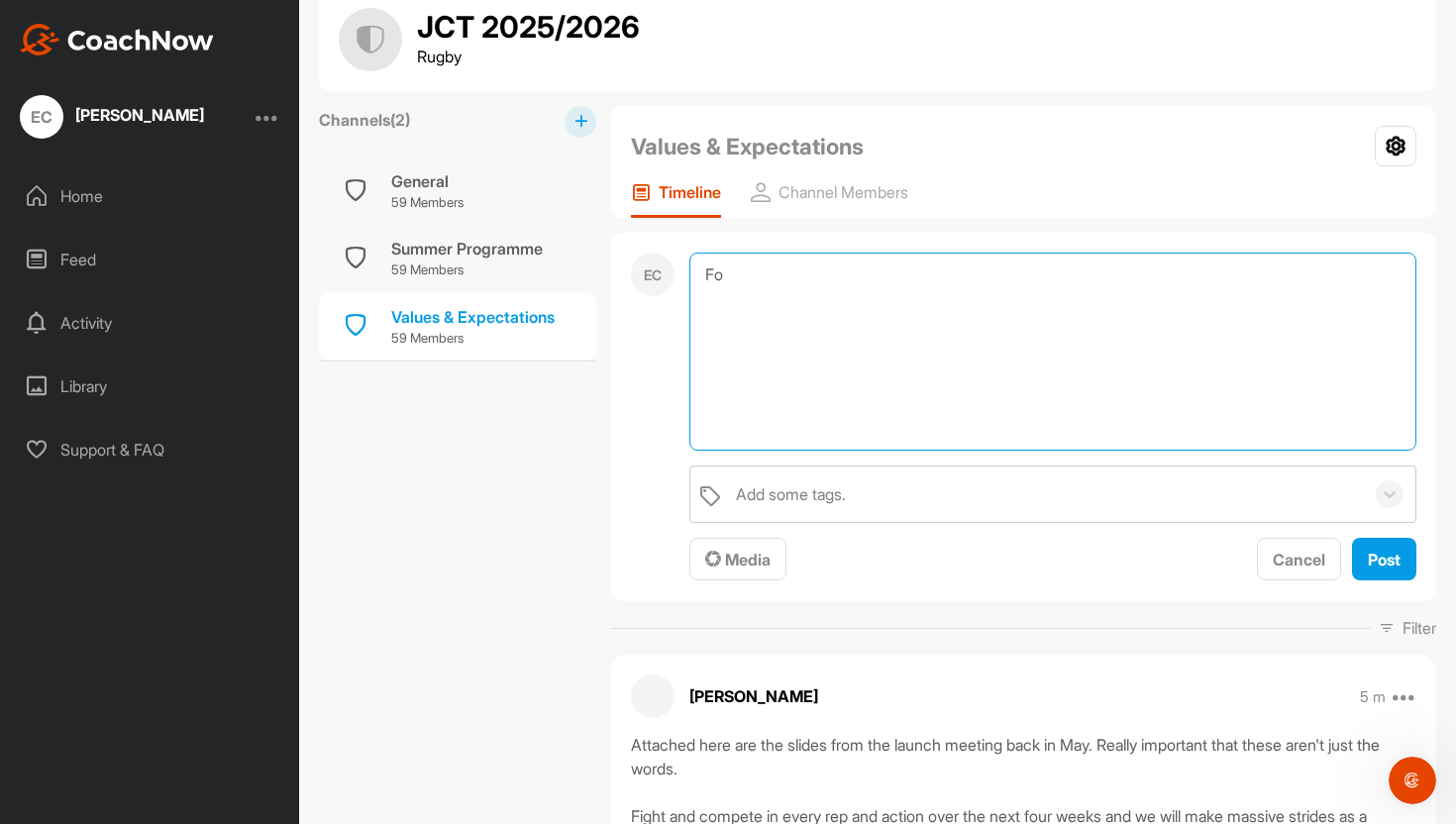 type on "F" 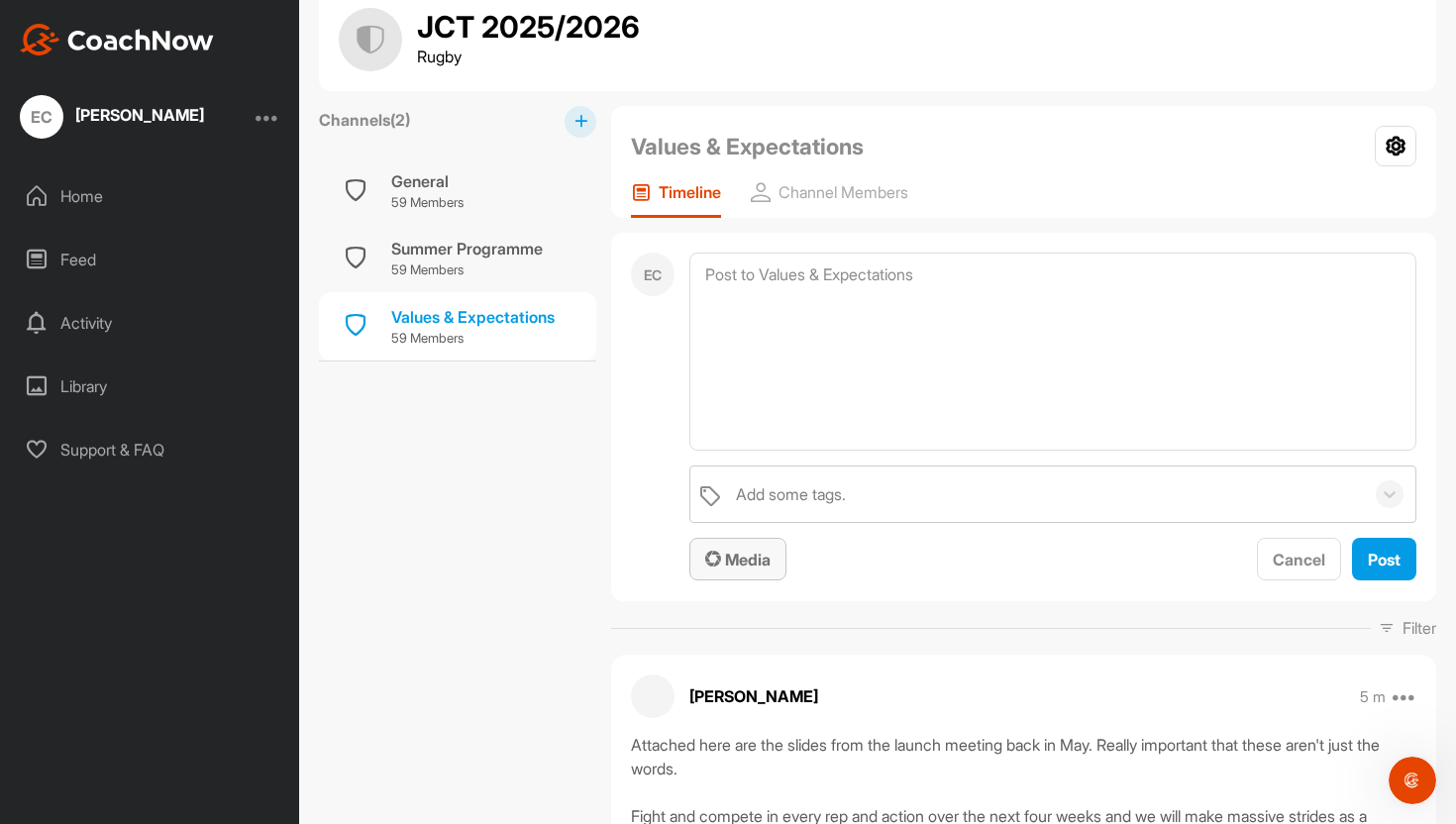 click on "Media" at bounding box center (738, 560) 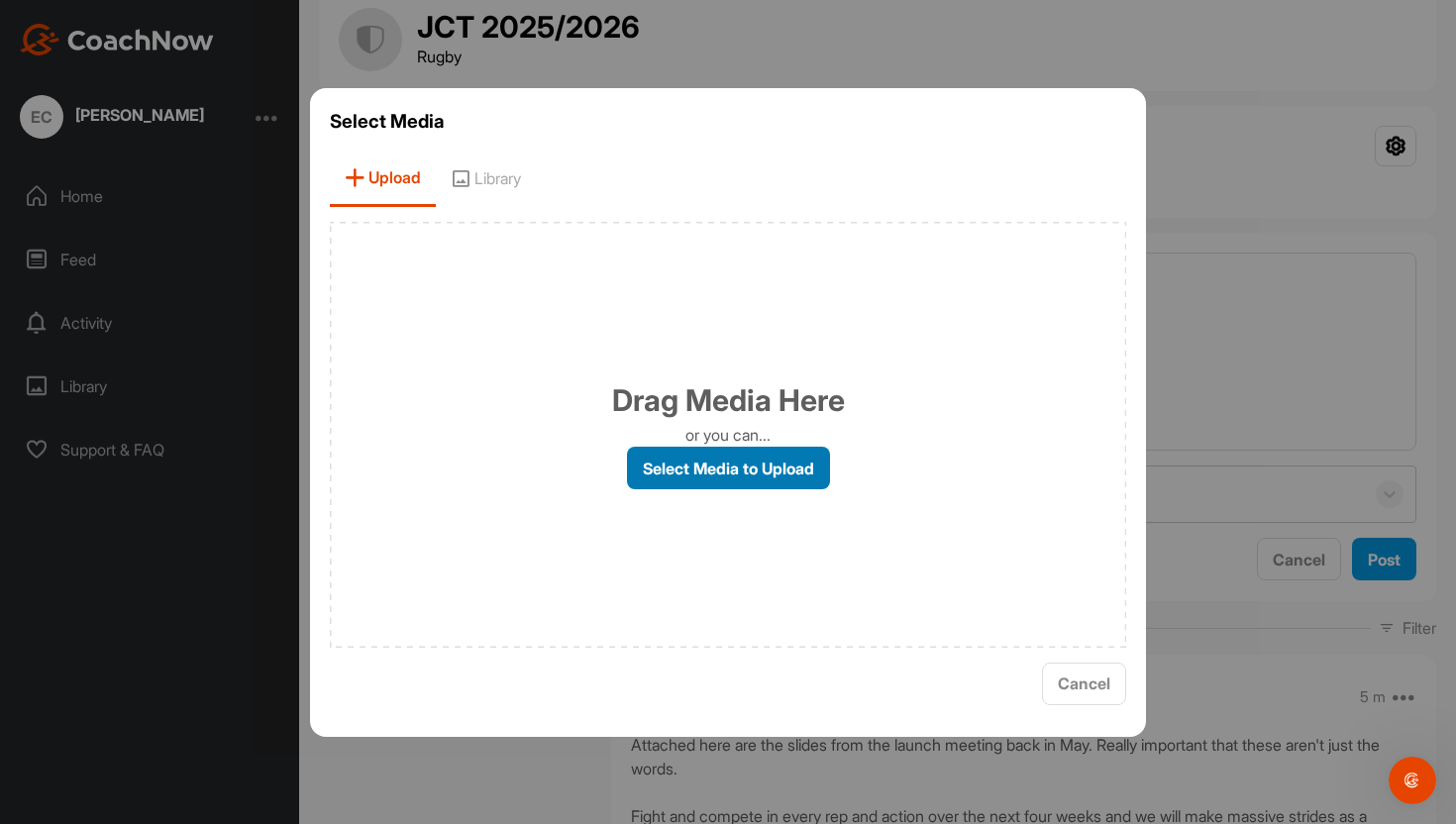 click on "Select Media to Upload" at bounding box center [728, 467] 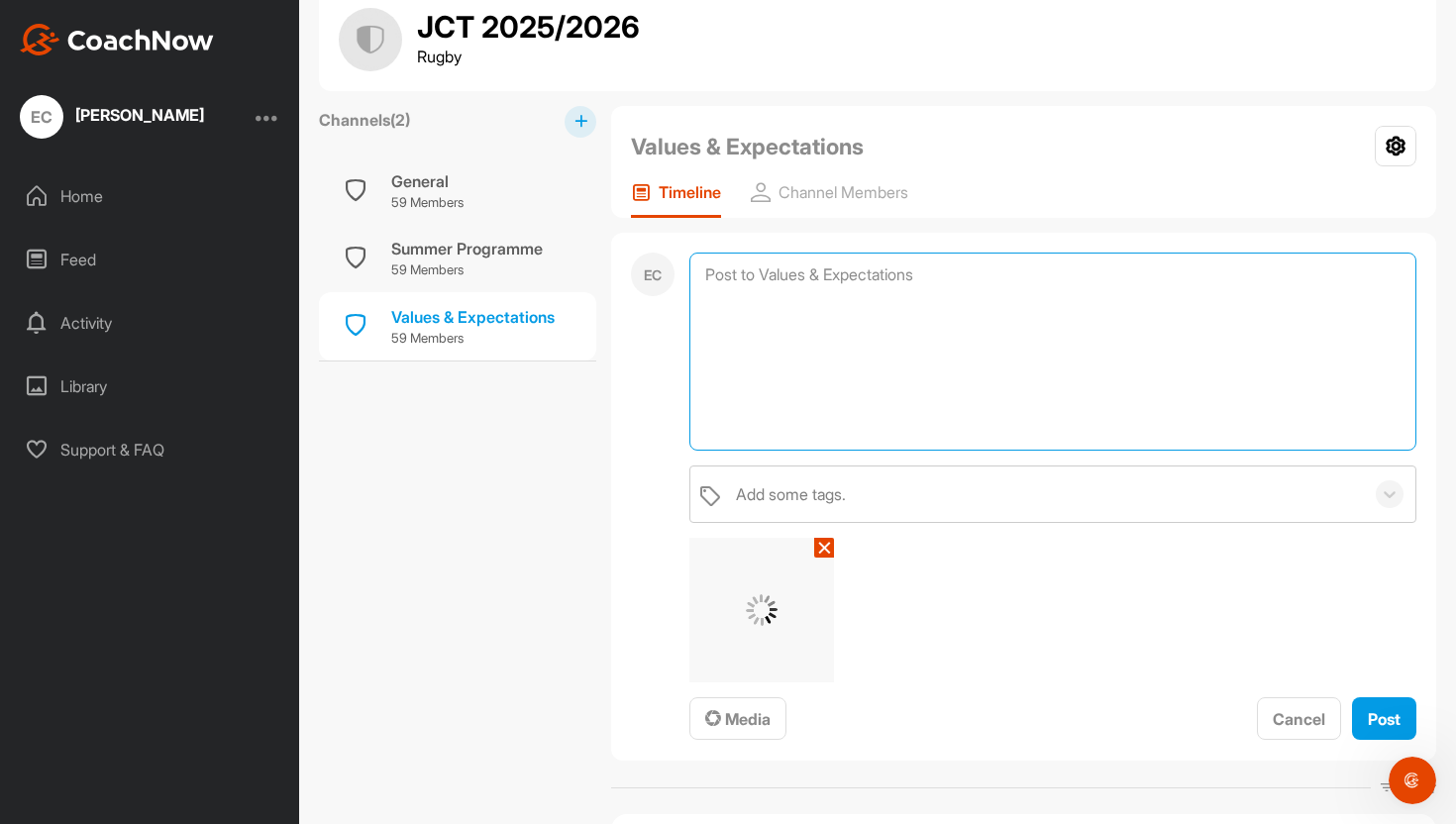 click at bounding box center [1053, 352] 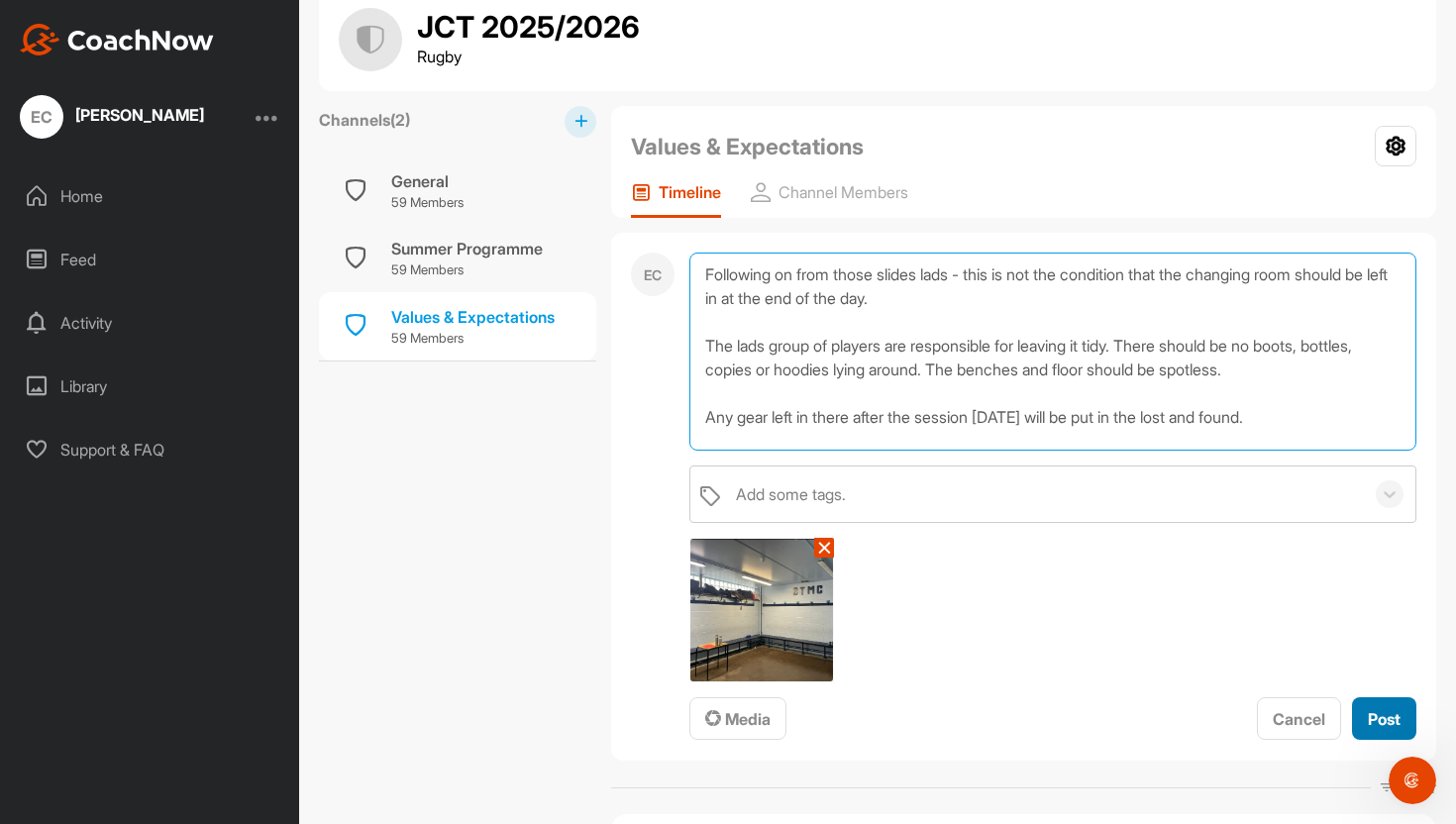 type on "Following on from those slides lads - this is not the condition that the changing room should be left in at the end of the day.
The lads group of players are responsible for leaving it tidy. There should be no boots, bottles, copies or hoodies lying around. The benches and floor should be spotless.
Any gear left in there after the session tomorrow will be put in the lost and found." 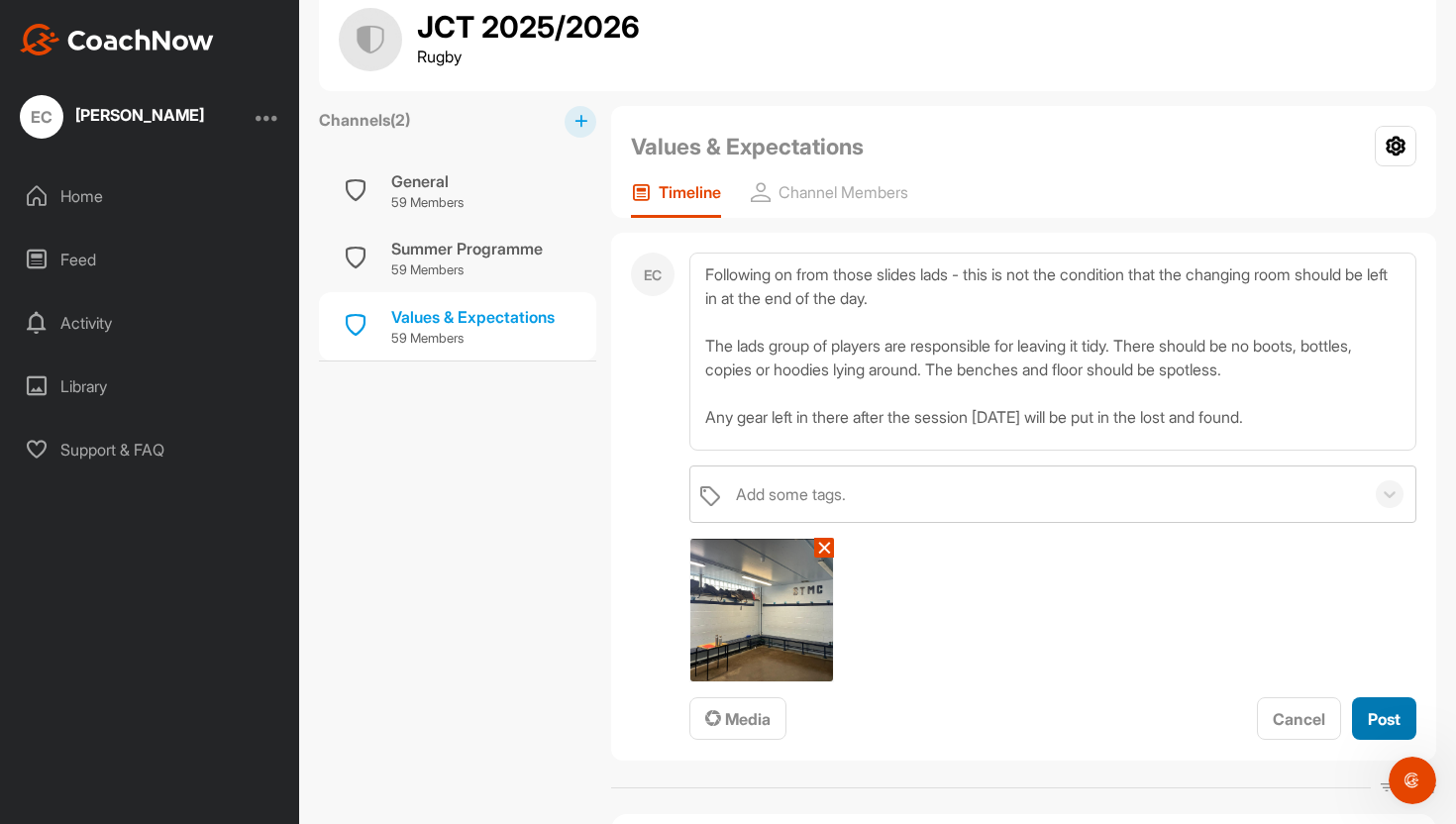 click on "Post" at bounding box center [1384, 719] 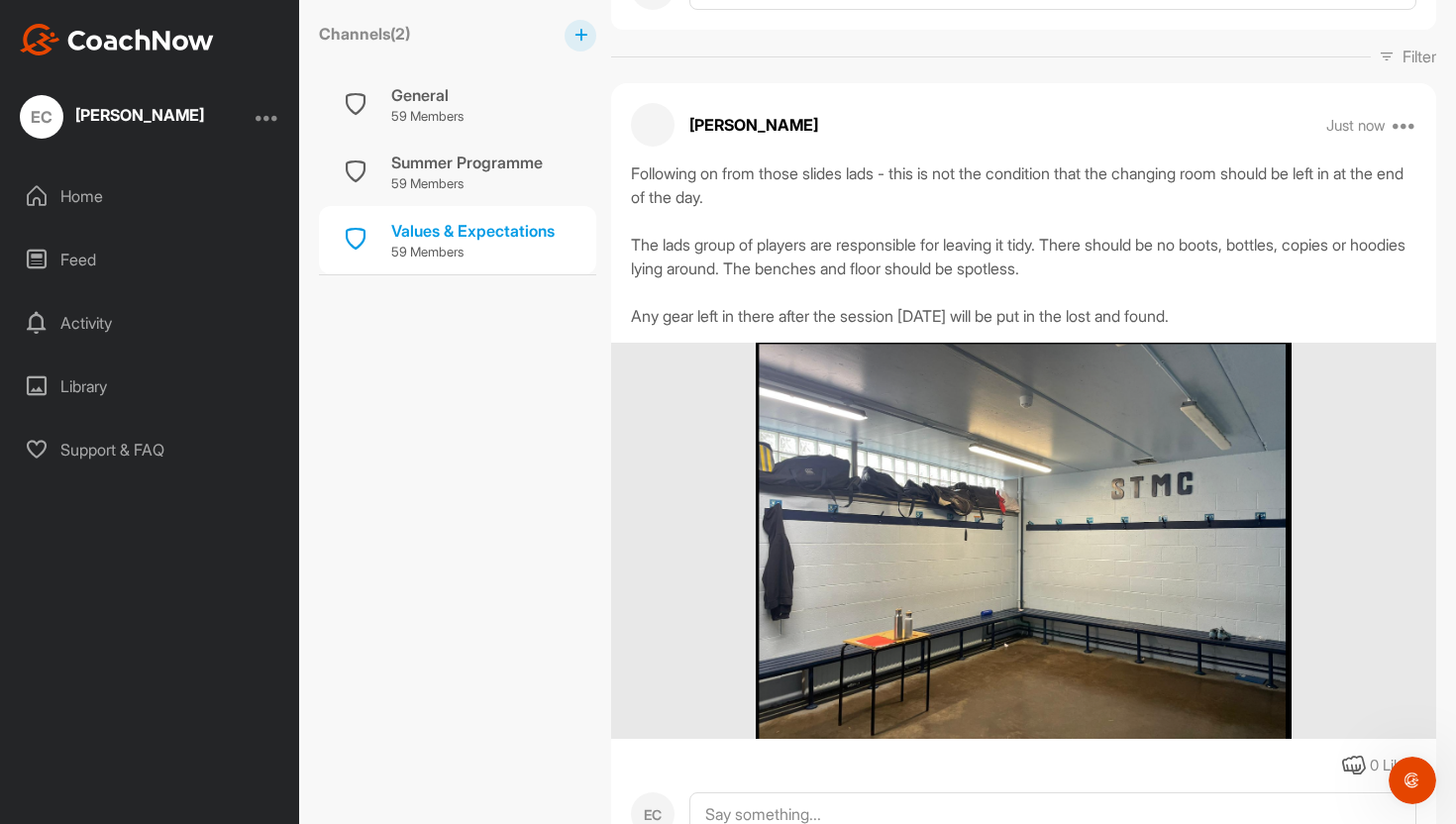 scroll, scrollTop: 364, scrollLeft: 0, axis: vertical 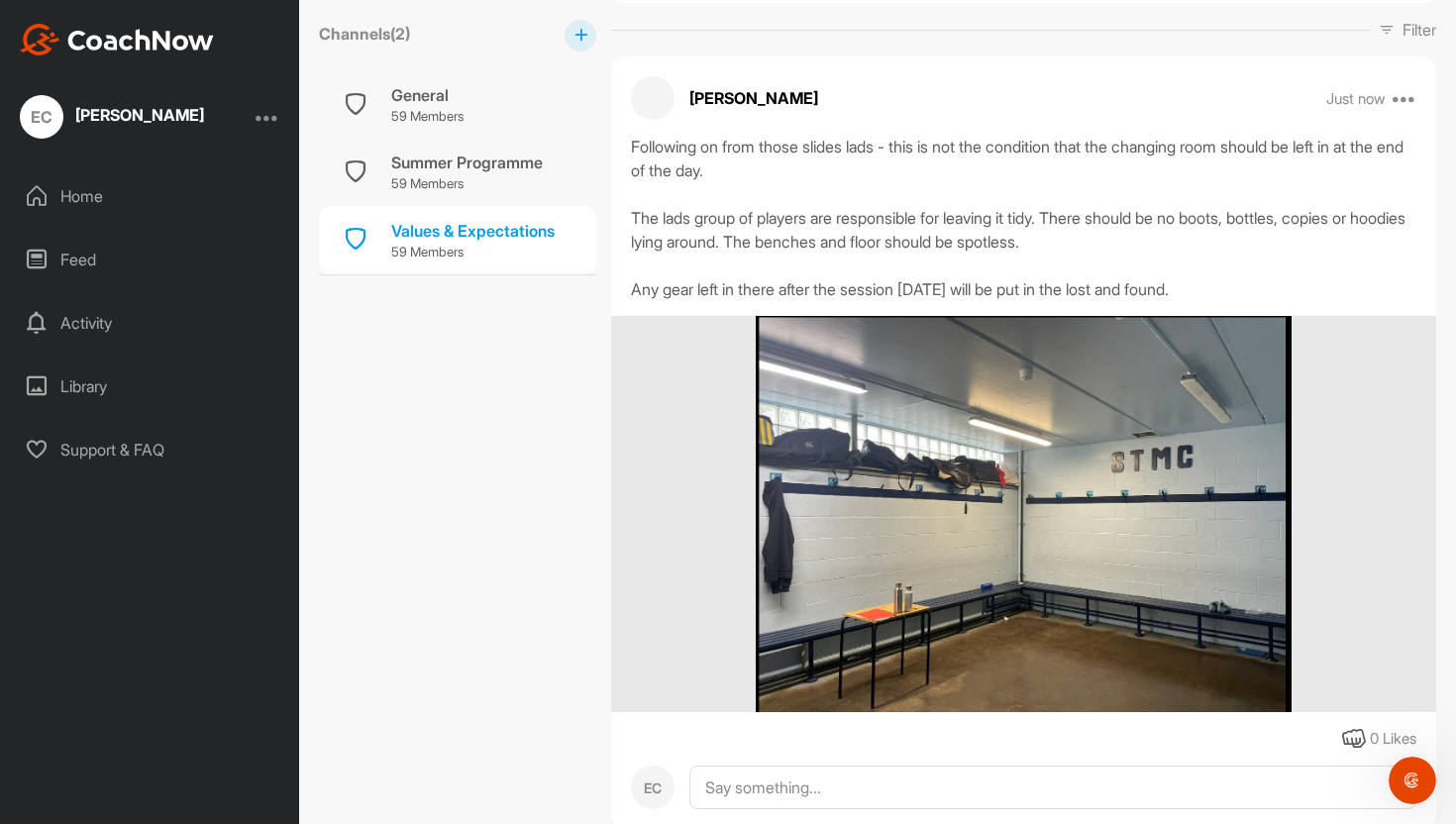 click at bounding box center [1023, 514] 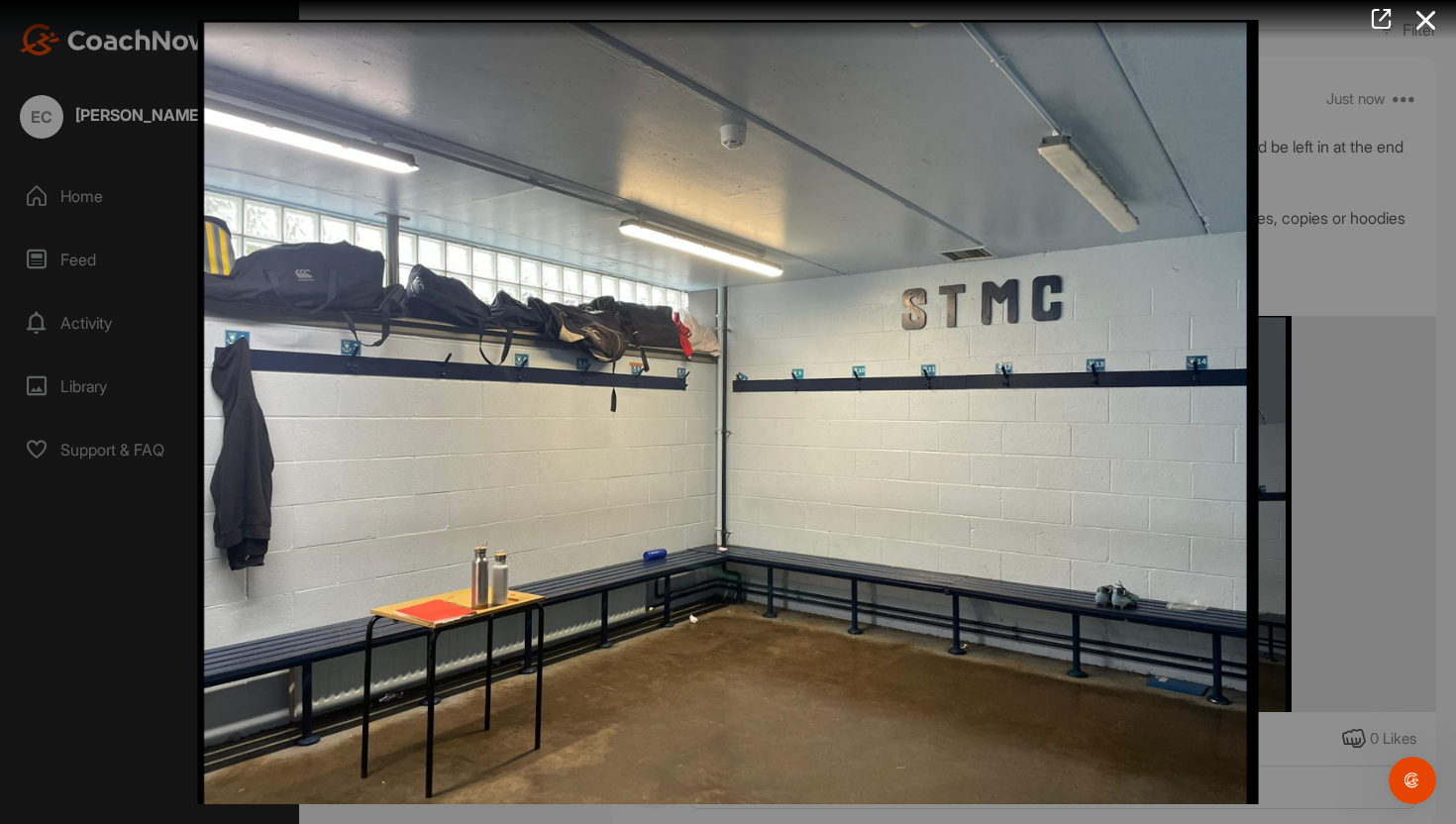 click at bounding box center (728, 412) 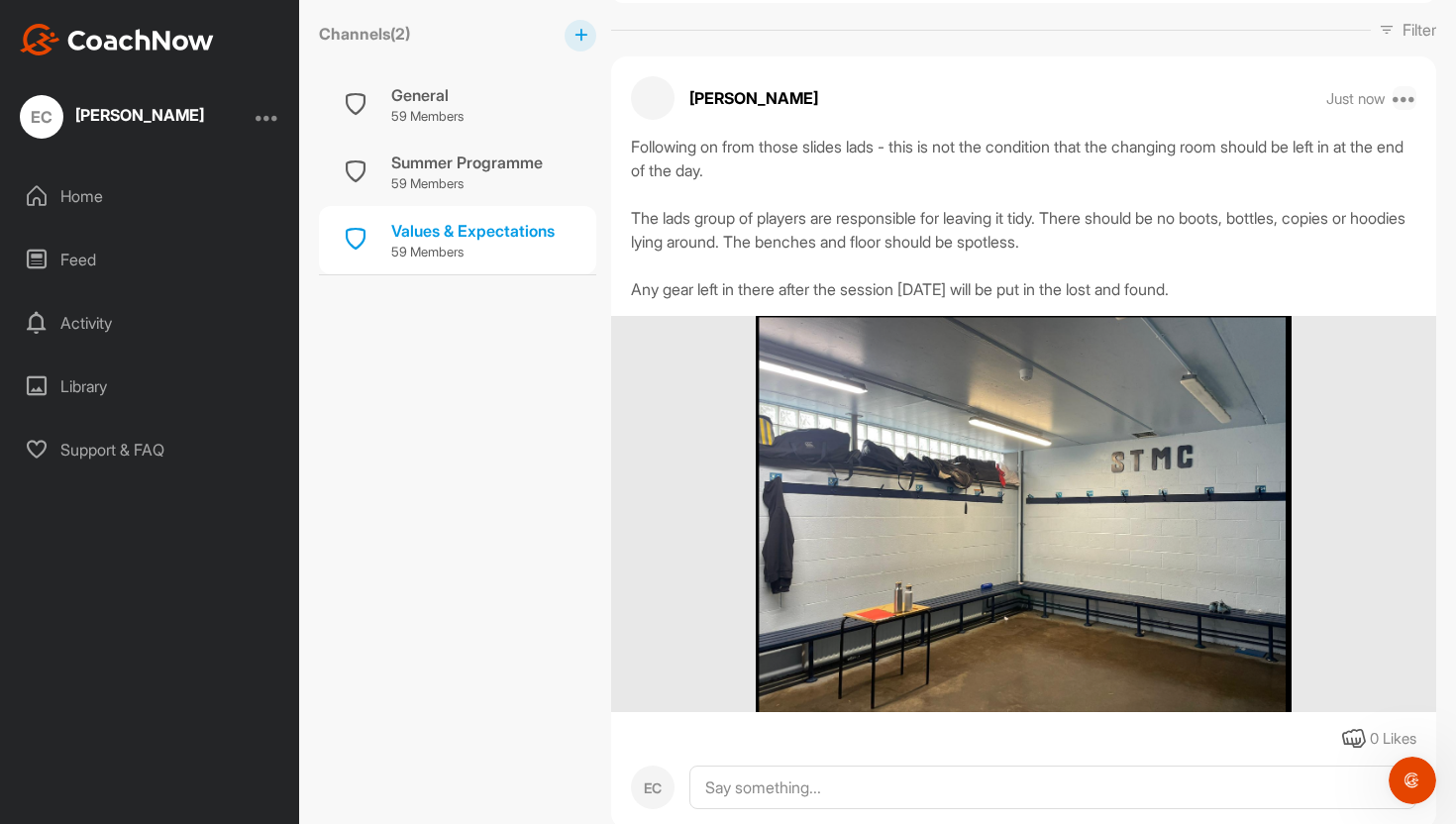 click at bounding box center (1404, 98) 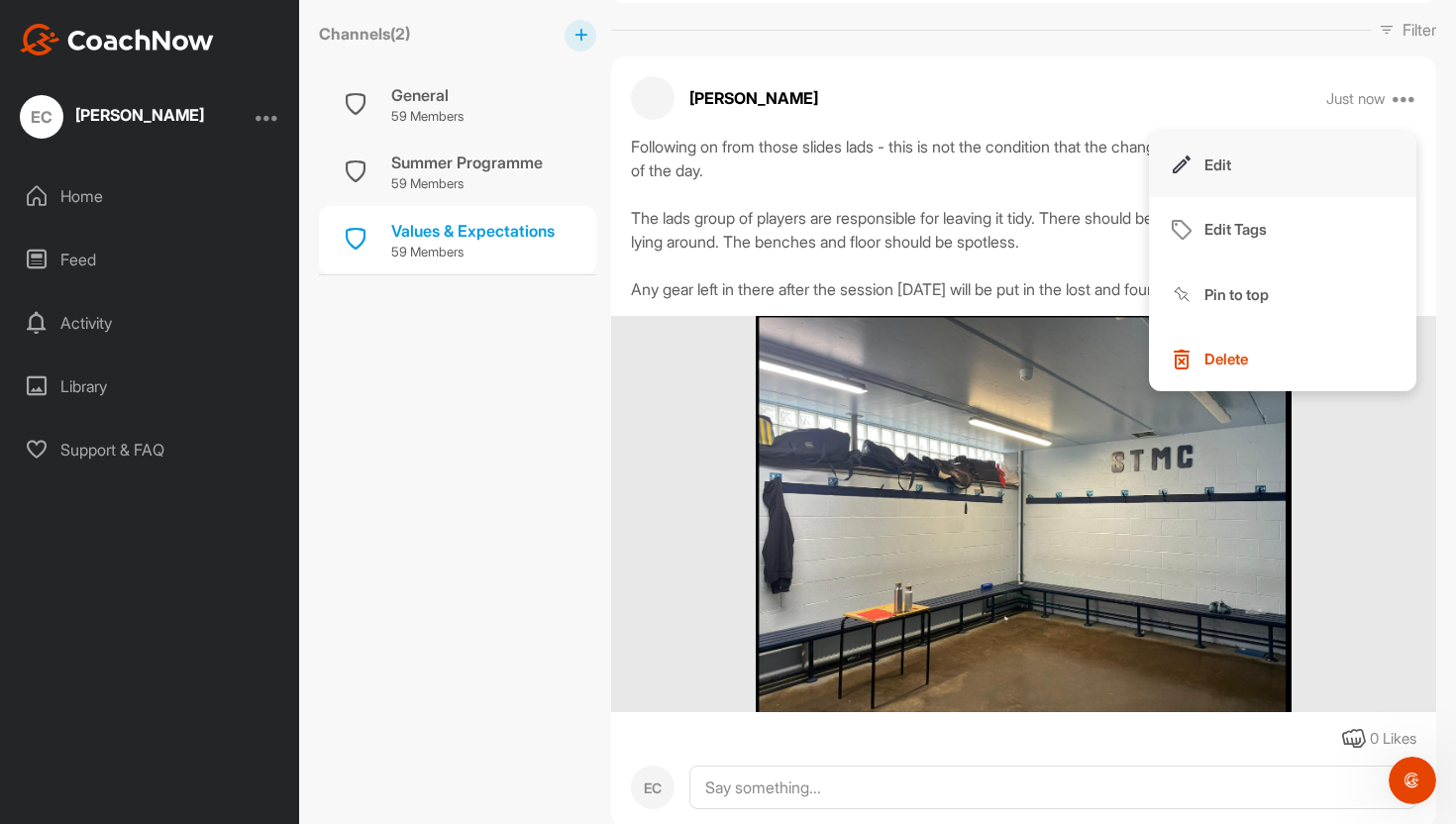 click on "Edit" at bounding box center [1217, 164] 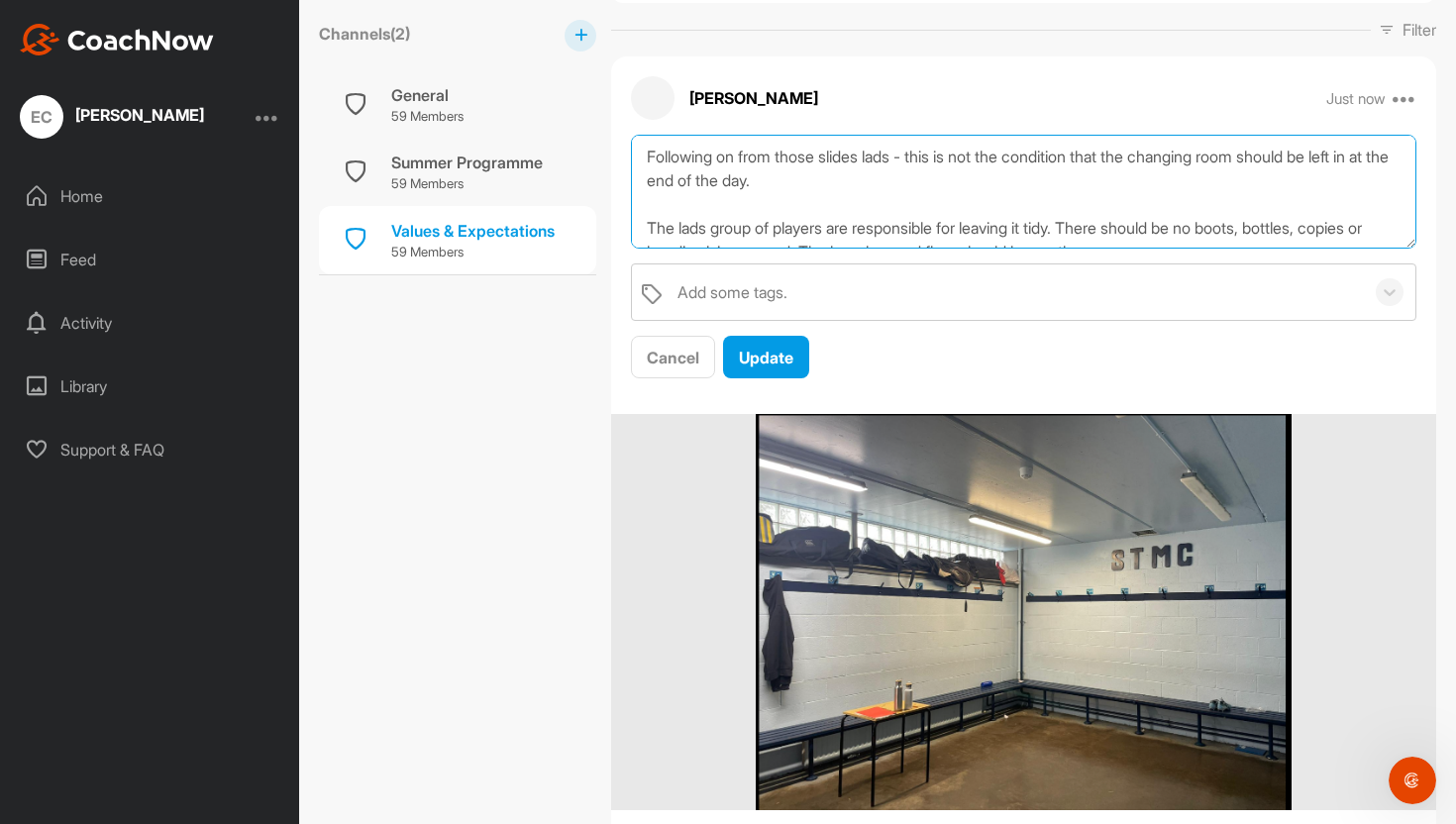 click on "Following on from those slides lads - this is not the condition that the changing room should be left in at the end of the day.
The lads group of players are responsible for leaving it tidy. There should be no boots, bottles, copies or hoodies lying around. The benches and floor should be spotless.
Any gear left in there after the session tomorrow will be put in the lost and found." at bounding box center (1023, 191) 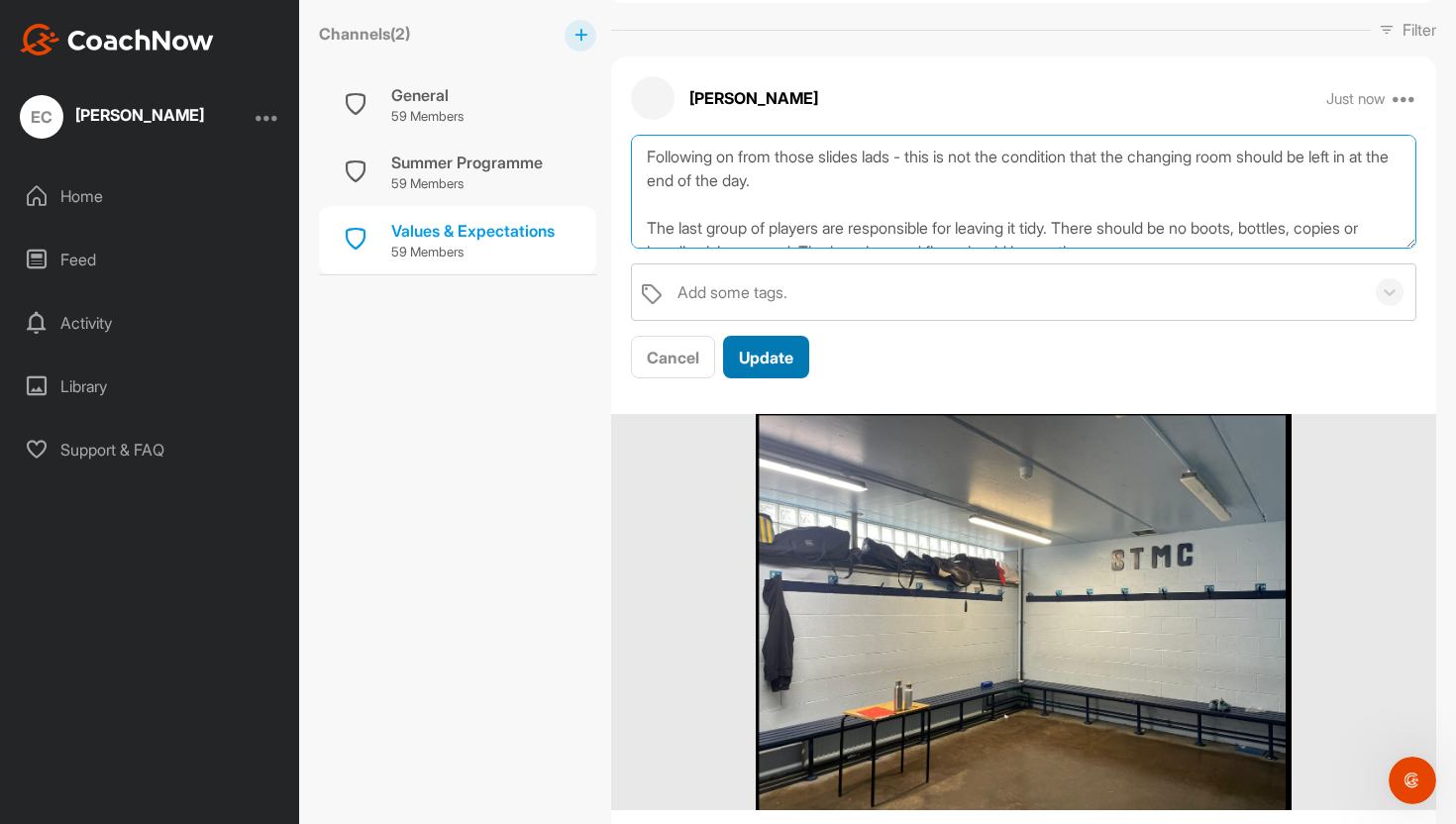 type on "Following on from those slides lads - this is not the condition that the changing room should be left in at the end of the day.
The last group of players are responsible for leaving it tidy. There should be no boots, bottles, copies or hoodies lying around. The benches and floor should be spotless.
Any gear left in there after the session tomorrow will be put in the lost and found." 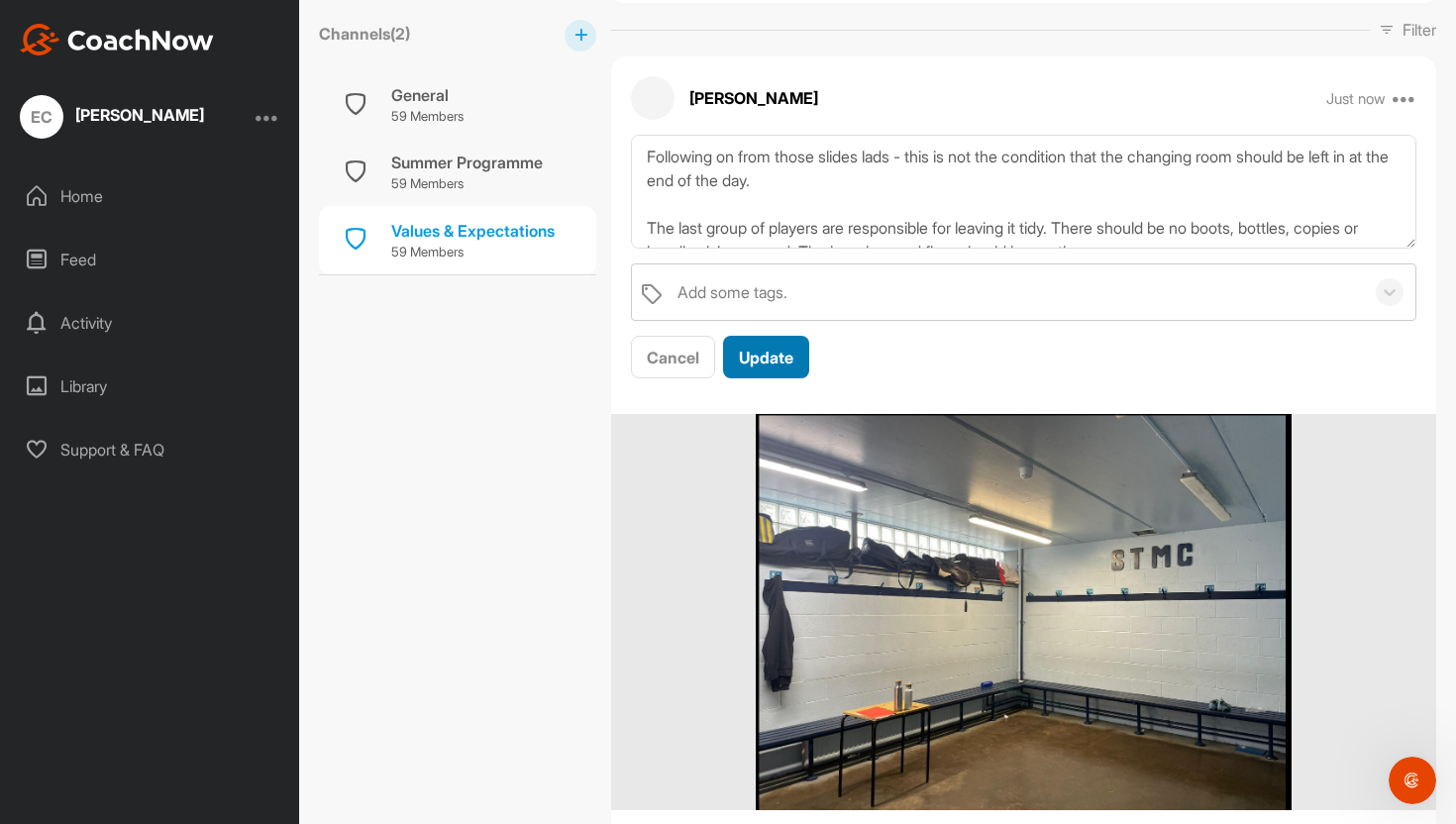 click on "Update" at bounding box center (766, 358) 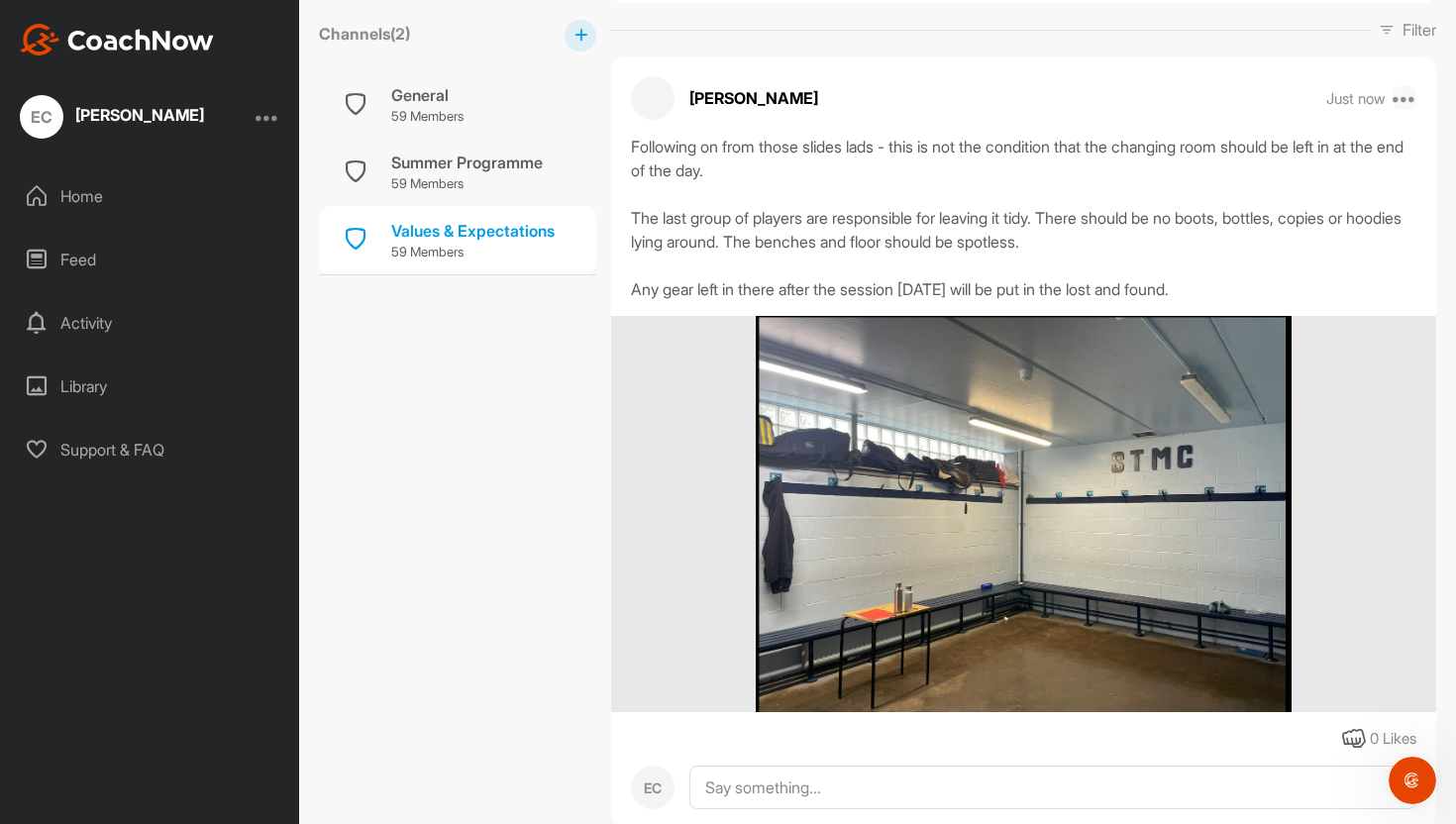 click at bounding box center (1404, 98) 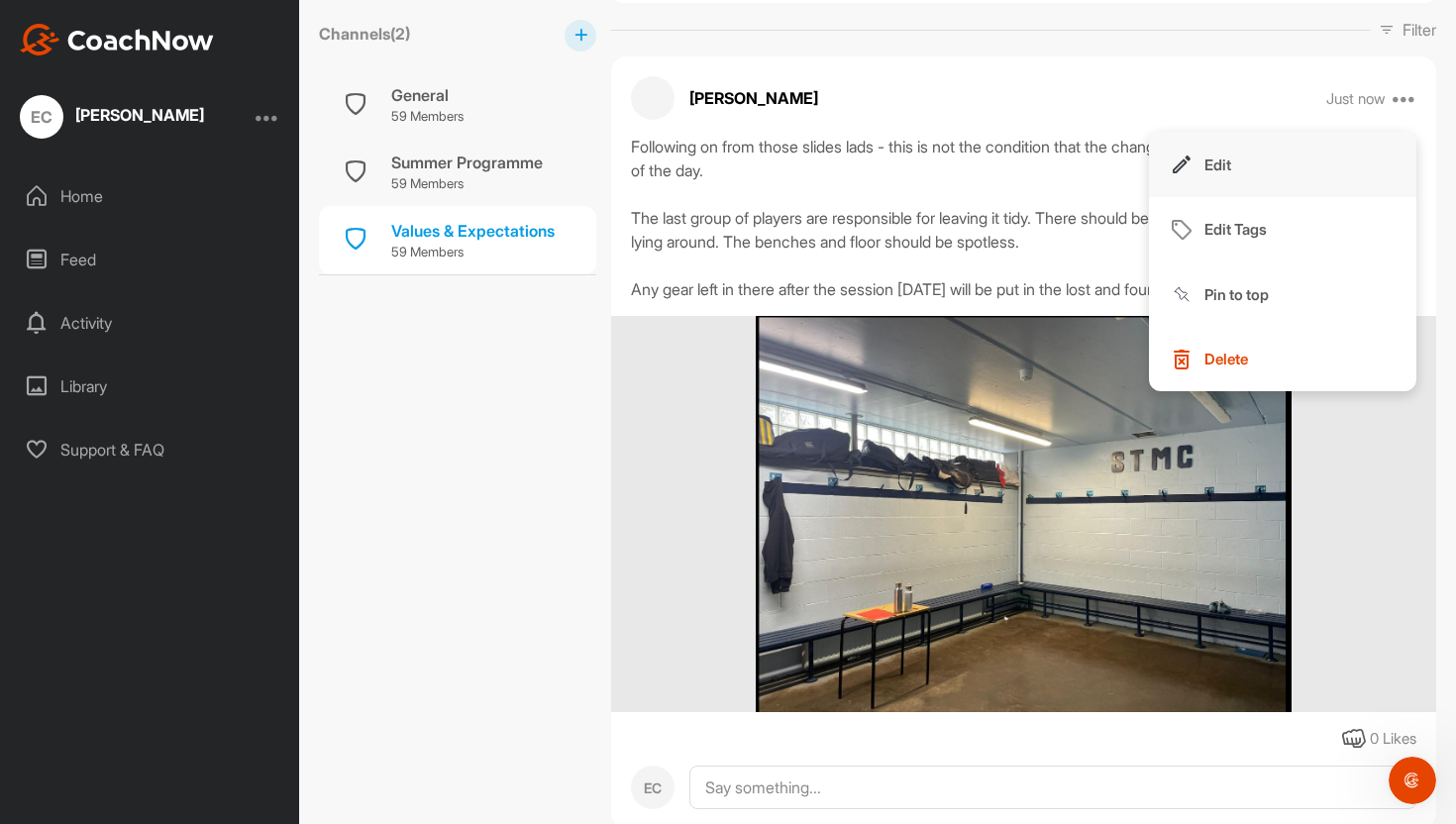 click on "Edit" at bounding box center (1283, 164) 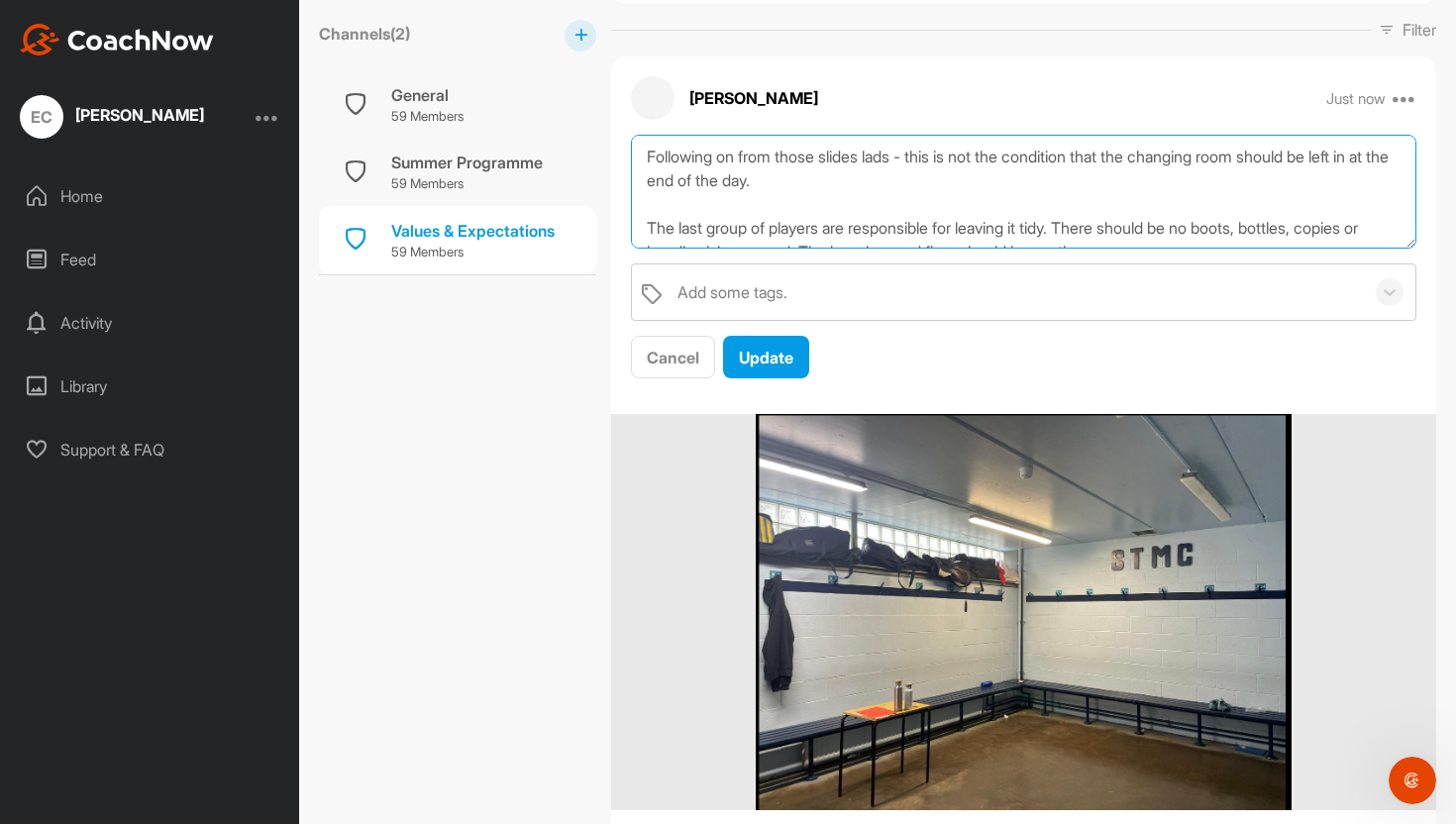 drag, startPoint x: 1076, startPoint y: 224, endPoint x: 651, endPoint y: 226, distance: 425.00471 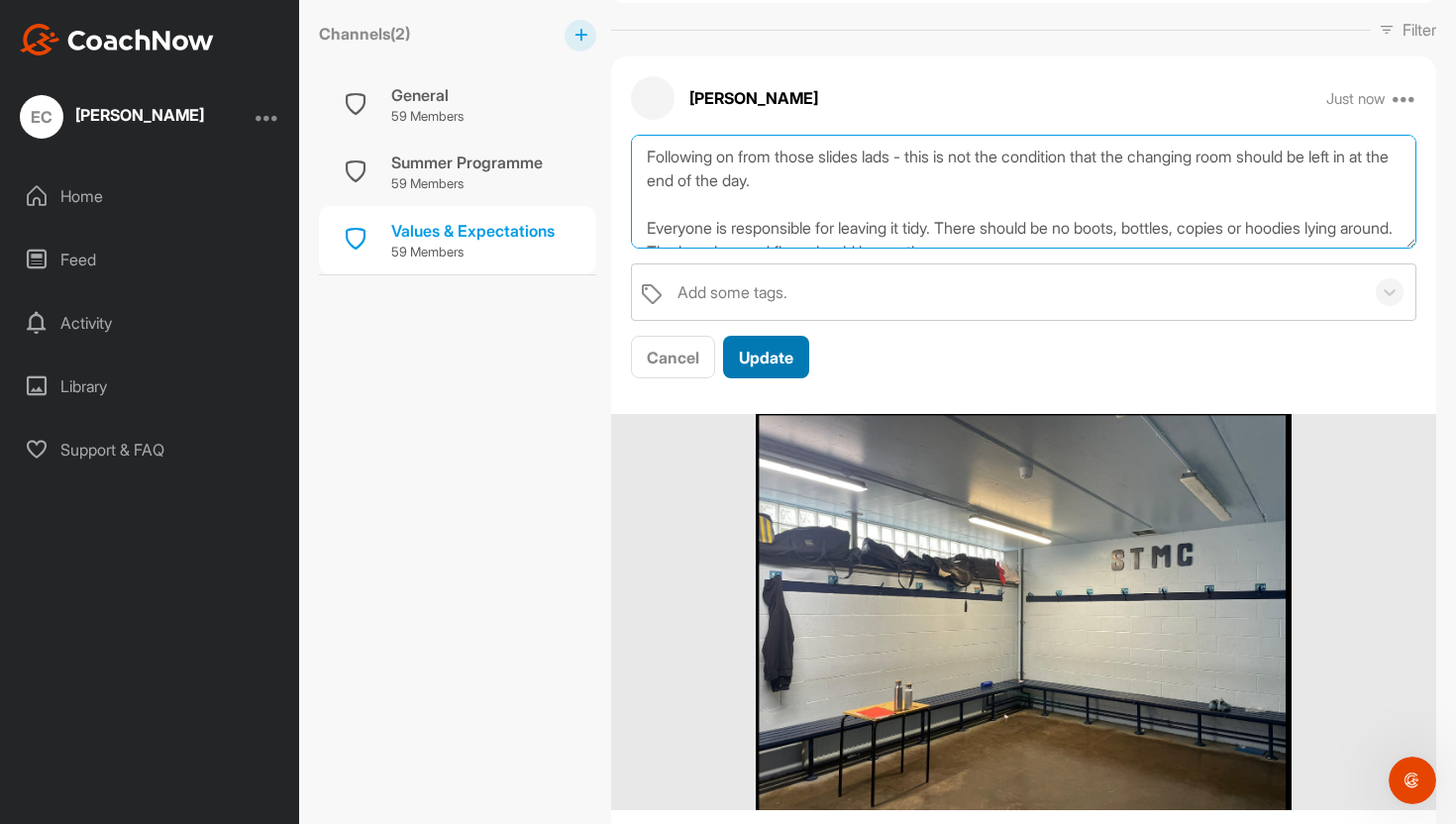 type on "Following on from those slides lads - this is not the condition that the changing room should be left in at the end of the day.
Everyone is responsible for leaving it tidy. There should be no boots, bottles, copies or hoodies lying around. The benches and floor should be spotless.
Any gear left in there after the session tomorrow will be put in the lost and found." 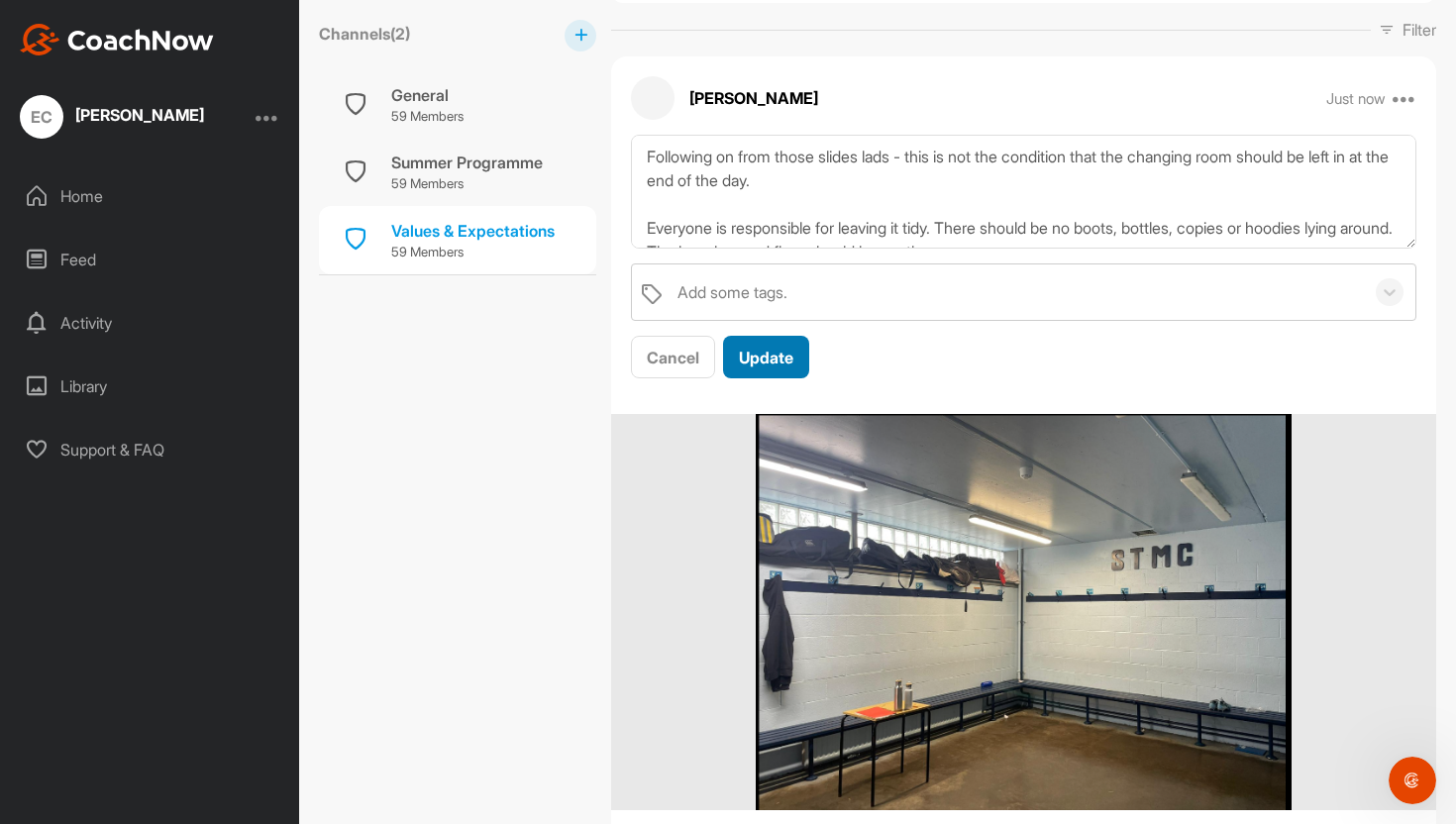 click on "Update" at bounding box center (766, 357) 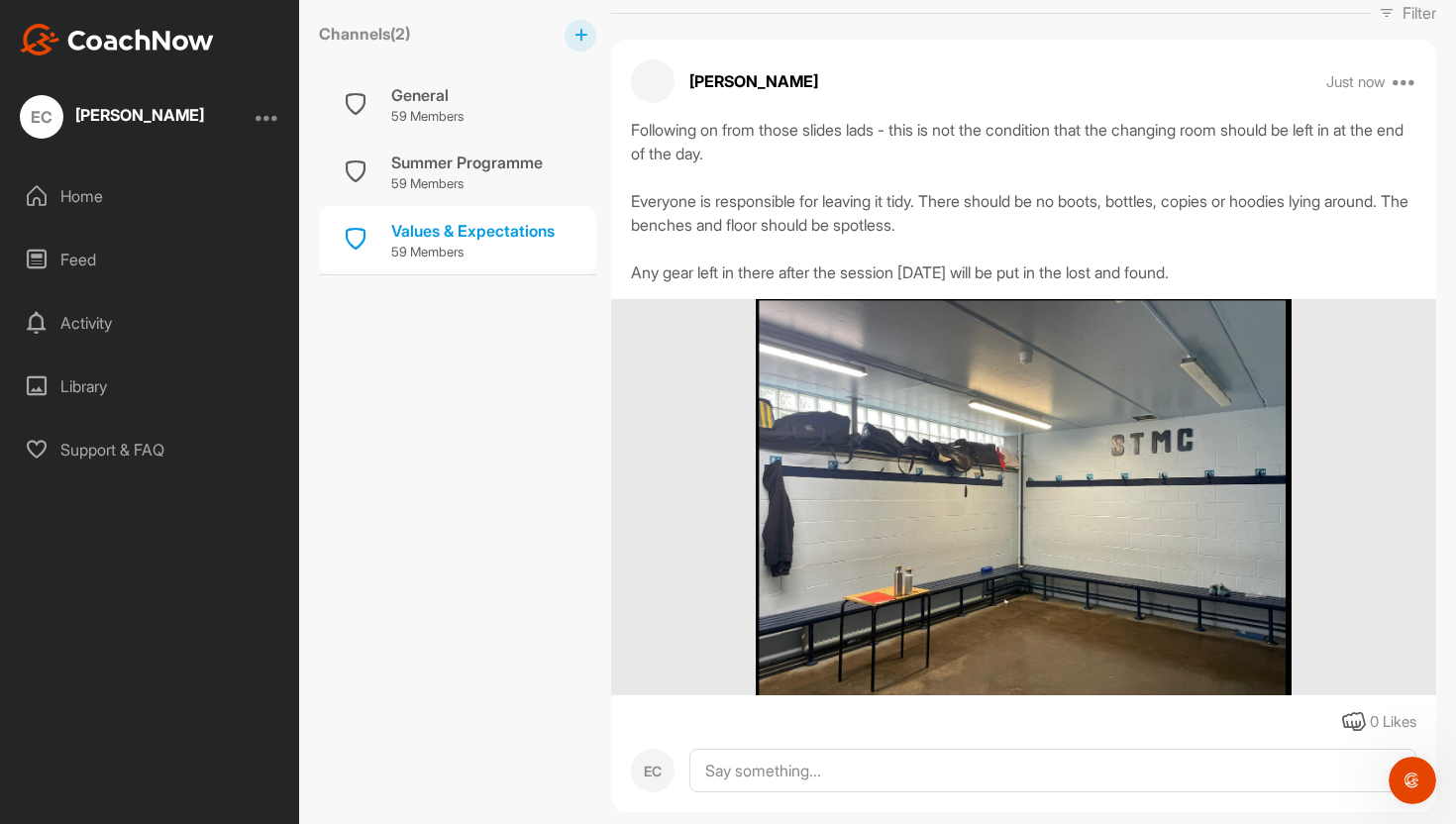 scroll, scrollTop: 378, scrollLeft: 0, axis: vertical 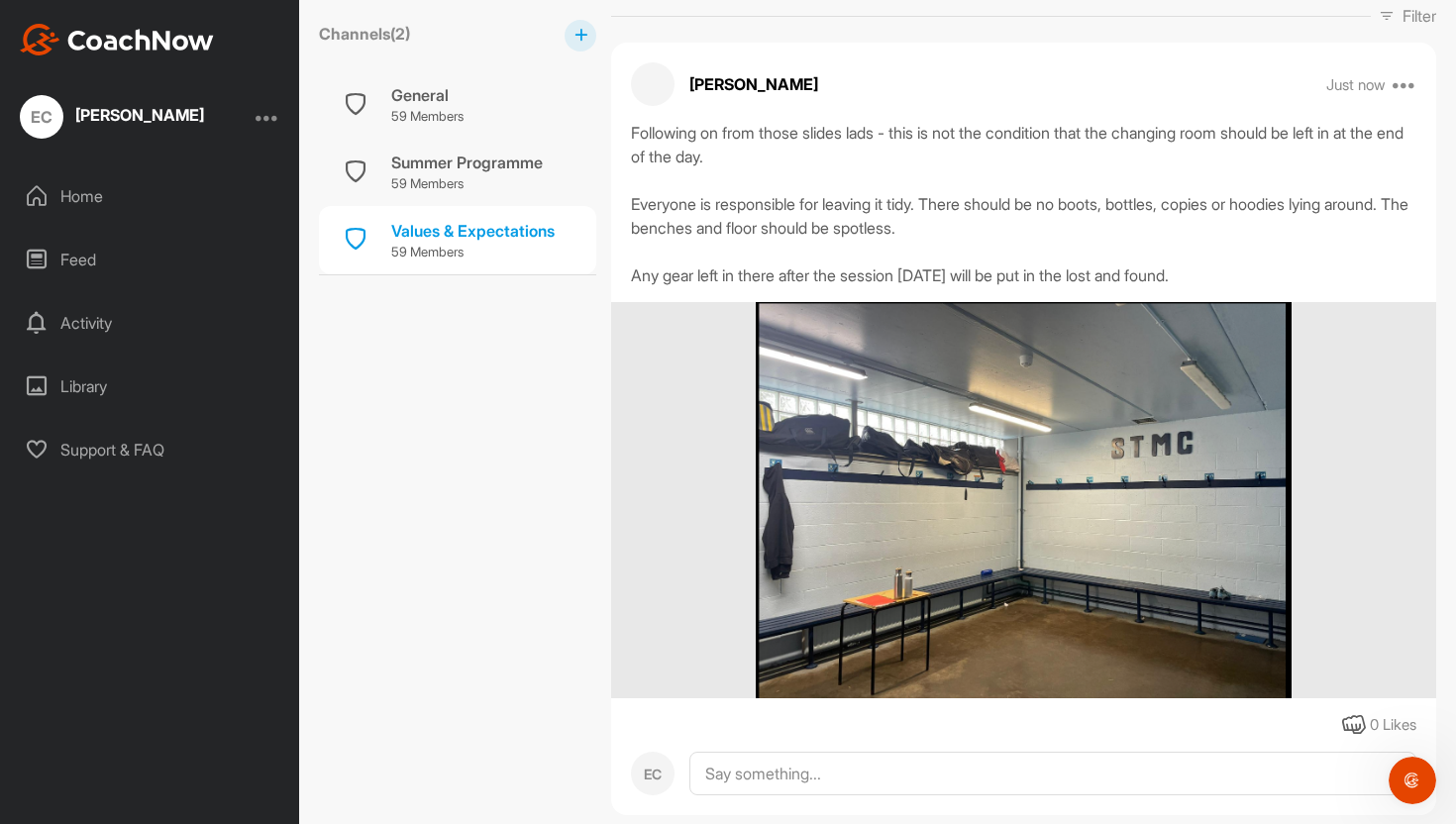click at bounding box center (1023, 500) 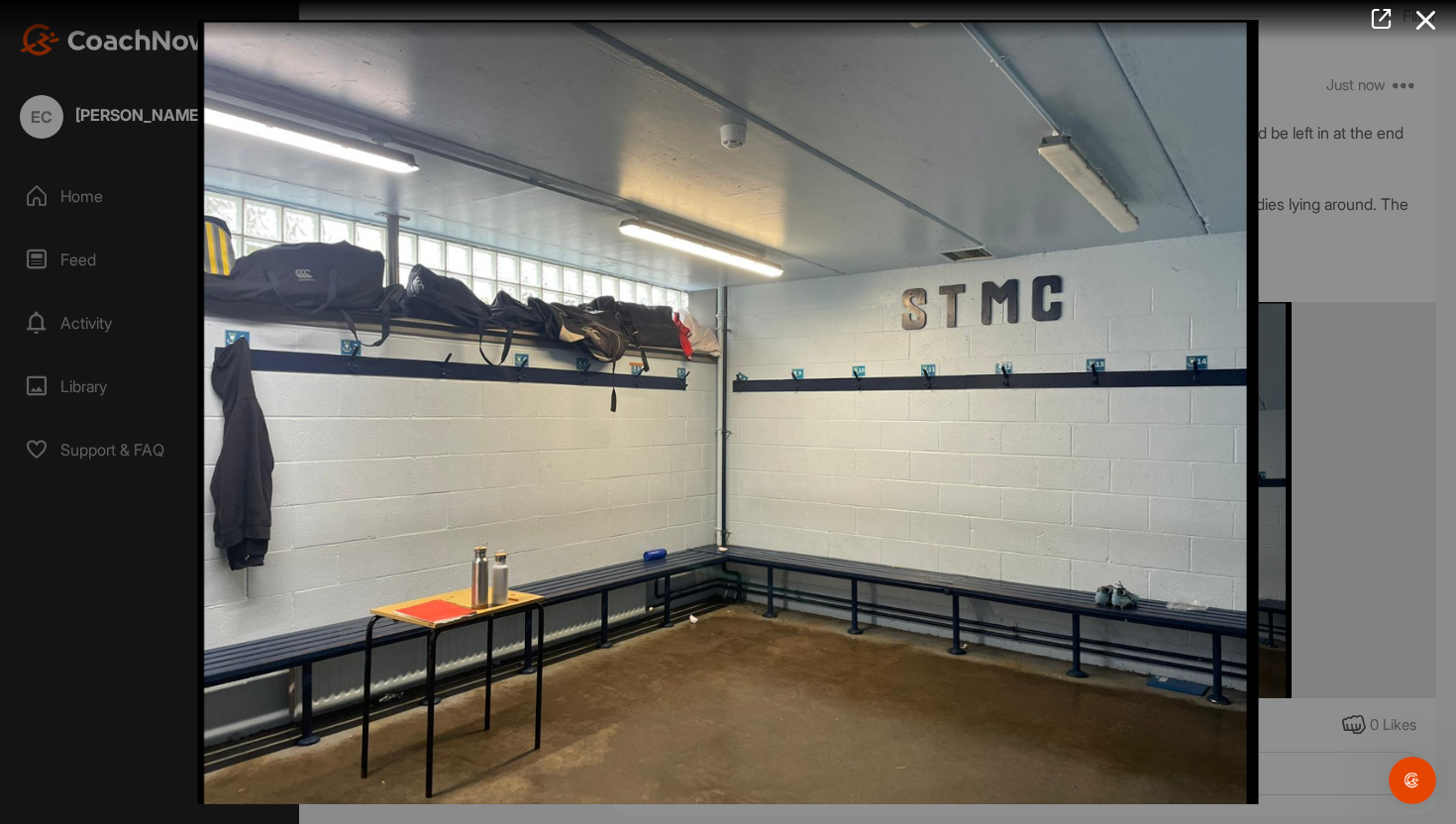 click at bounding box center [728, 412] 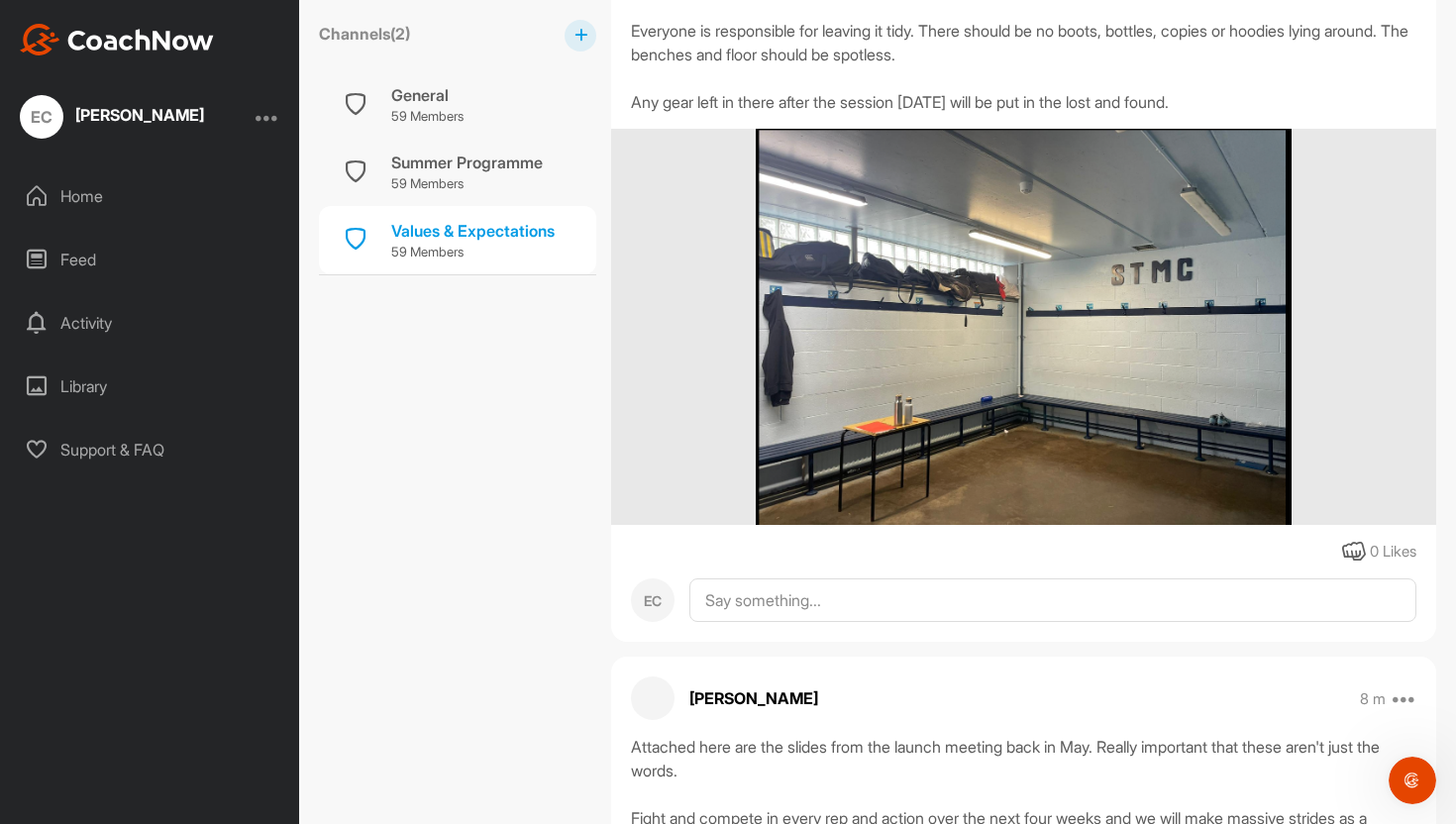 scroll, scrollTop: 295, scrollLeft: 0, axis: vertical 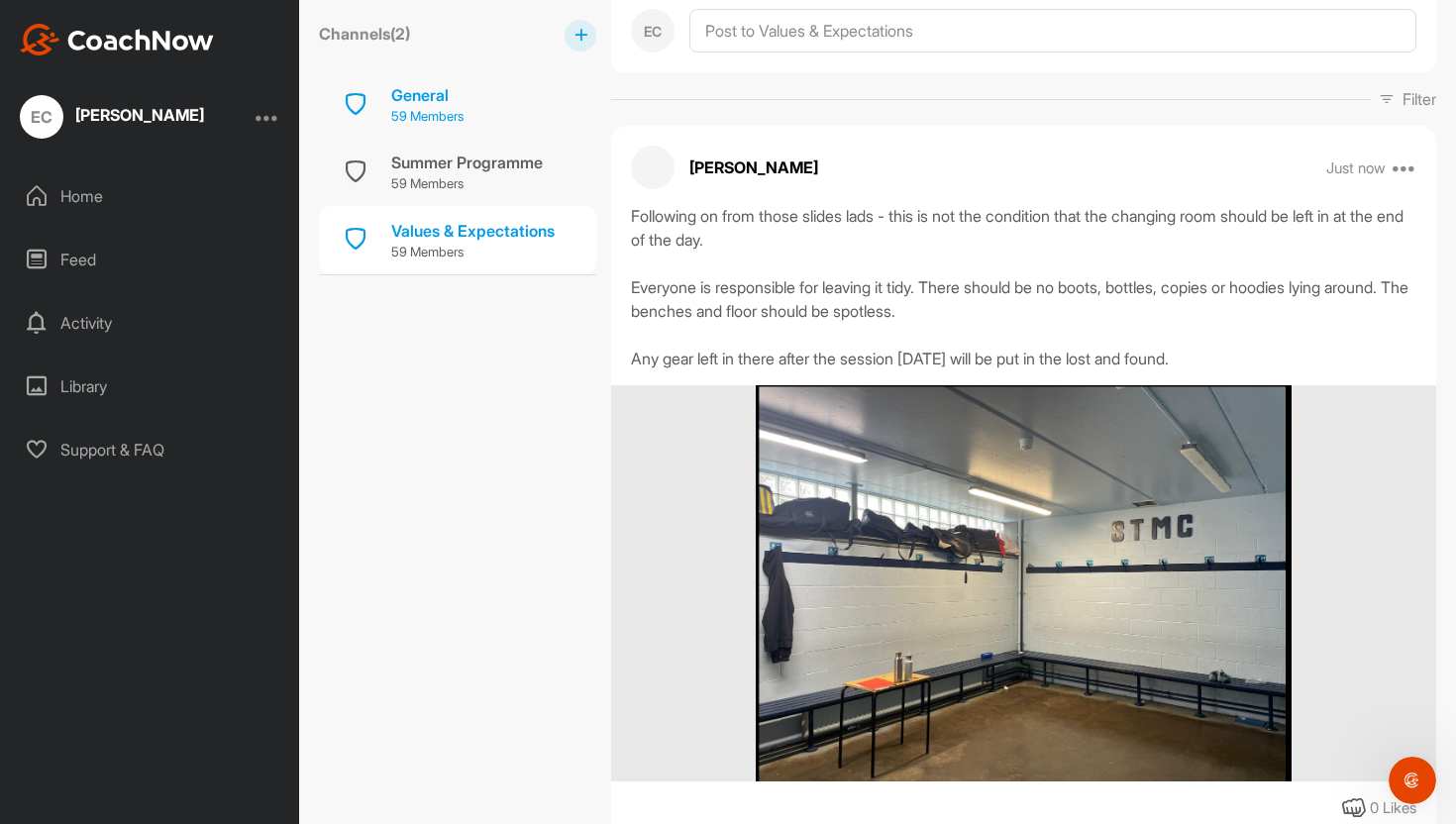 click on "59 Members" at bounding box center (427, 117) 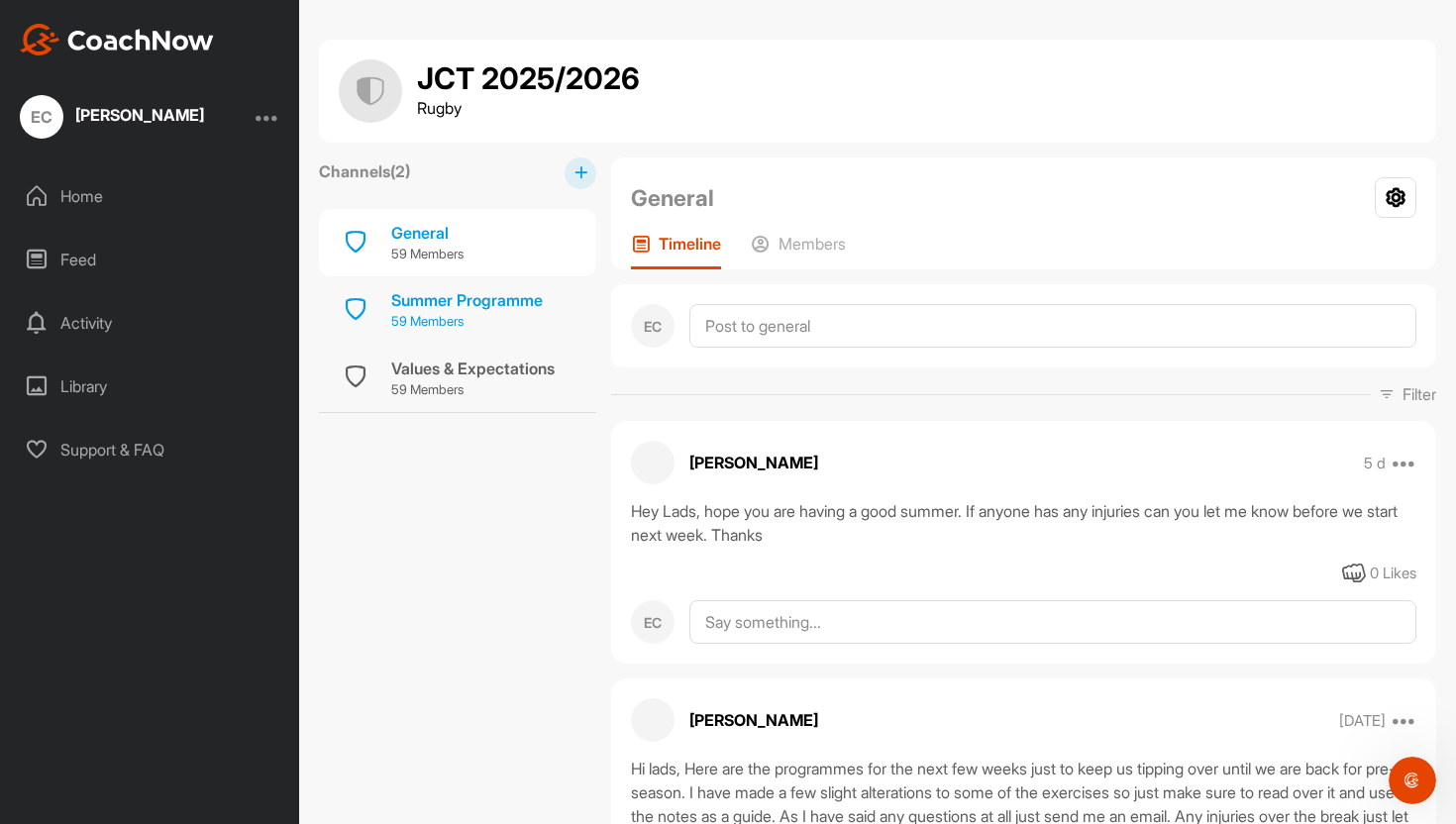 click on "59 Members" at bounding box center [467, 322] 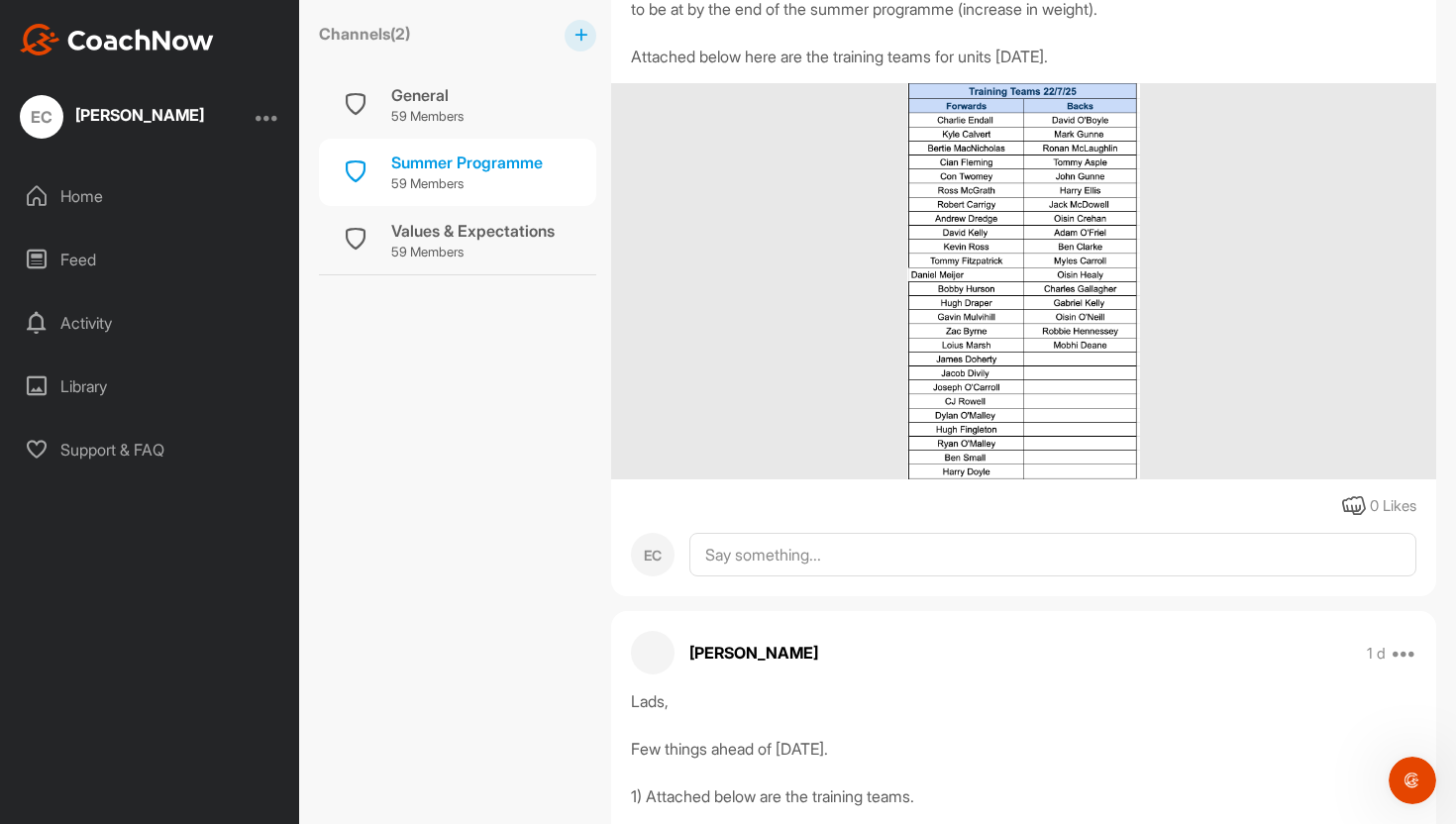 scroll, scrollTop: 598, scrollLeft: 0, axis: vertical 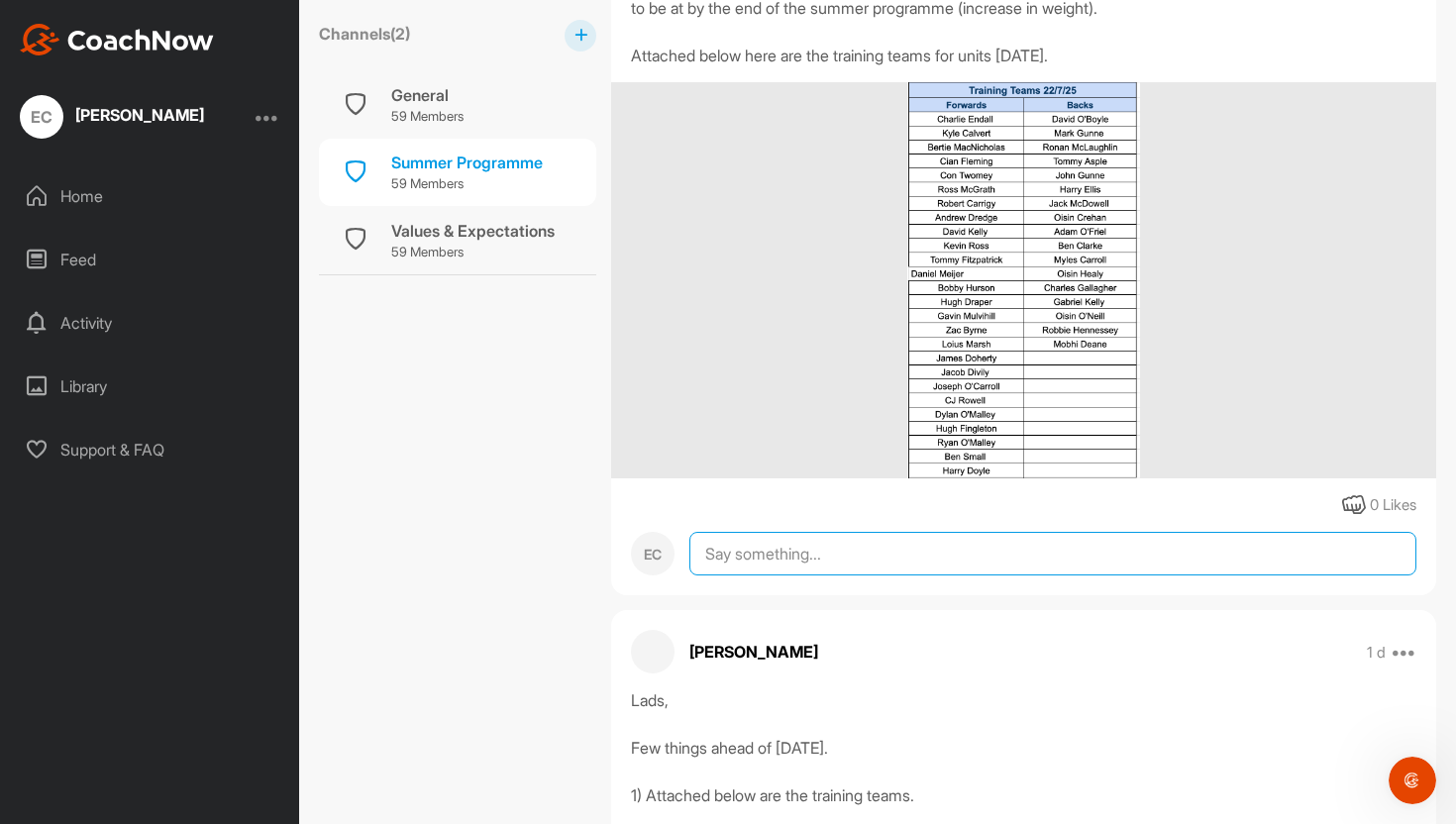 click at bounding box center (1053, 554) 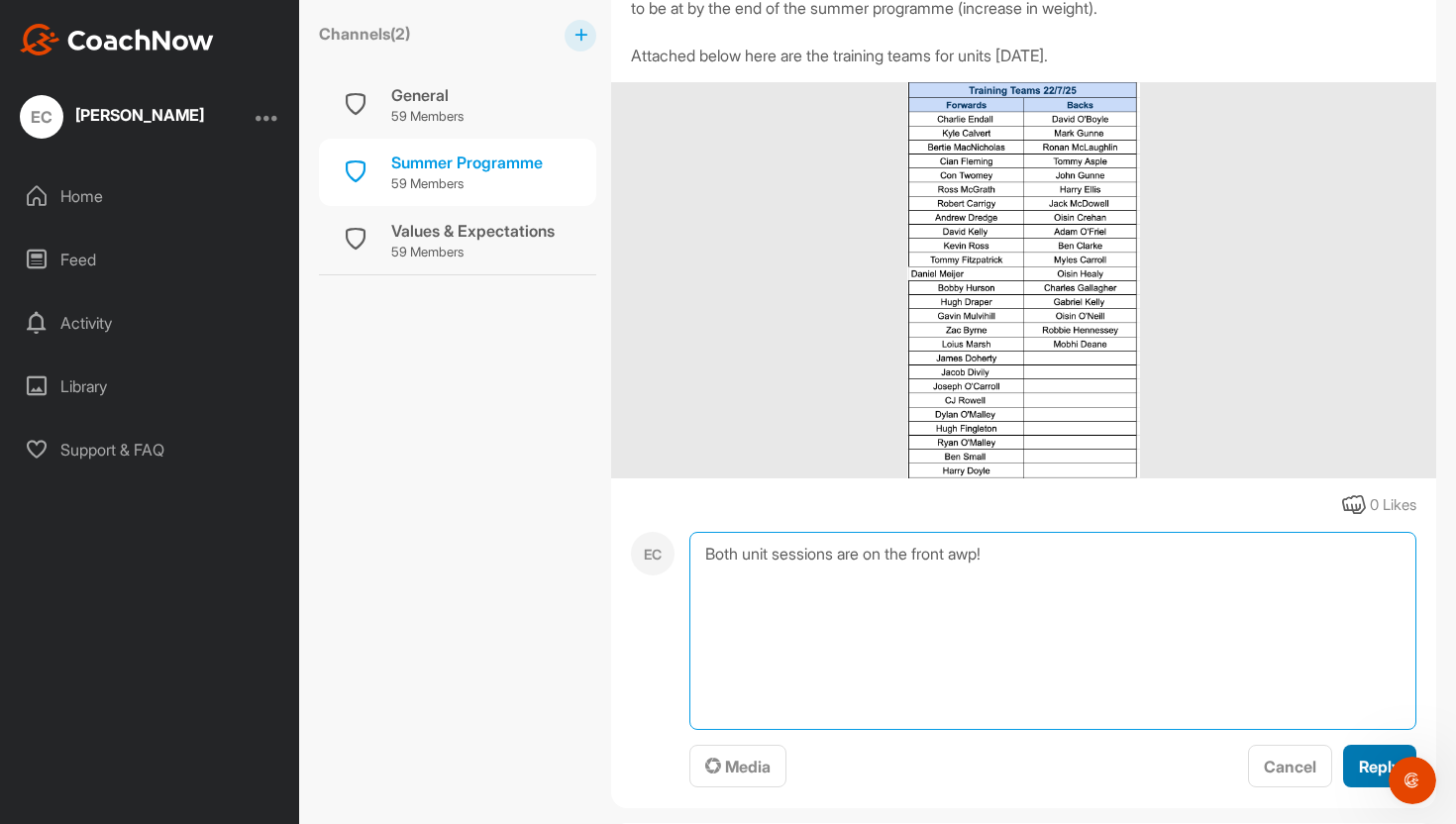 type on "Both unit sessions are on the front awp!" 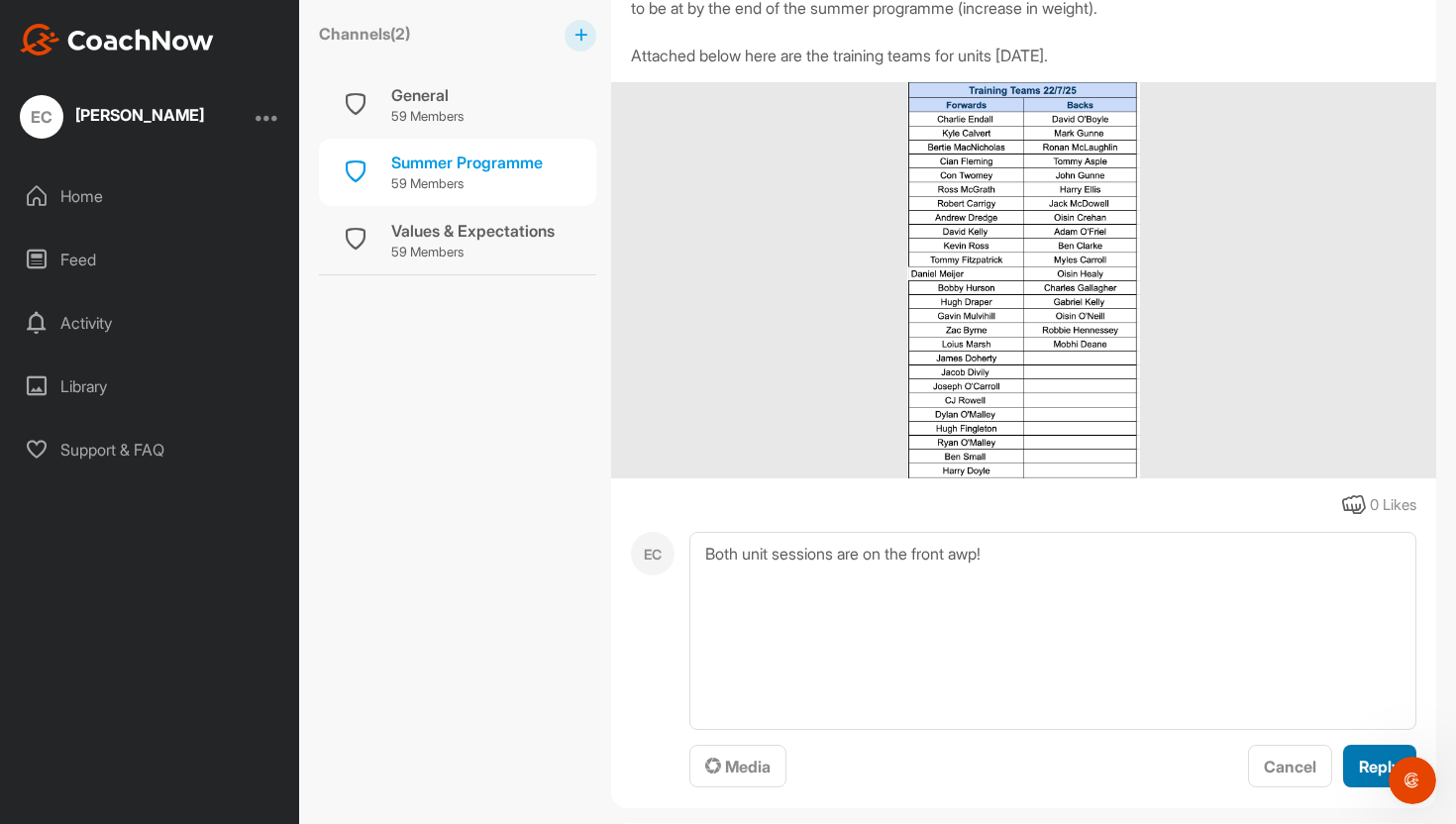 click on "Reply" at bounding box center (1380, 767) 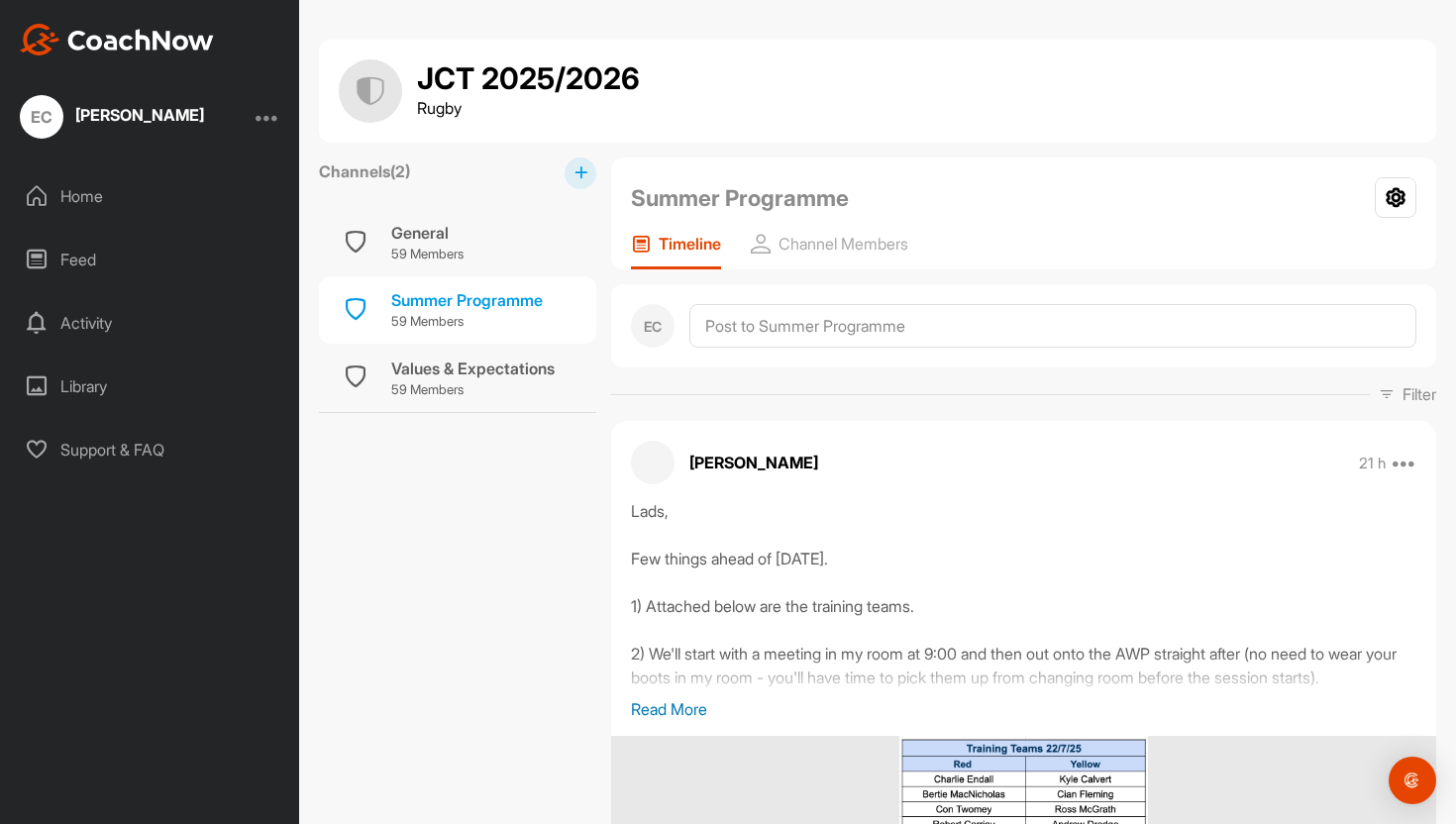 scroll, scrollTop: 0, scrollLeft: 0, axis: both 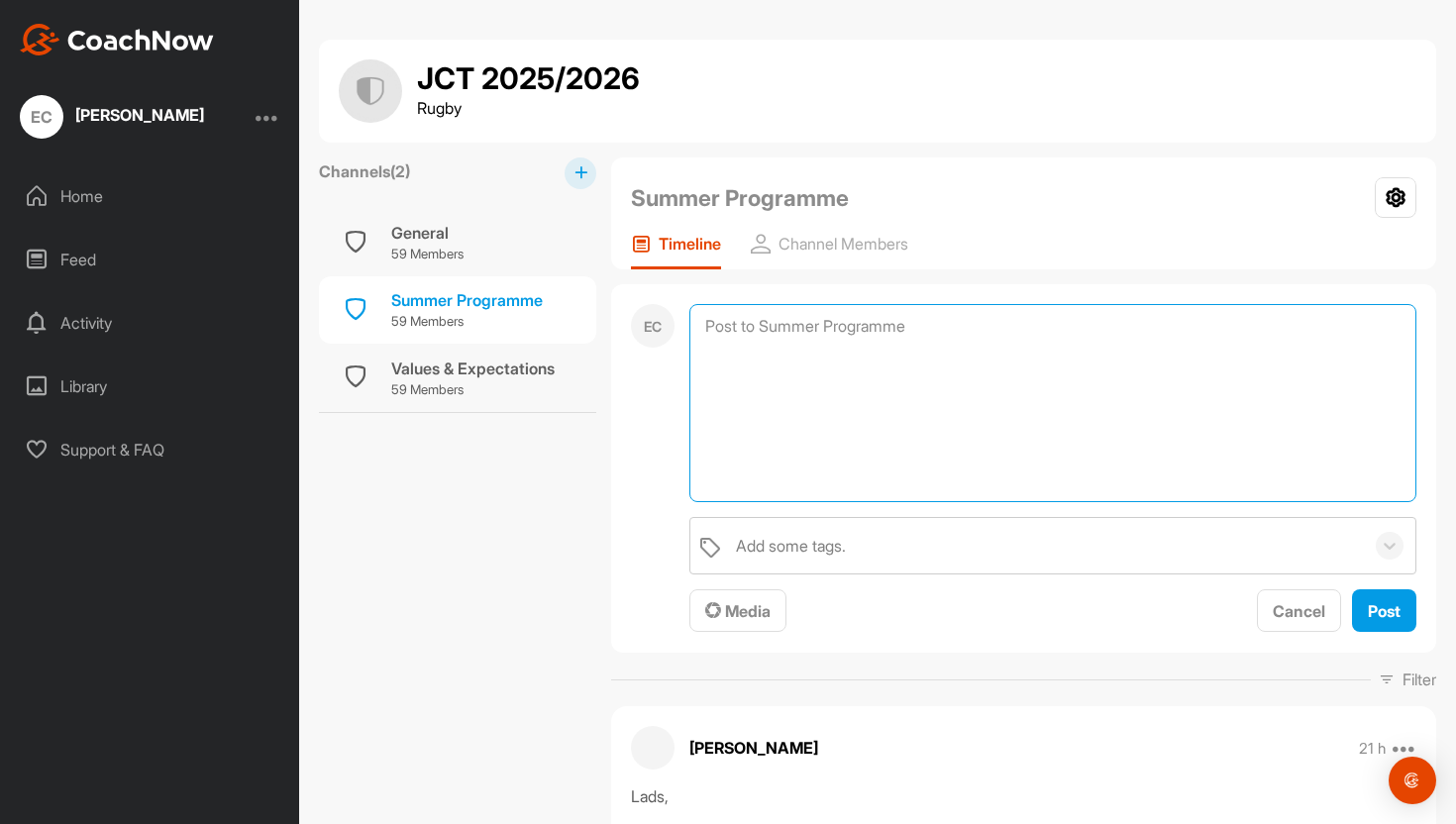 click at bounding box center [1053, 403] 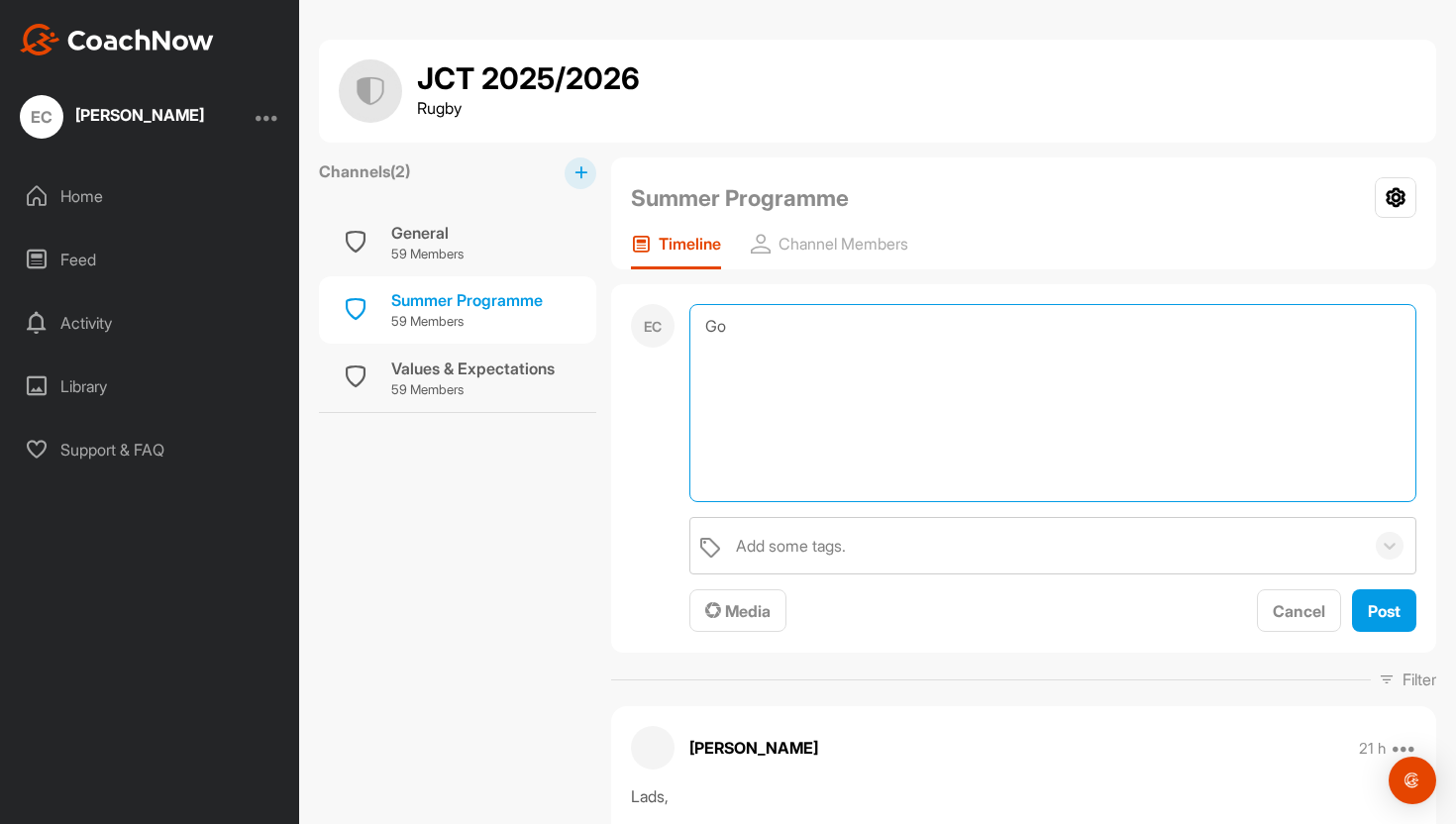 type on "G" 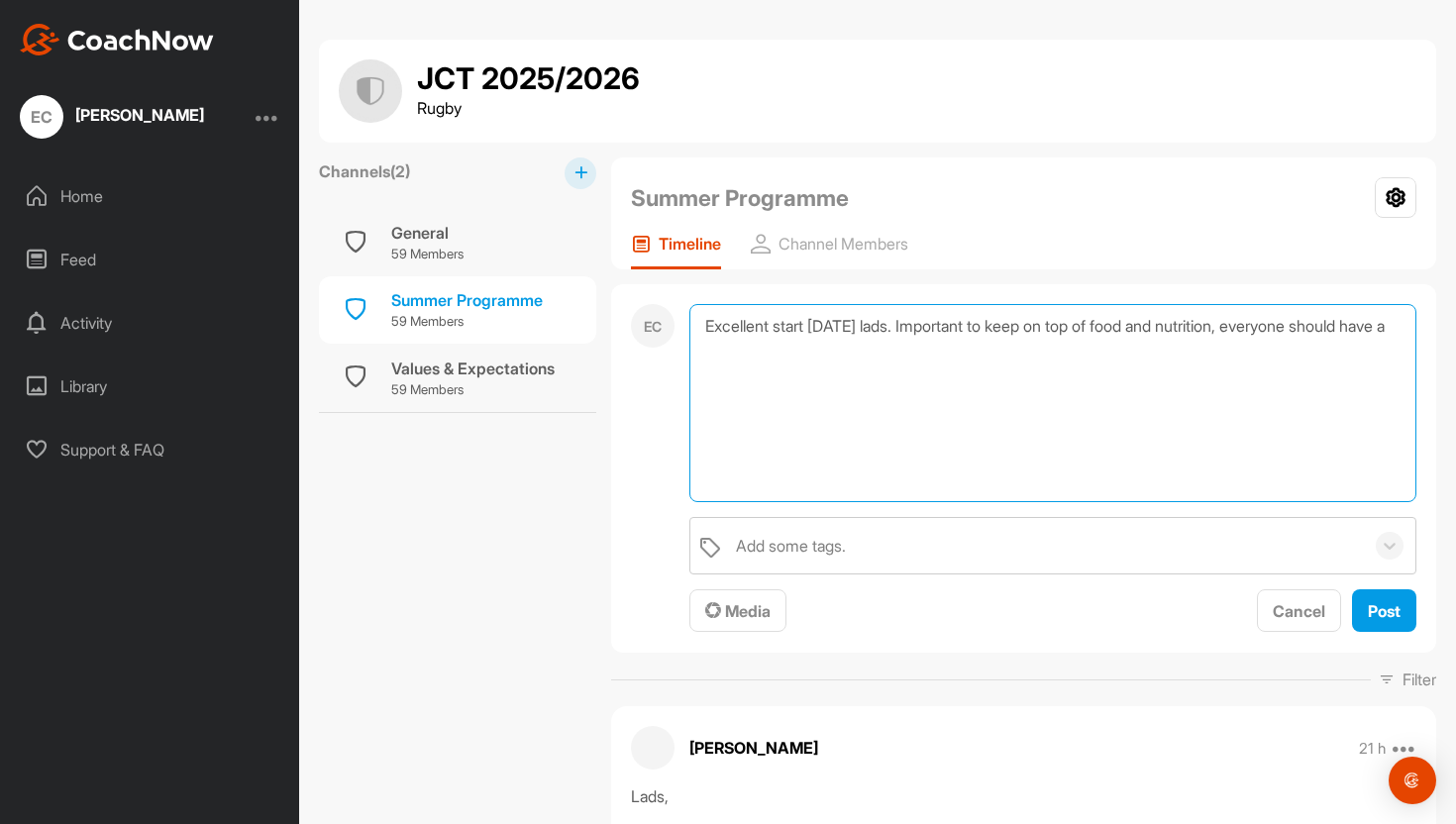 click on "Excellent start [DATE] lads. Important to keep on top of food and nutrition, everyone should have a" at bounding box center [1053, 403] 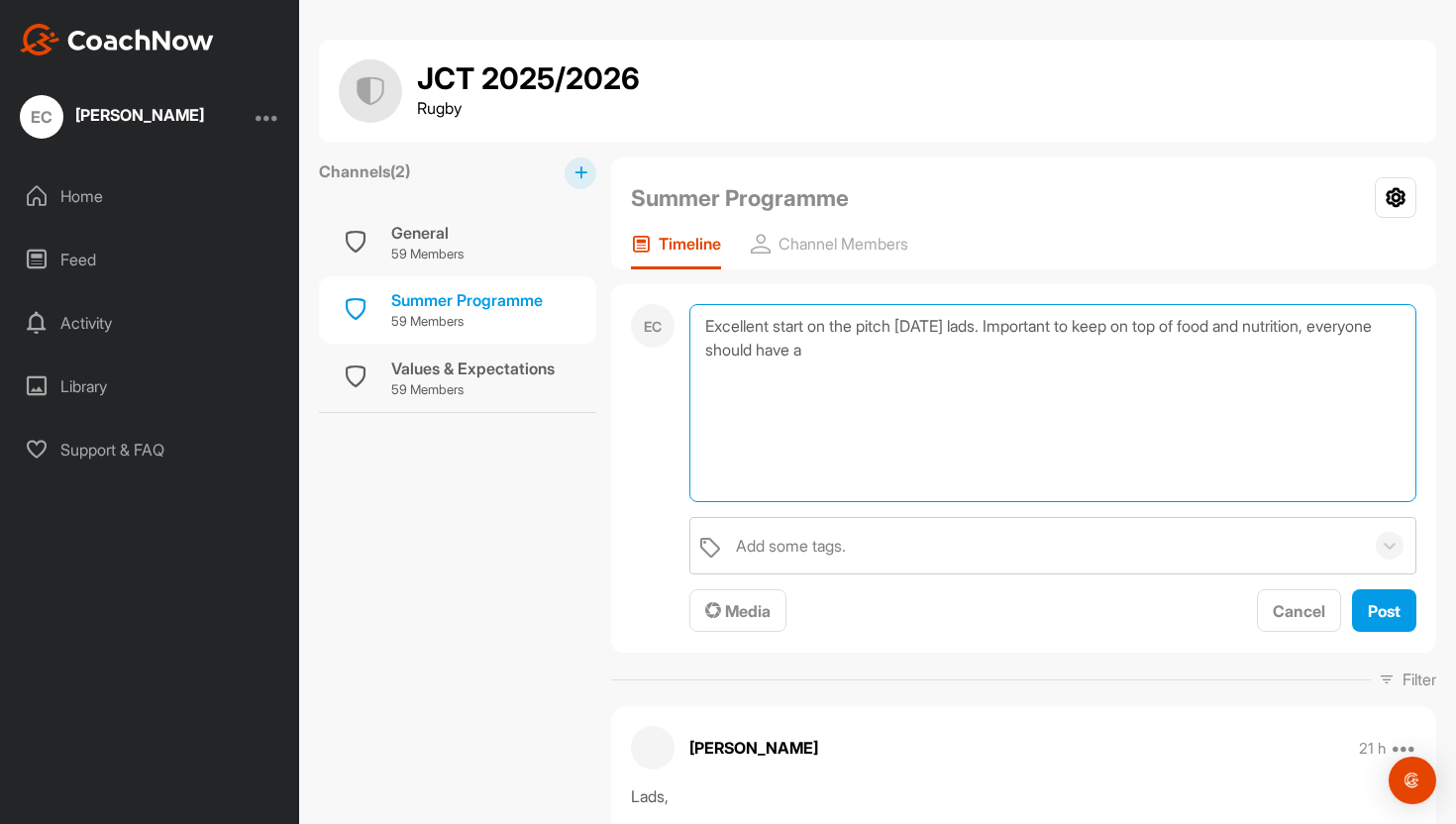 click on "Excellent start on the pitch [DATE] lads. Important to keep on top of food and nutrition, everyone should have a" at bounding box center (1053, 403) 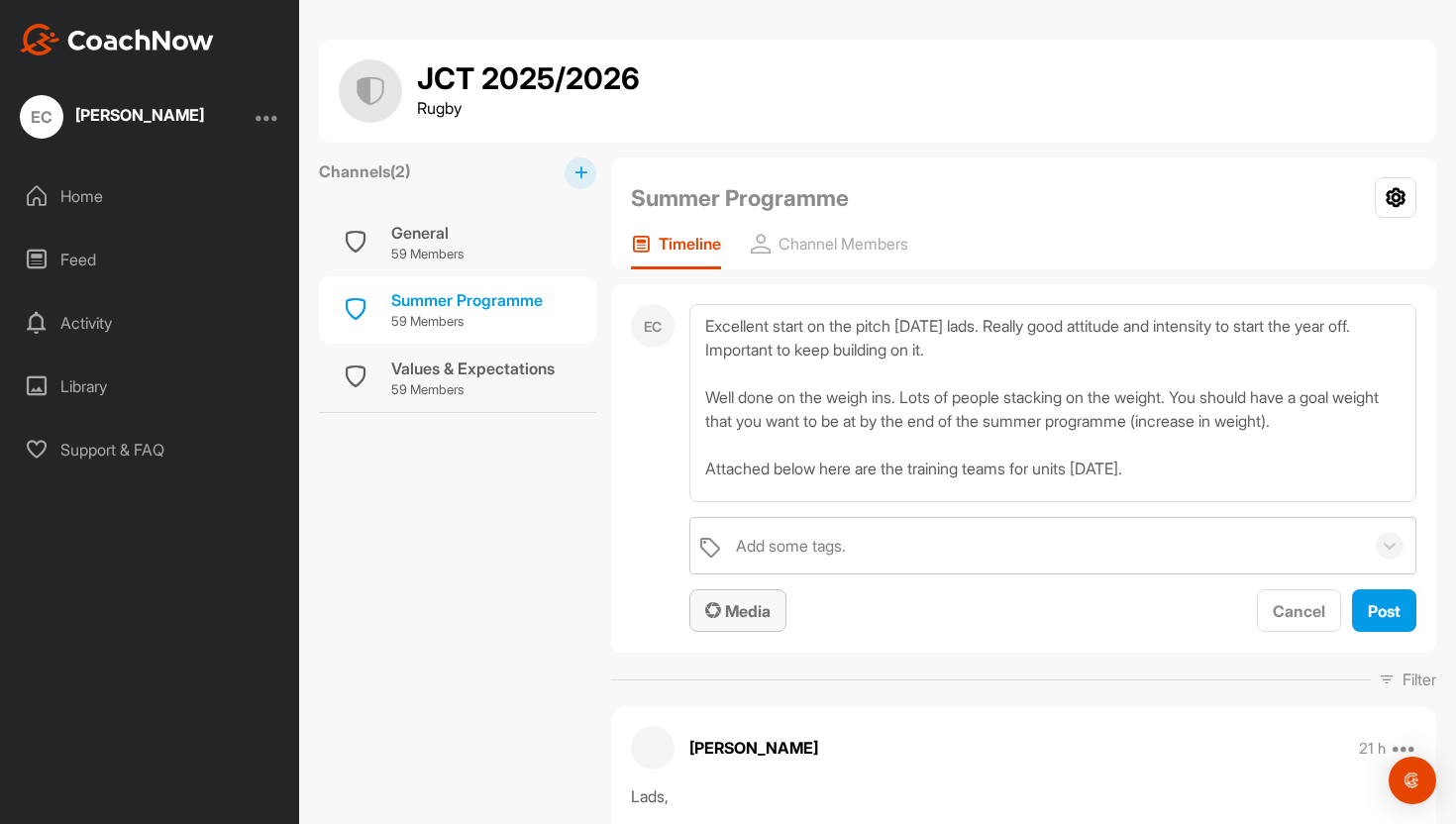 click on "Media" at bounding box center [738, 611] 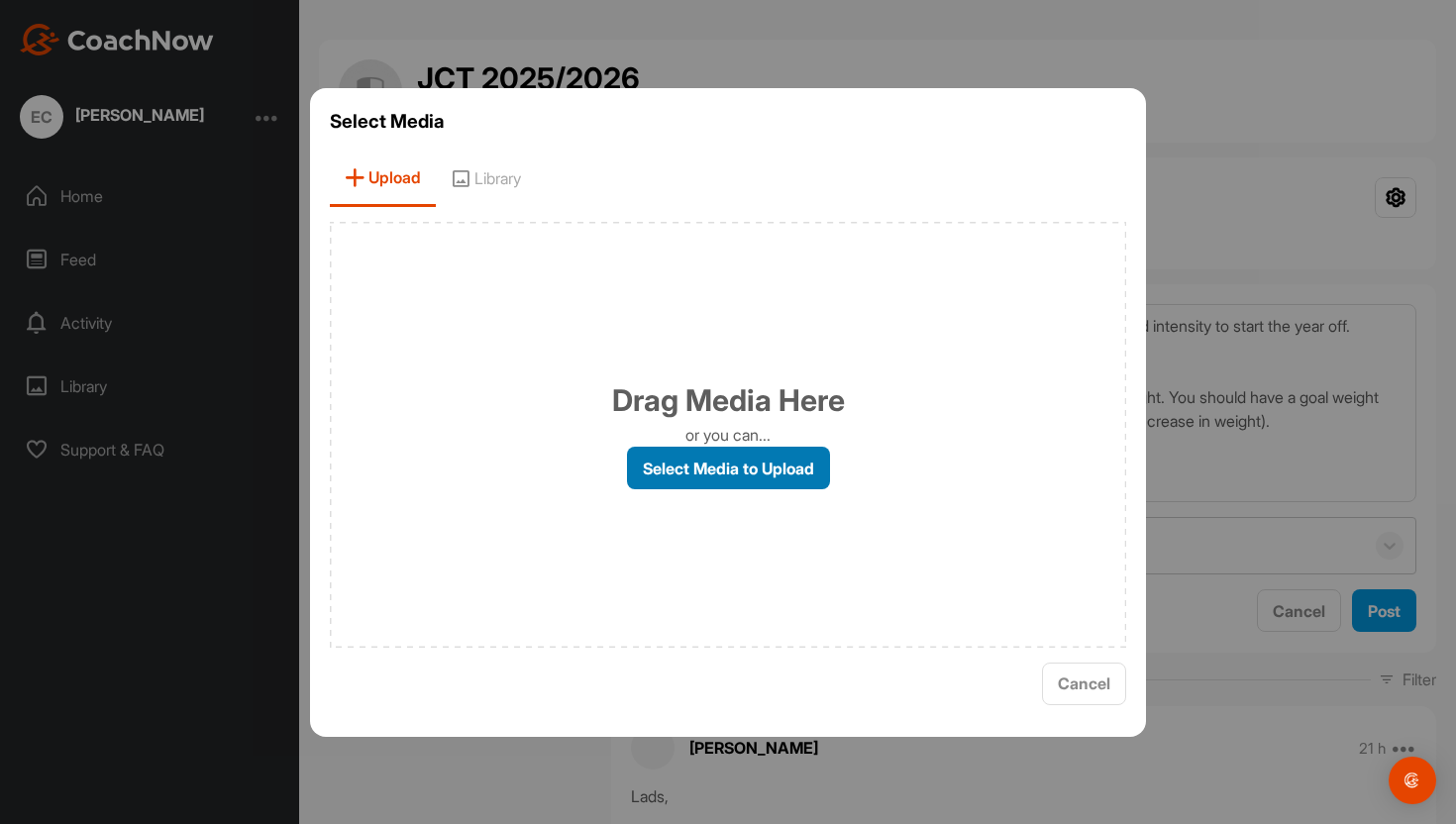 click on "Select Media to Upload" at bounding box center [728, 467] 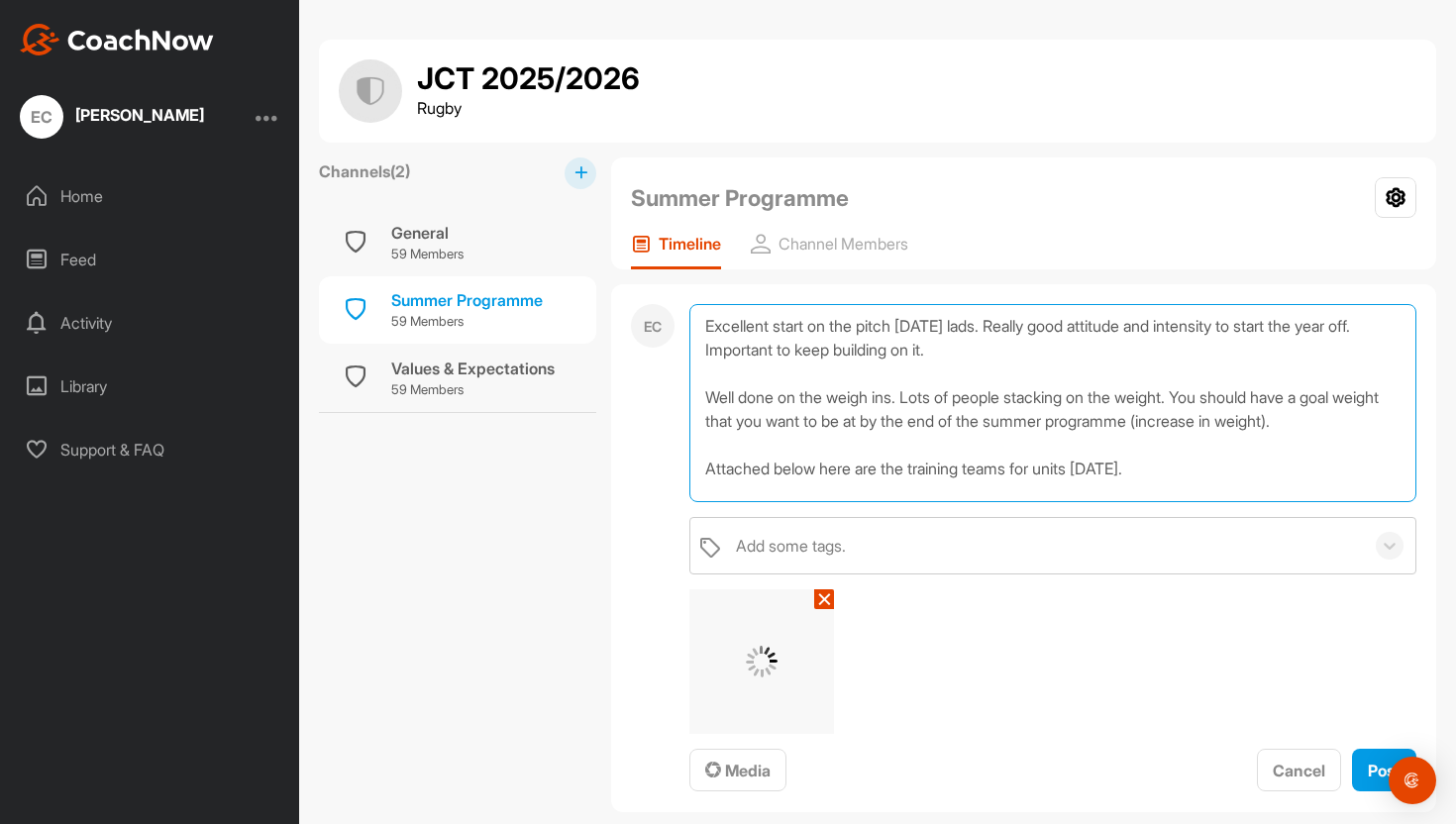 click on "Excellent start on the pitch [DATE] lads. Really good attitude and intensity to start the year off. Important to keep building on it.
Well done on the weigh ins. Lots of people stacking on the weight. You should have a goal weight that you want to be at by the end of the summer programme (increase in weight).
Attached below here are the training teams for units [DATE]." at bounding box center [1053, 403] 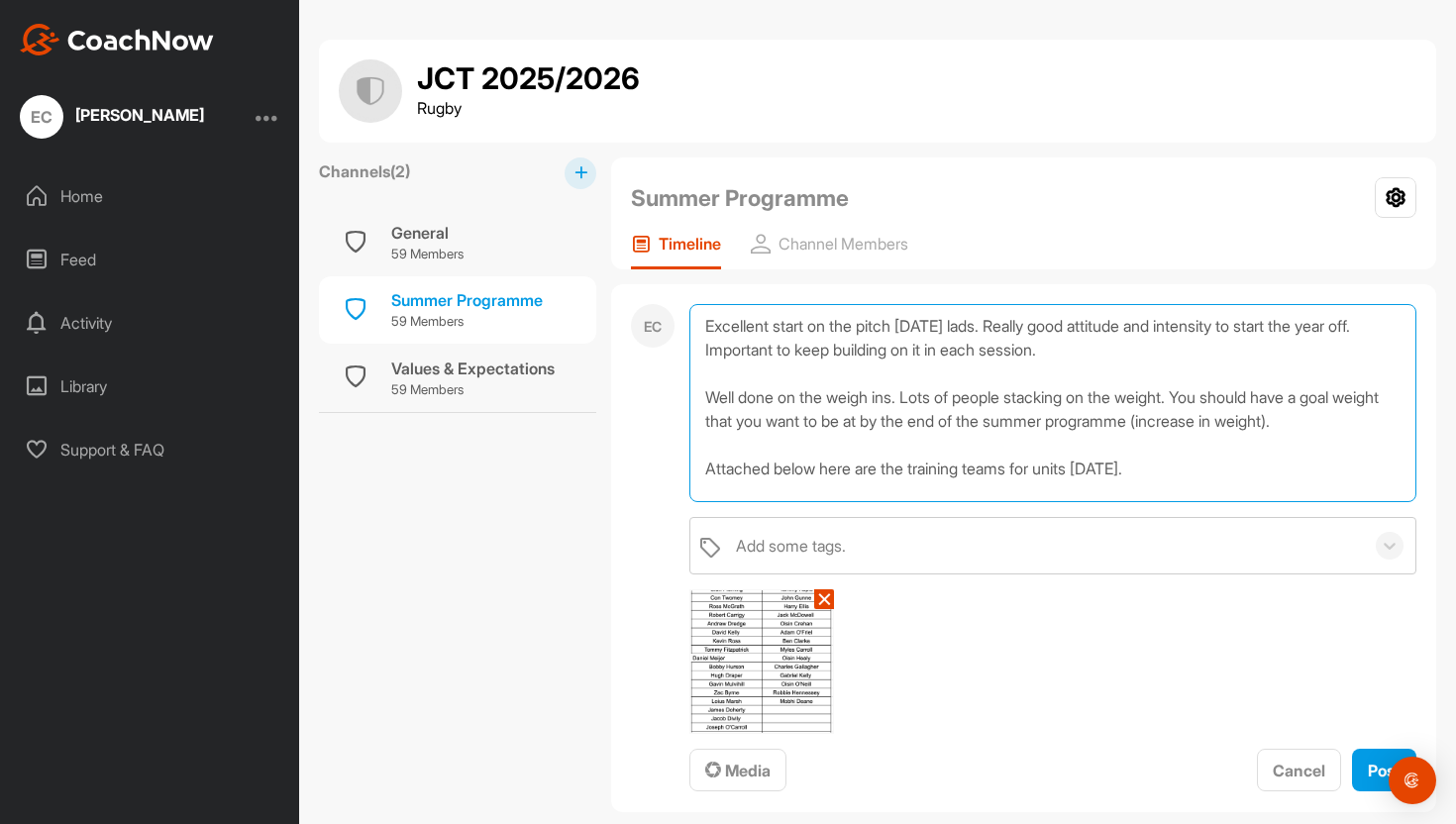 type on "Excellent start on the pitch [DATE] lads. Really good attitude and intensity to start the year off. Important to keep building on it in each session.
Well done on the weigh ins. Lots of people stacking on the weight. You should have a goal weight that you want to be at by the end of the summer programme (increase in weight).
Attached below here are the training teams for units [DATE]." 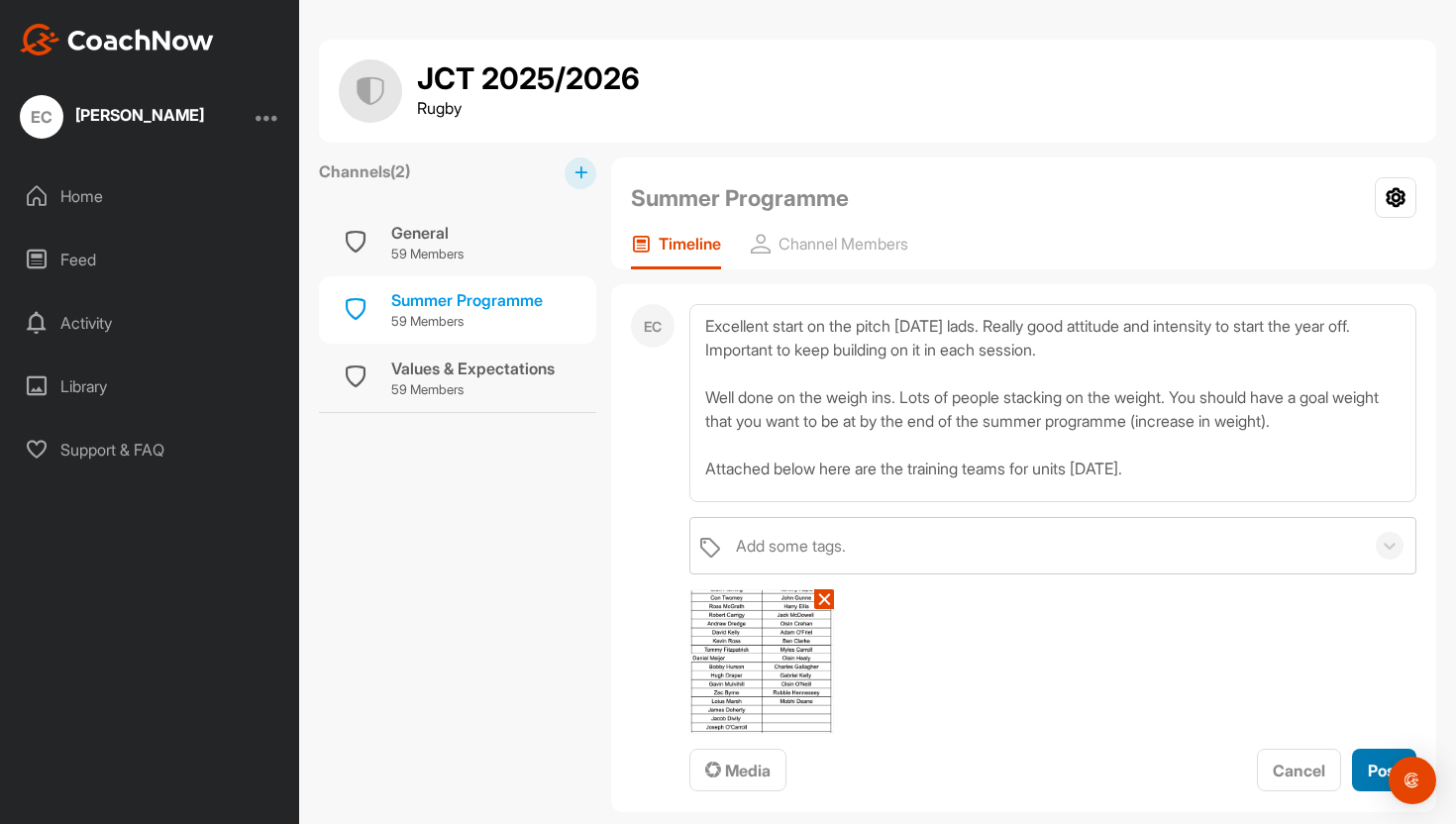 click on "Post" at bounding box center [1384, 771] 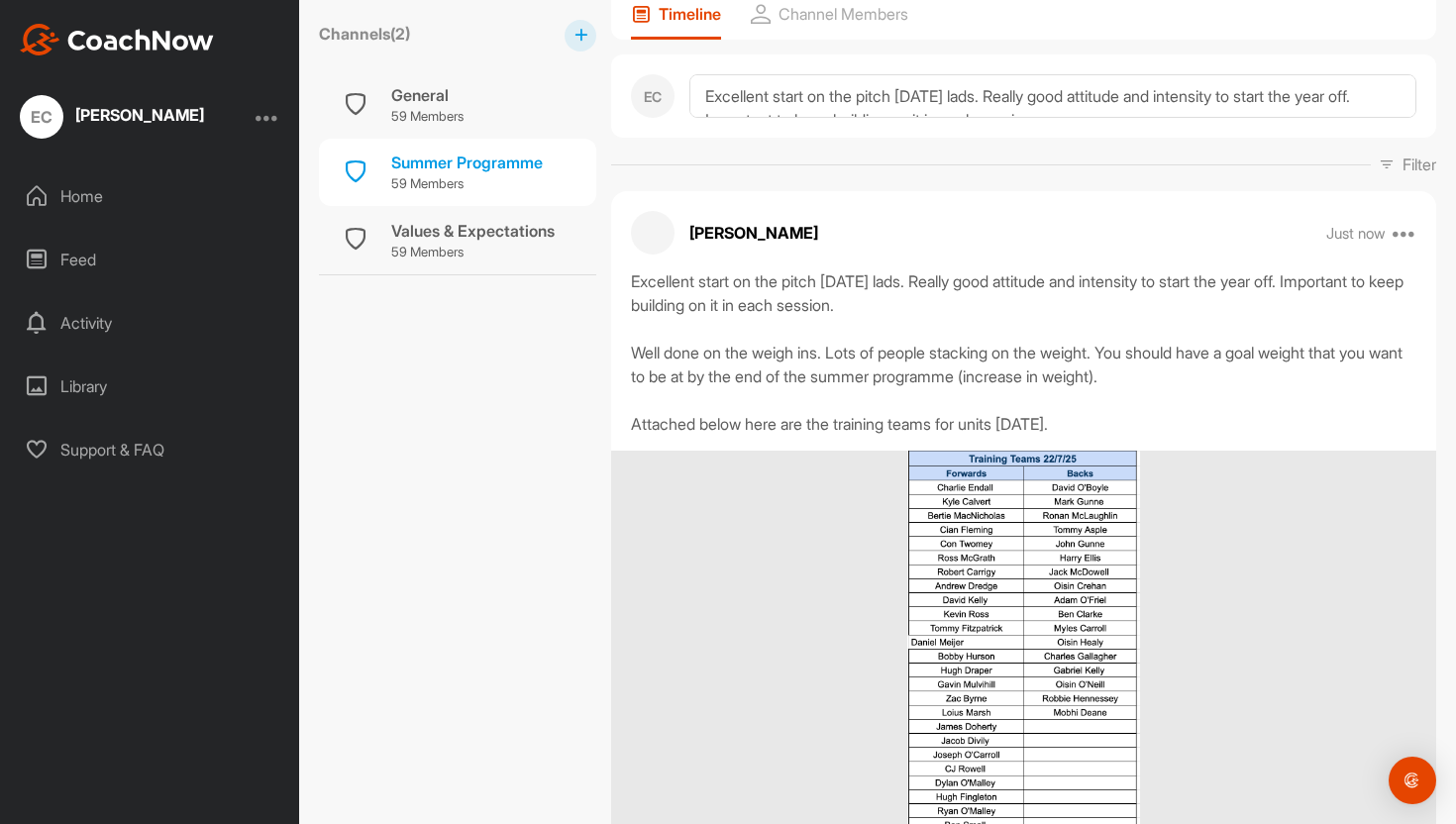 scroll, scrollTop: 325, scrollLeft: 0, axis: vertical 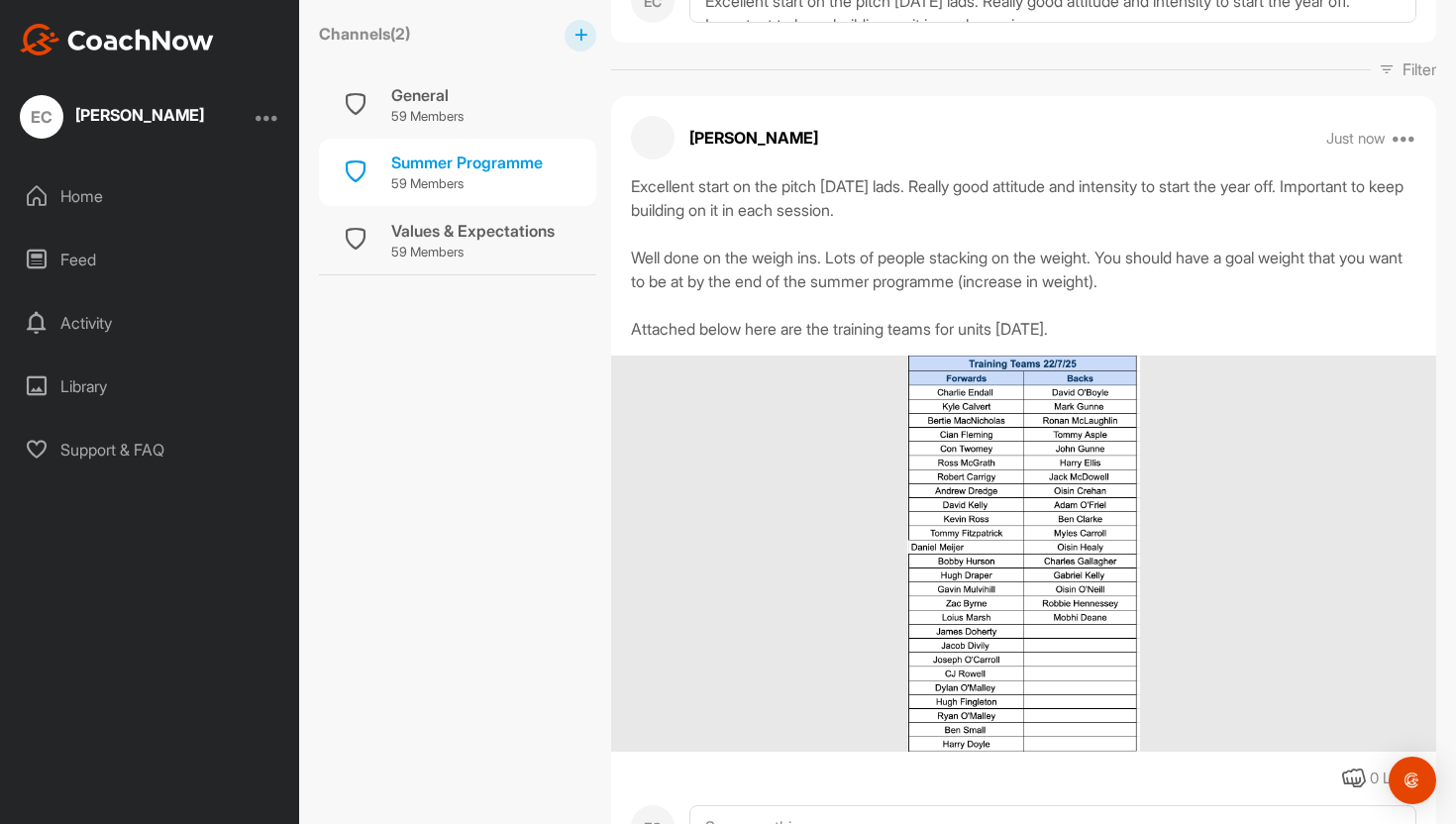 click at bounding box center [1023, 554] 